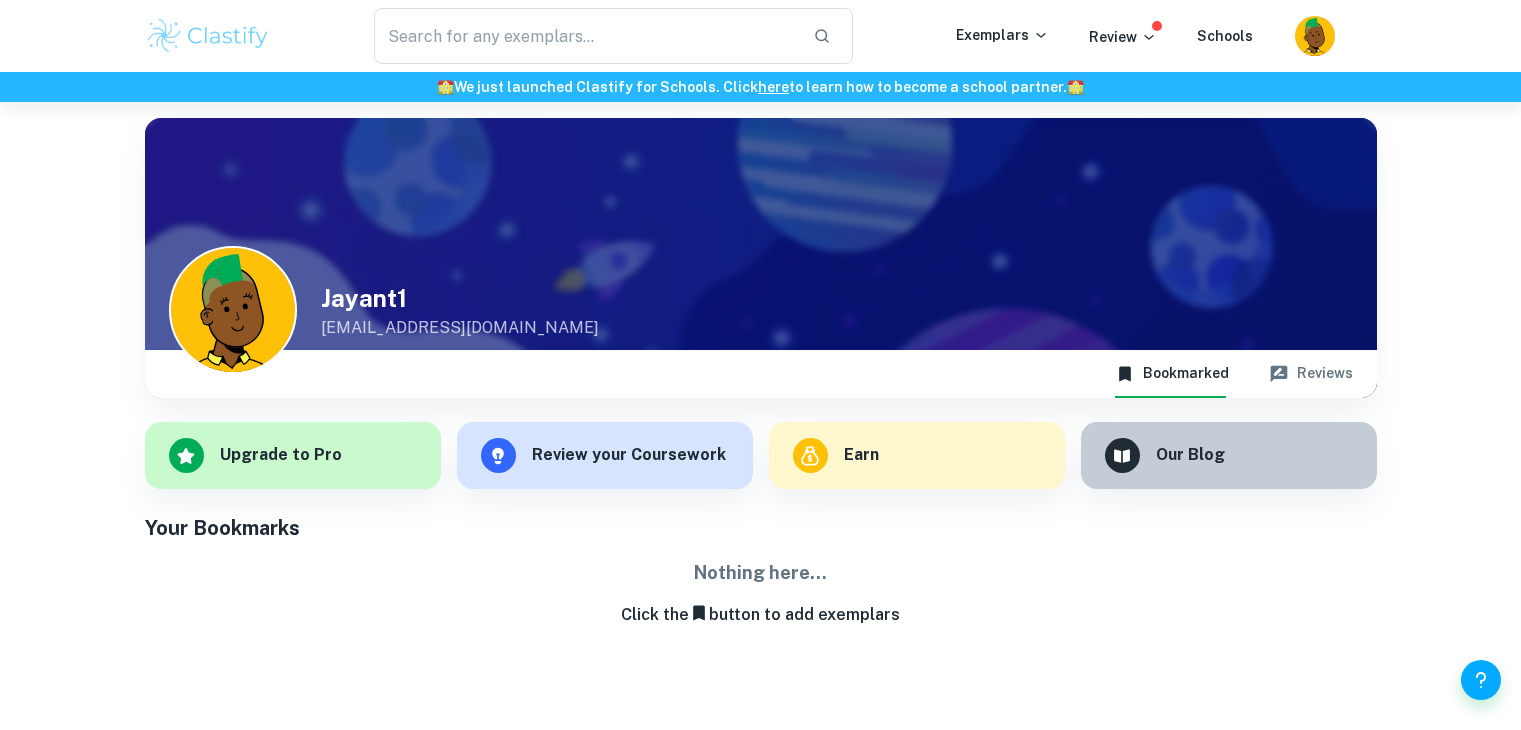 scroll, scrollTop: 0, scrollLeft: 0, axis: both 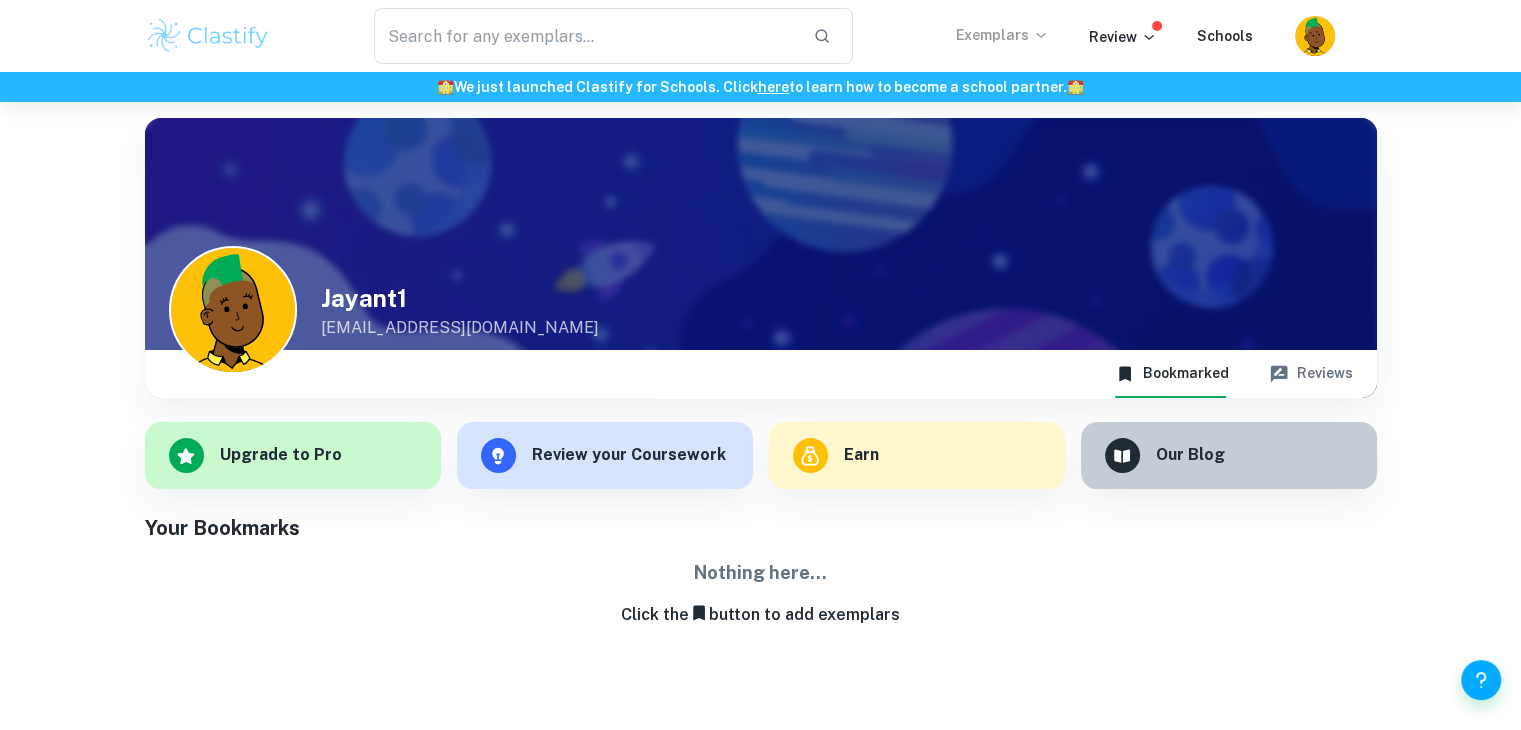 click on "Exemplars" at bounding box center (1002, 35) 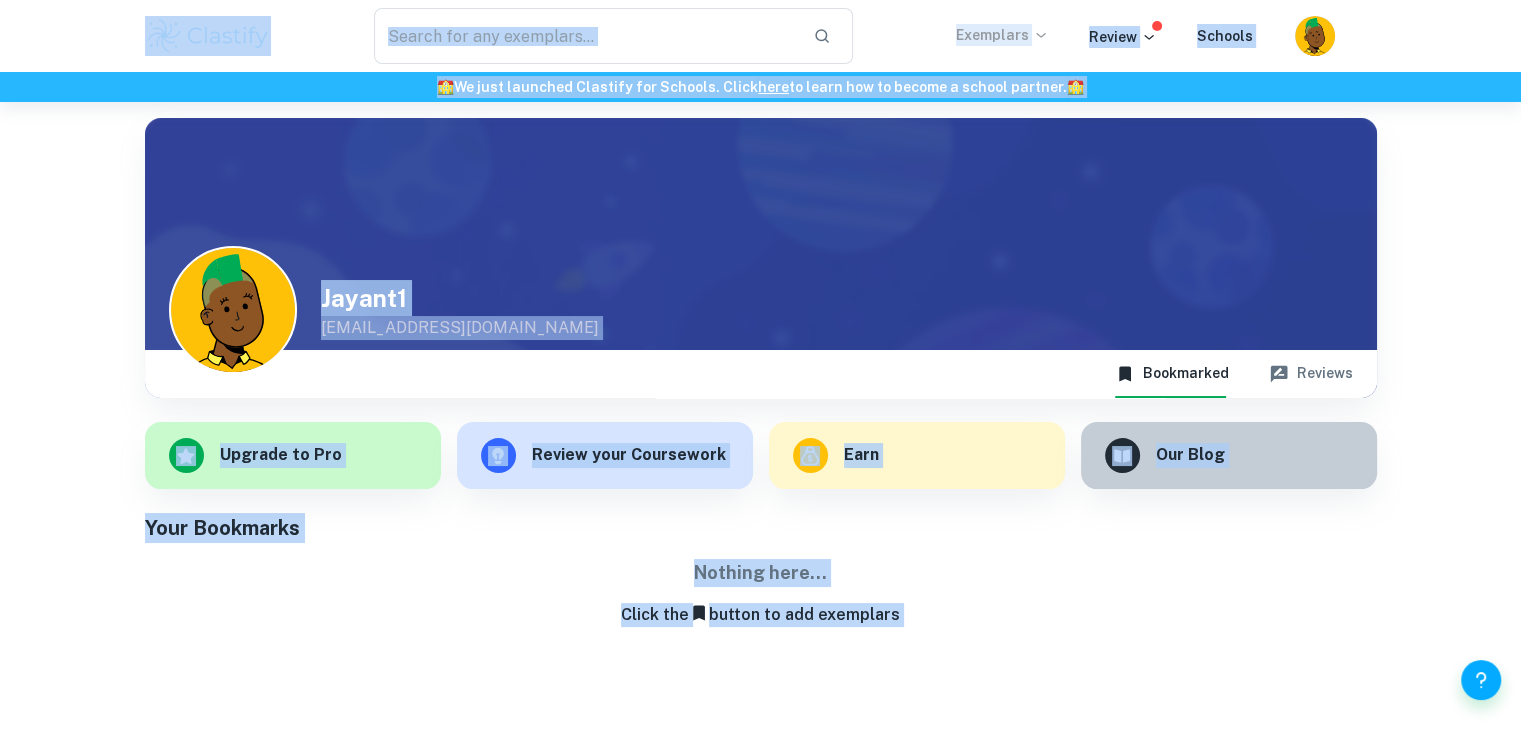 click on "Exemplars" at bounding box center (1002, 35) 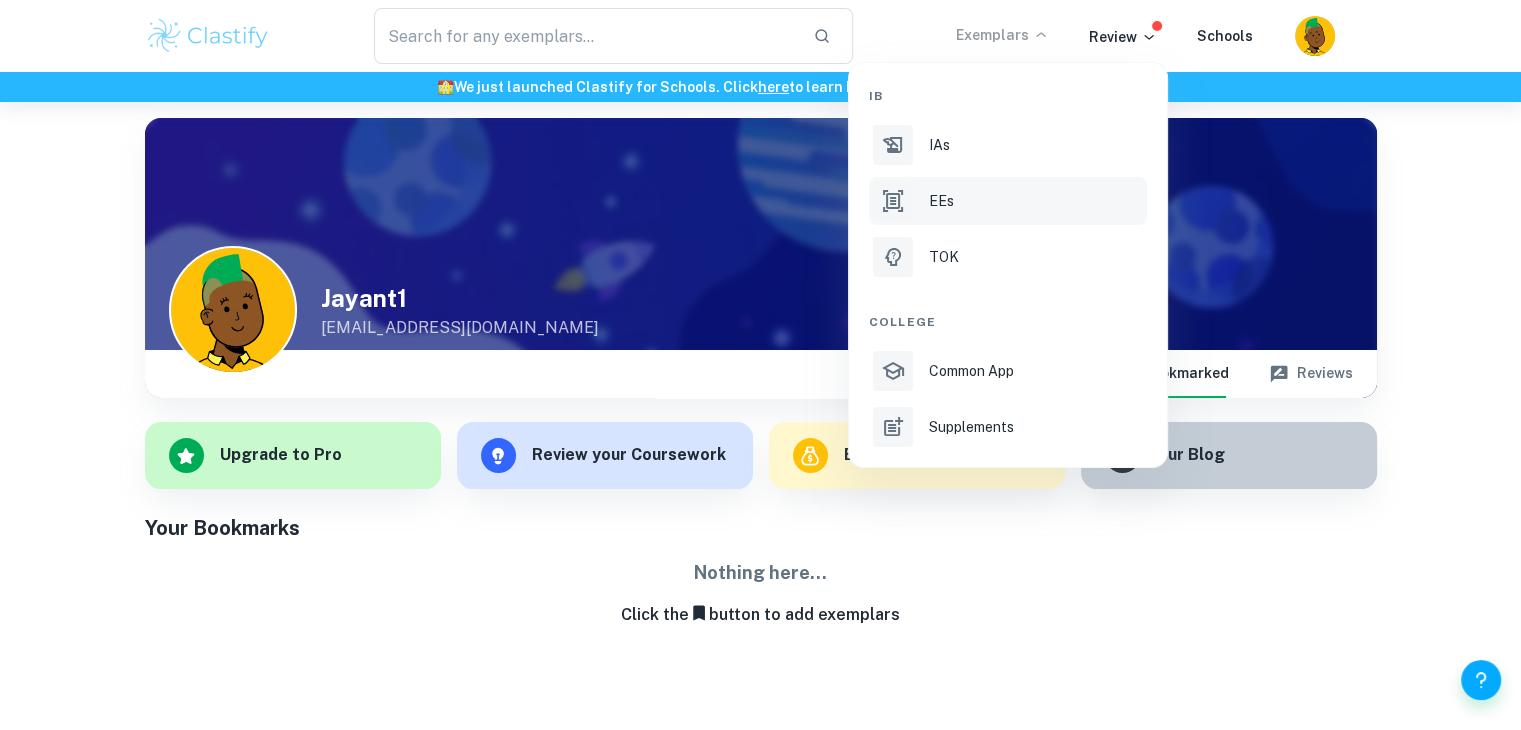 click on "EEs" at bounding box center (941, 201) 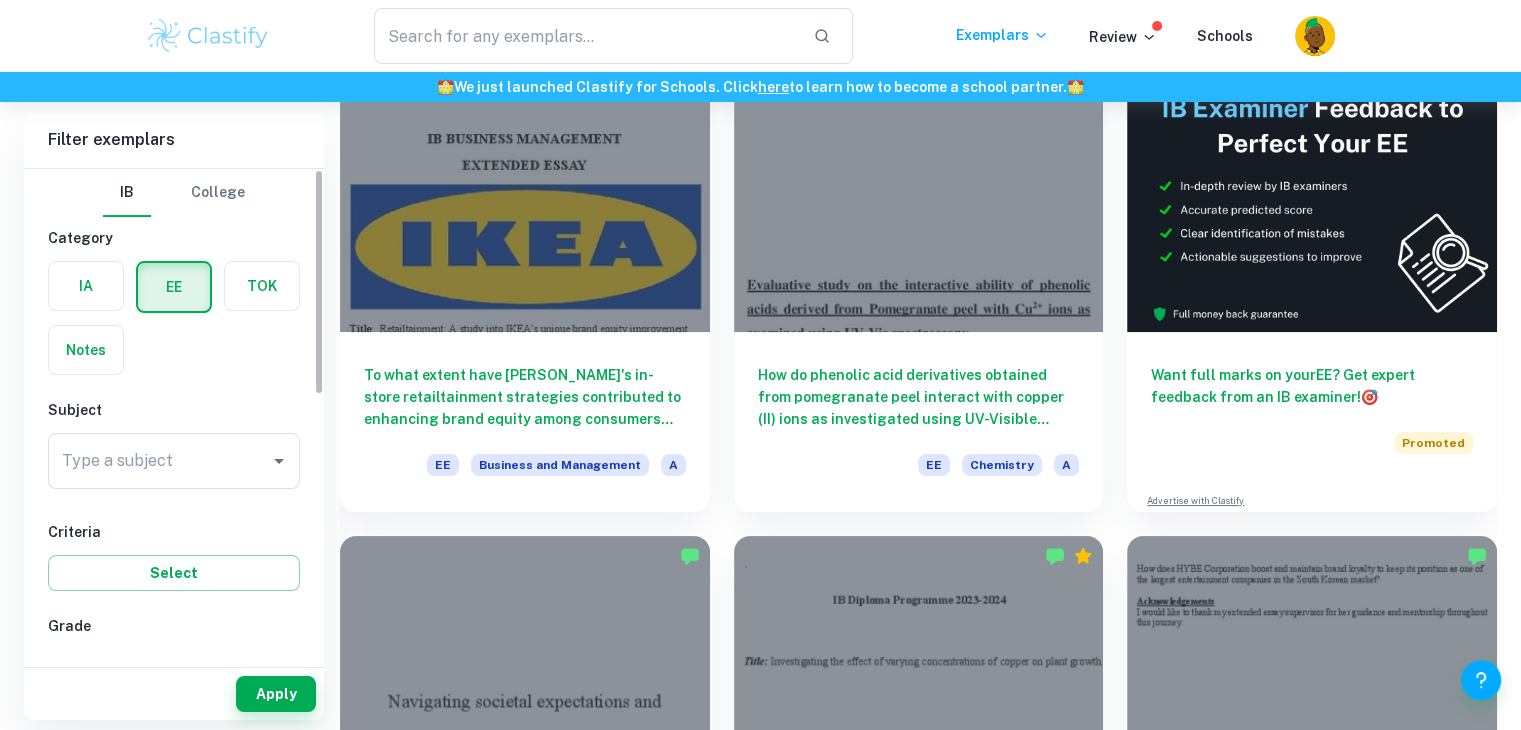 scroll, scrollTop: 200, scrollLeft: 0, axis: vertical 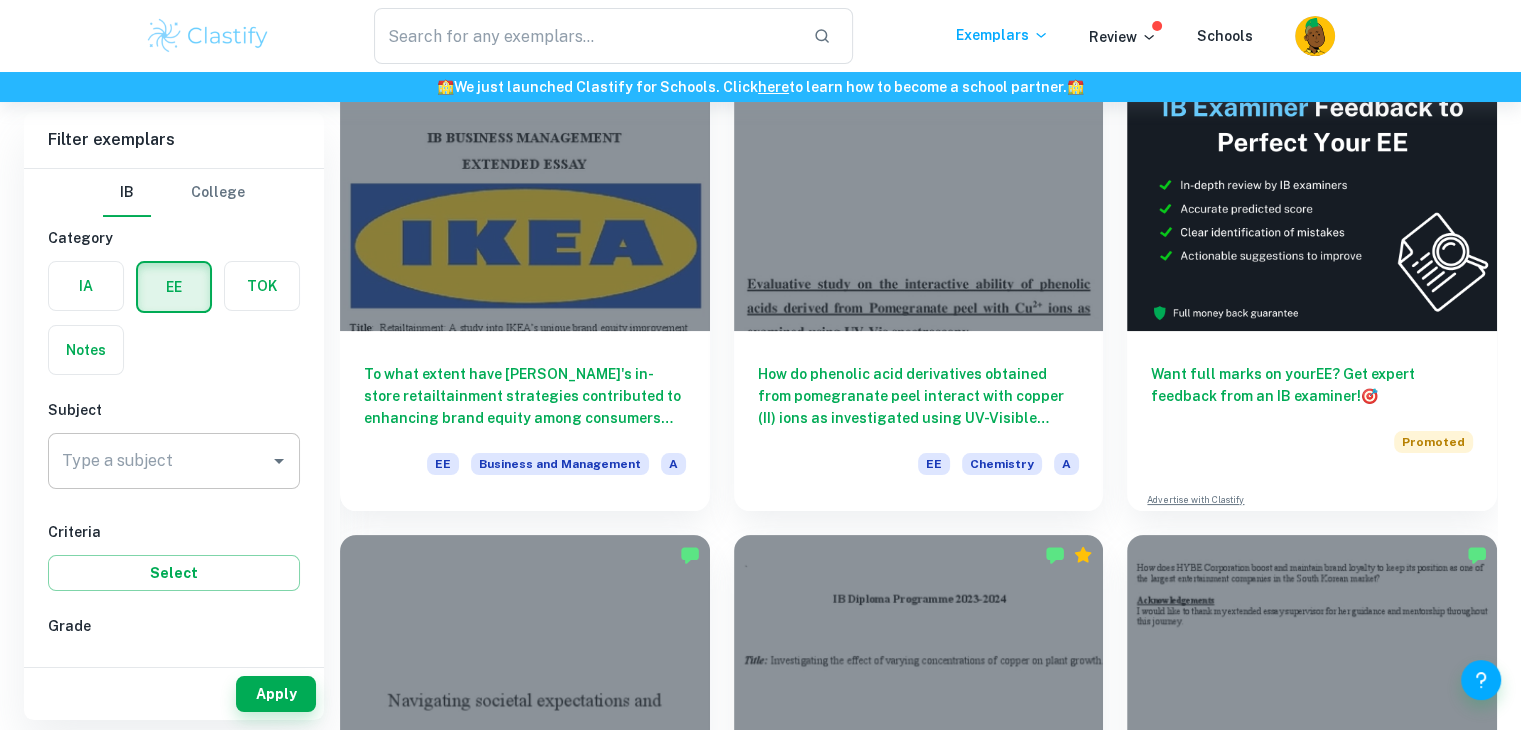 click on "Type a subject" at bounding box center (174, 461) 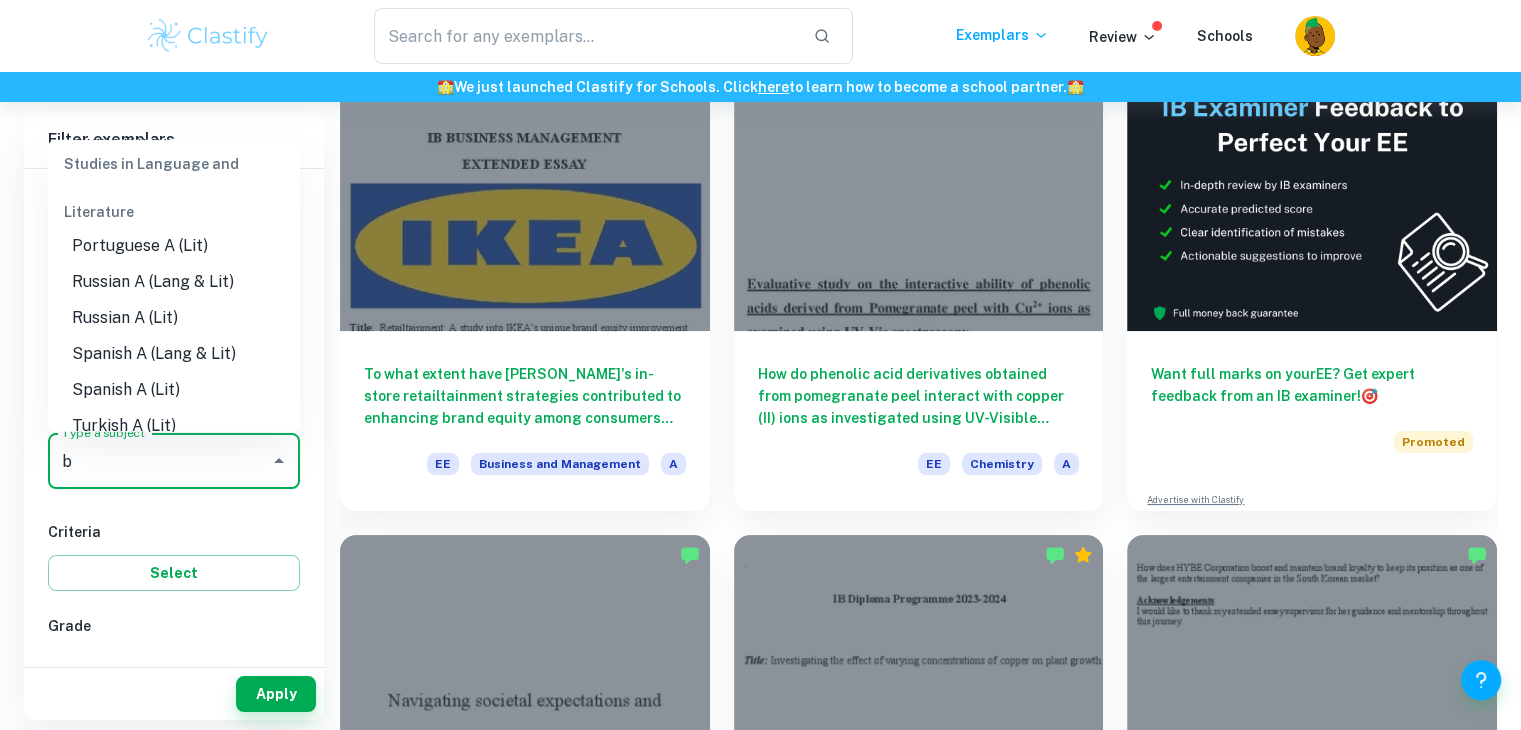 scroll, scrollTop: 0, scrollLeft: 0, axis: both 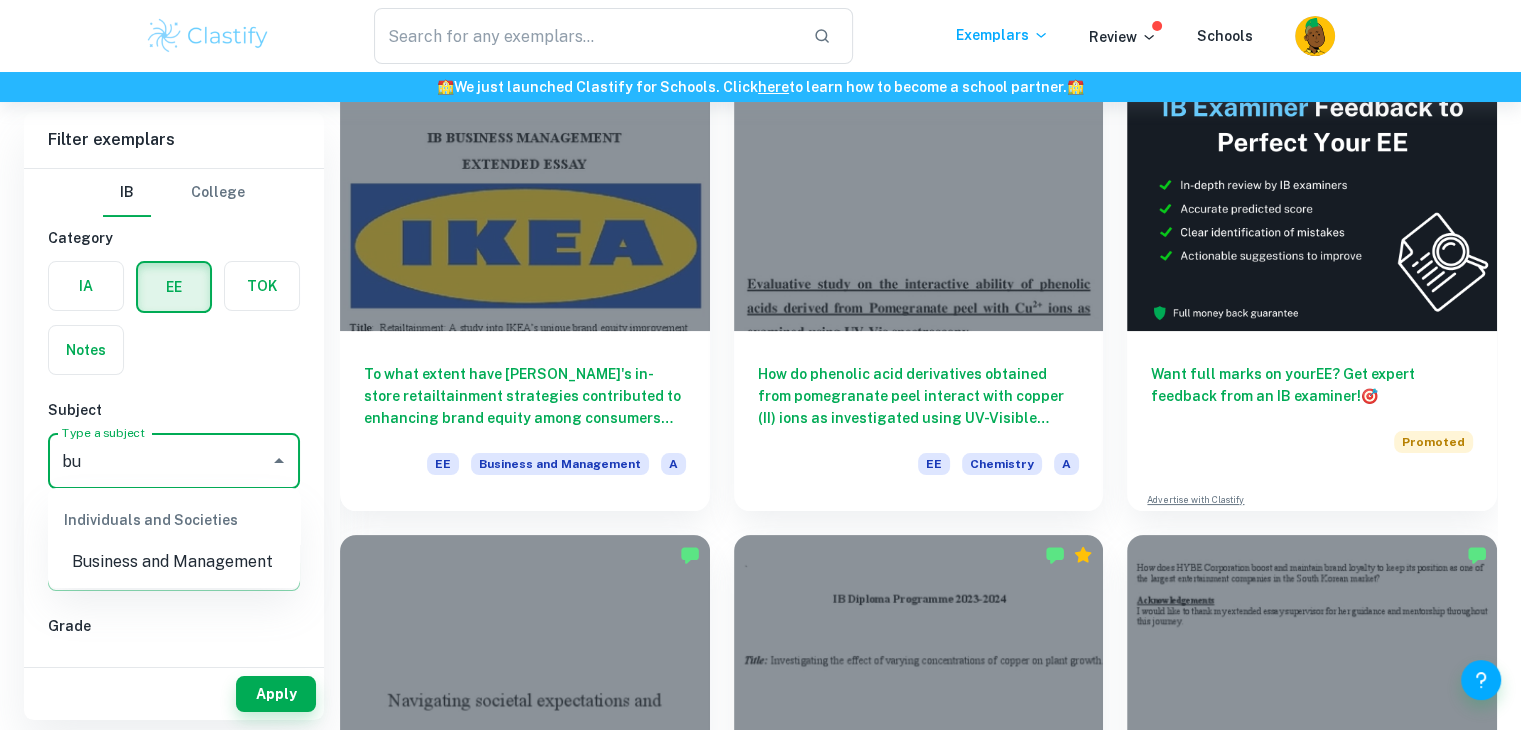 click on "Business and Management" at bounding box center (174, 562) 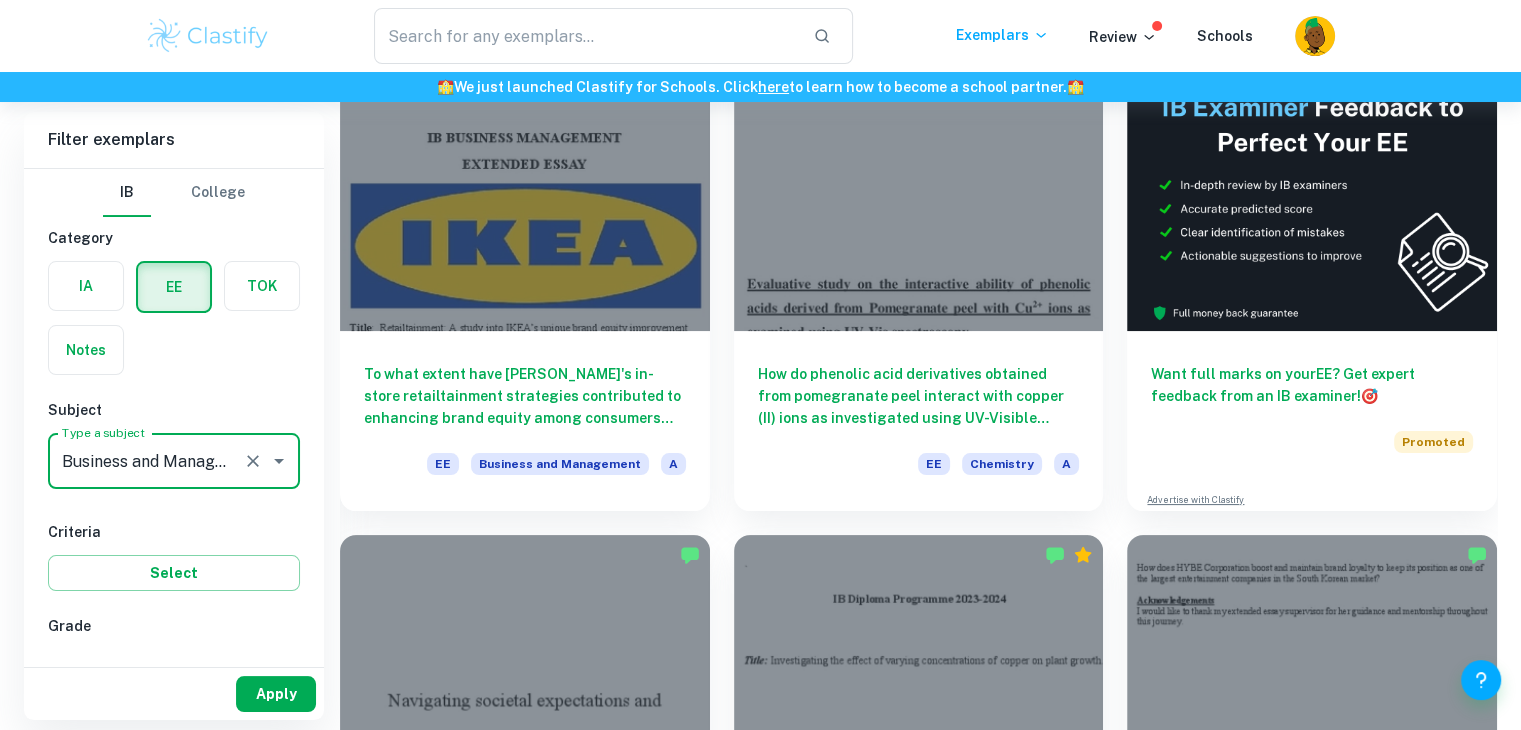 type on "Business and Management" 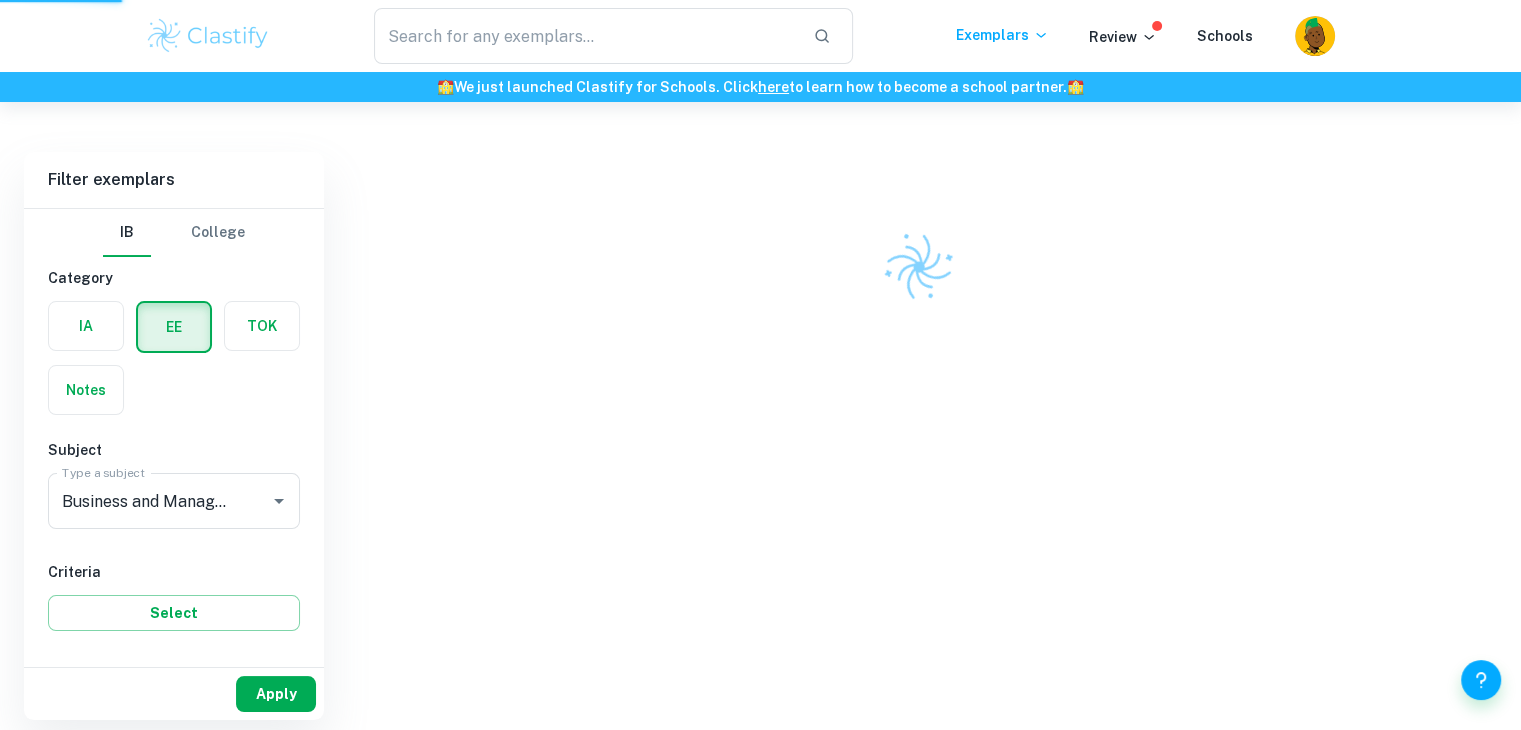 scroll, scrollTop: 102, scrollLeft: 0, axis: vertical 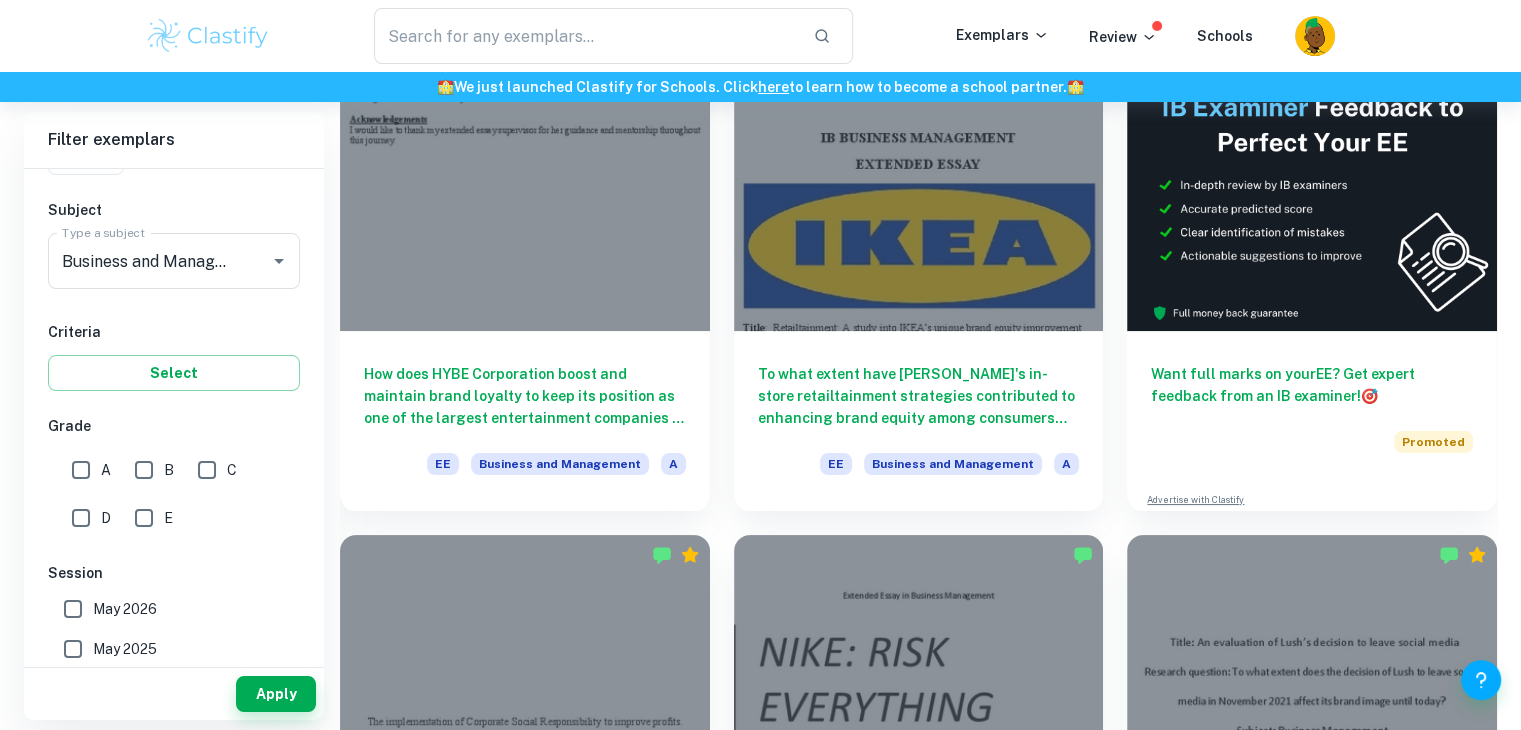 click on "A" at bounding box center [95, 466] 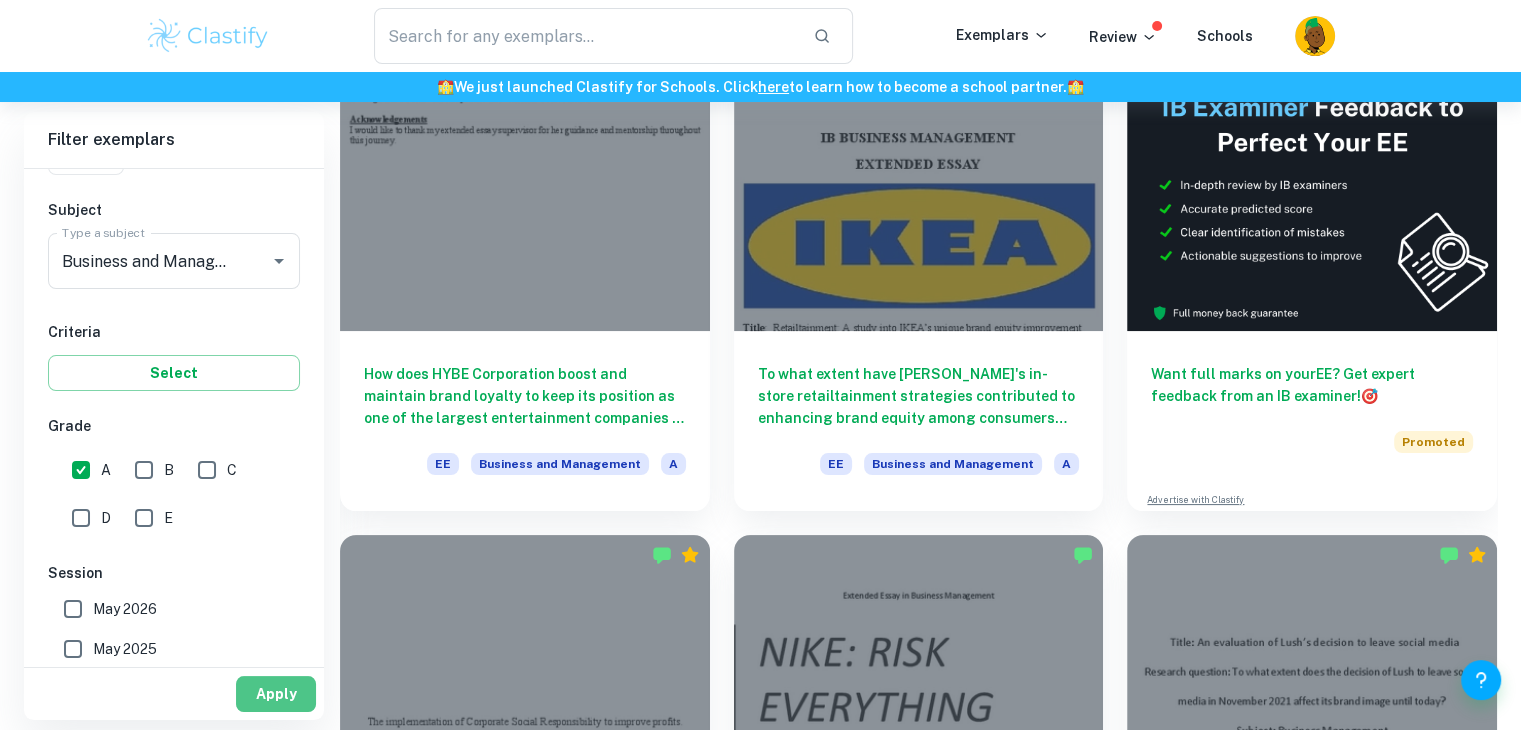 click on "Apply" at bounding box center [276, 694] 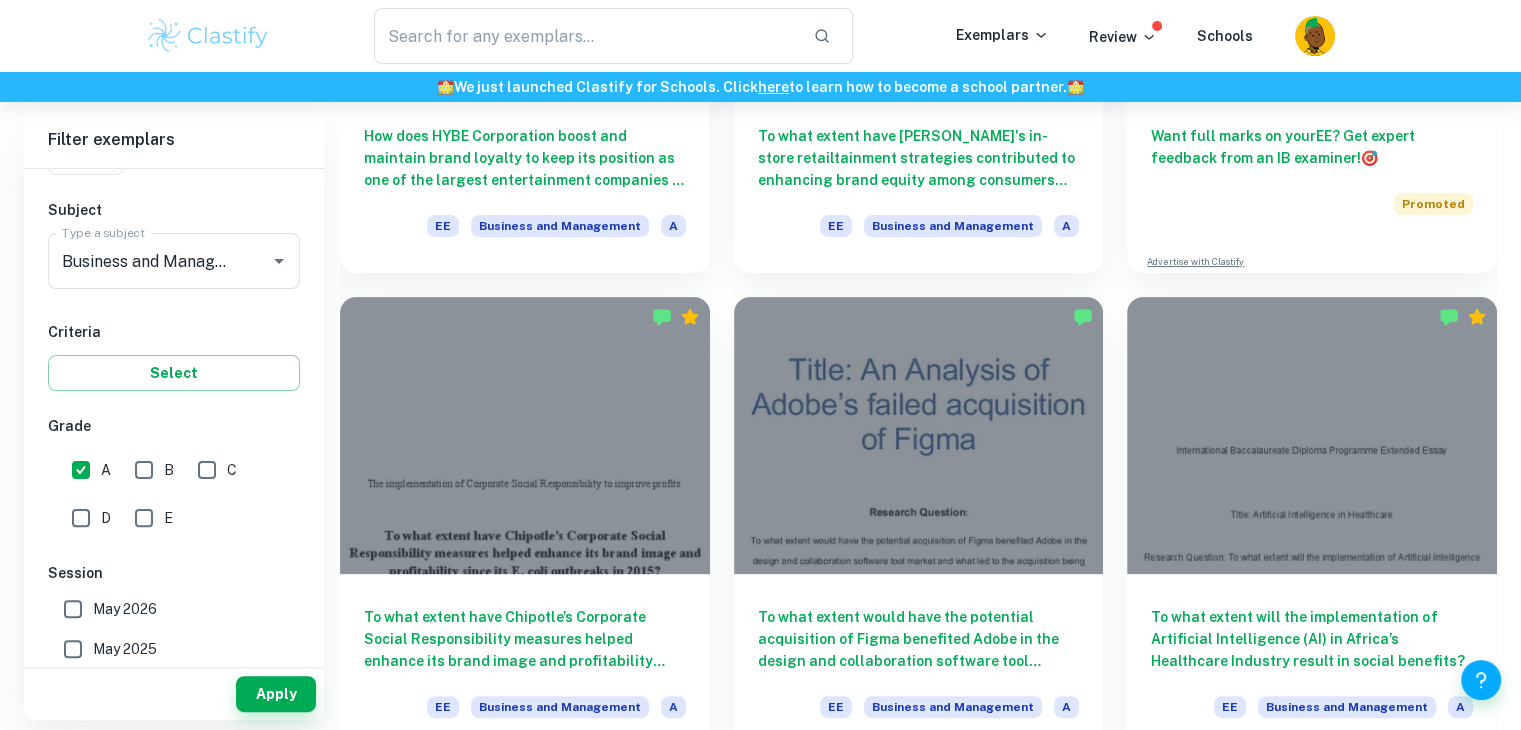 scroll, scrollTop: 332, scrollLeft: 0, axis: vertical 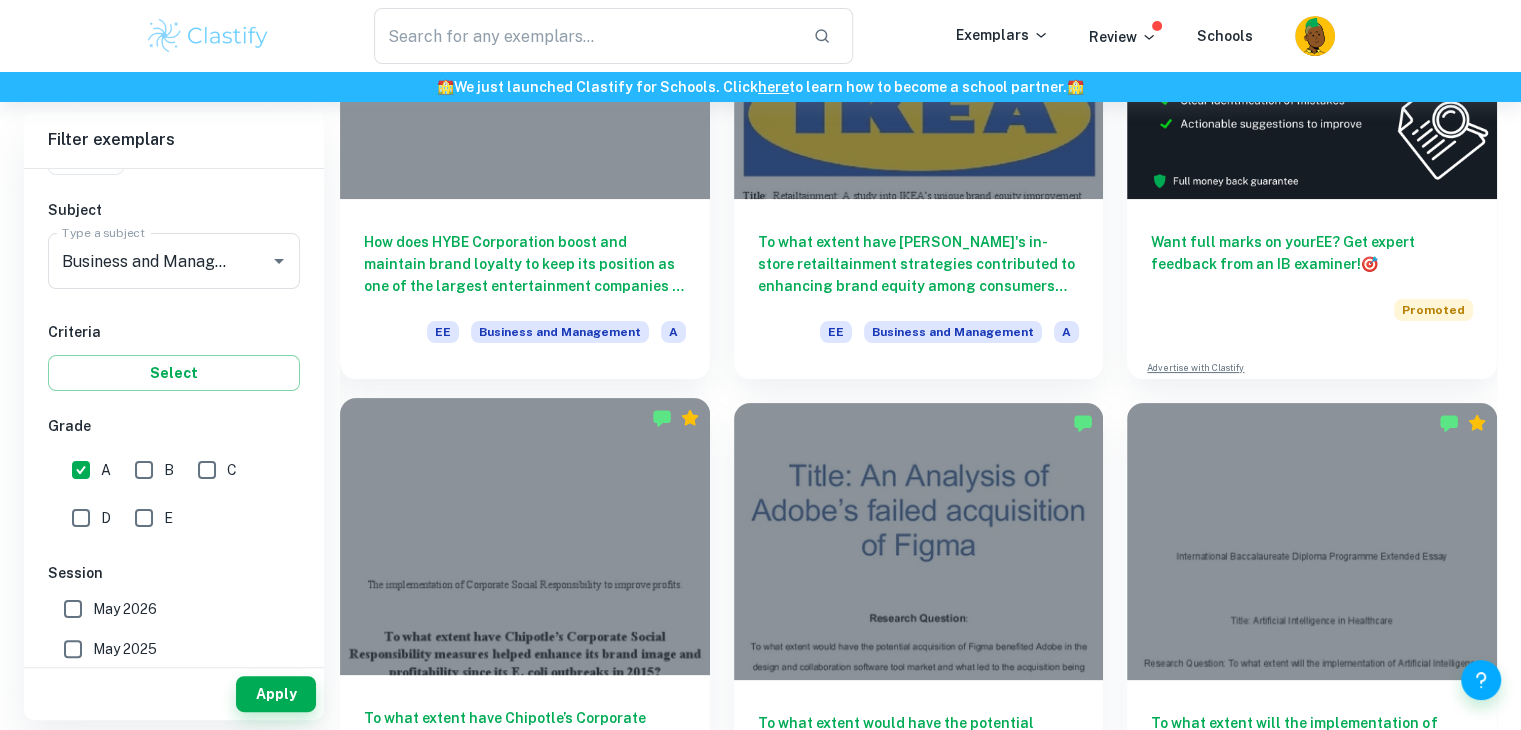 click at bounding box center (525, 536) 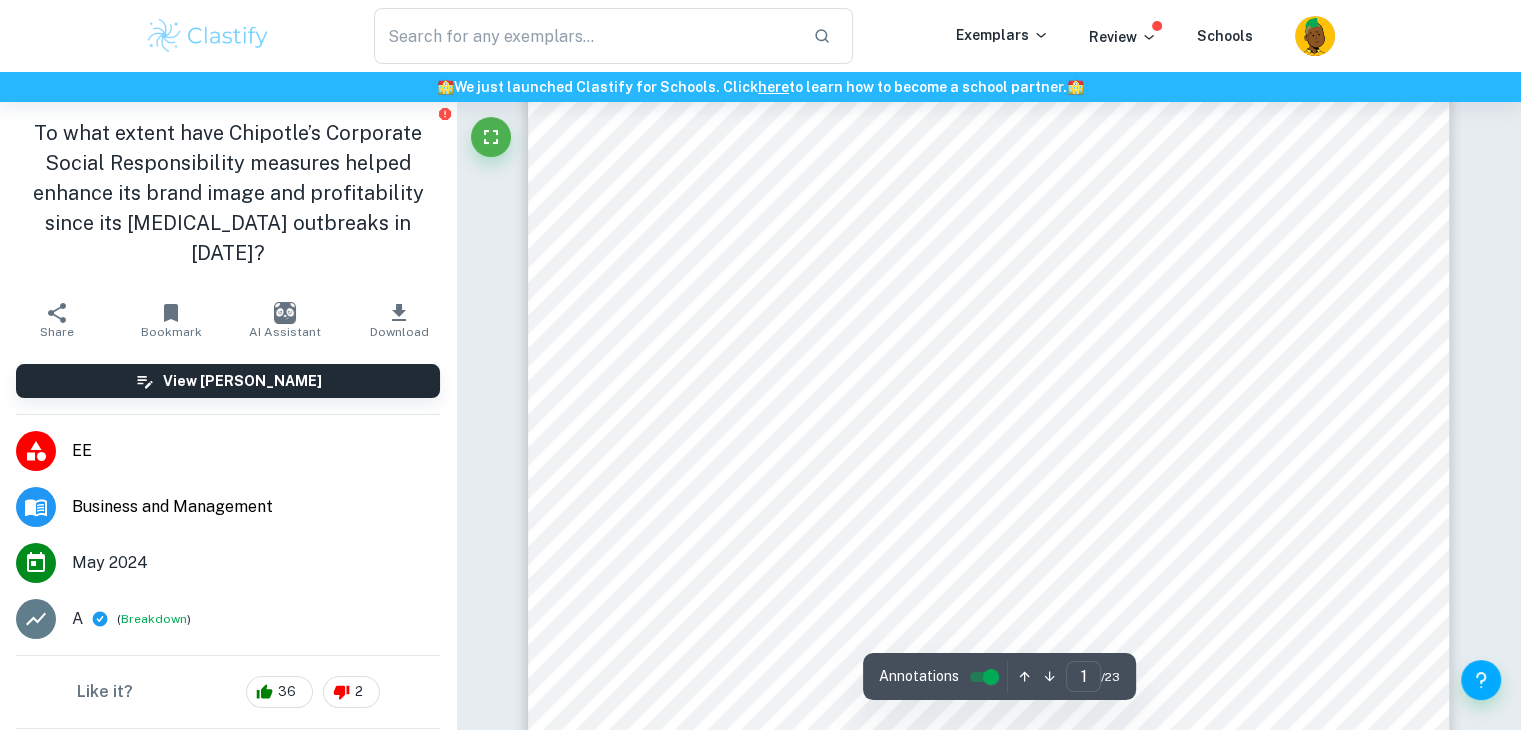 scroll, scrollTop: 348, scrollLeft: 0, axis: vertical 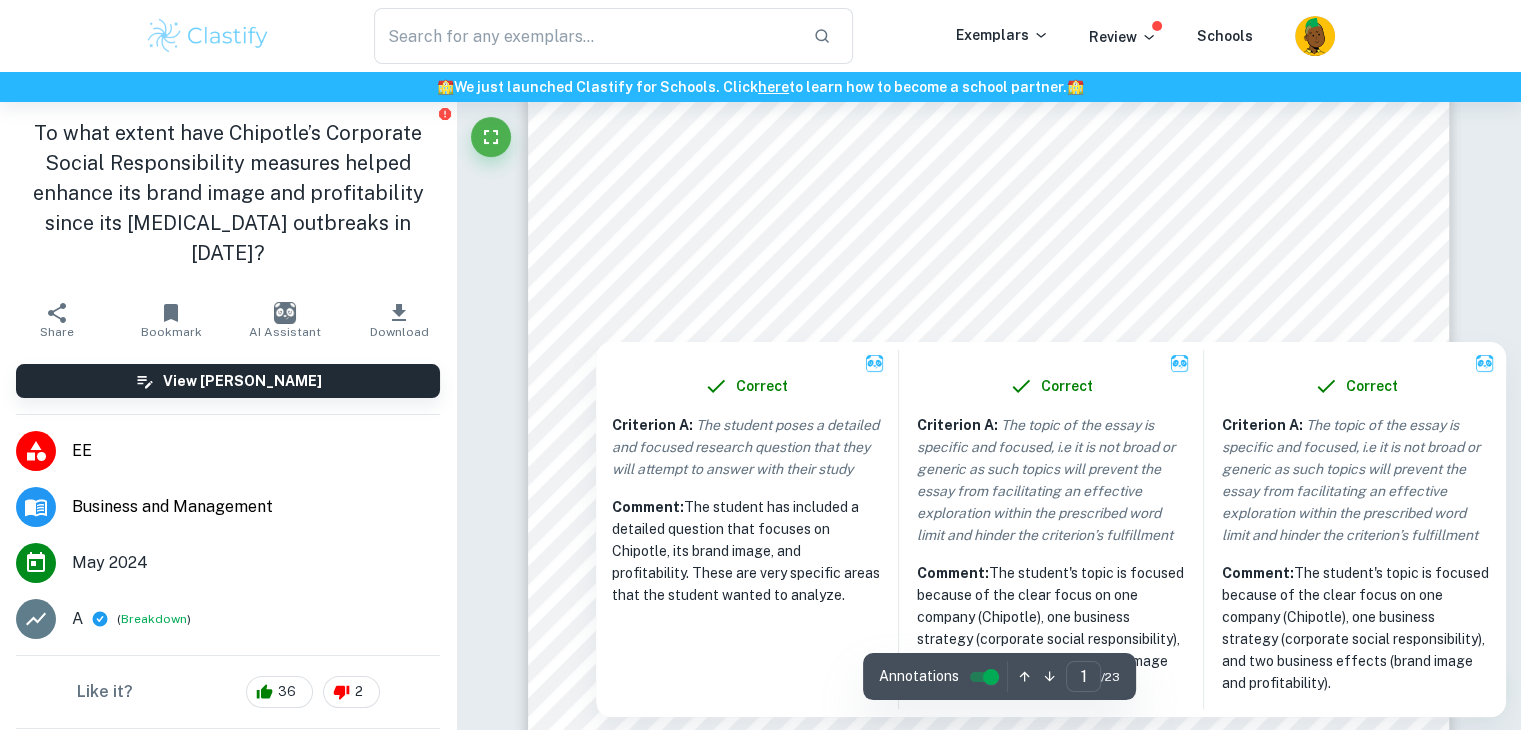 click at bounding box center (995, 253) 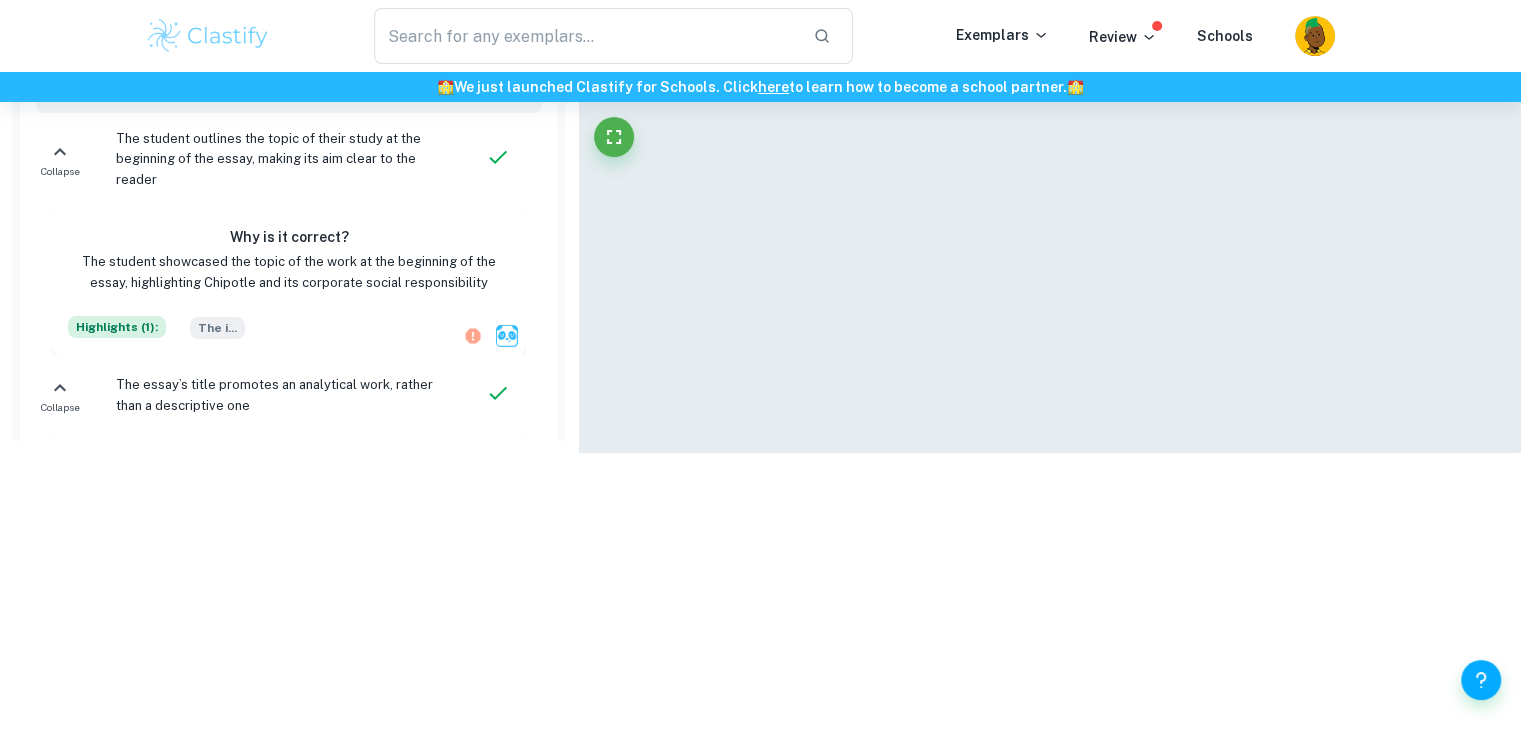 scroll, scrollTop: 335, scrollLeft: 0, axis: vertical 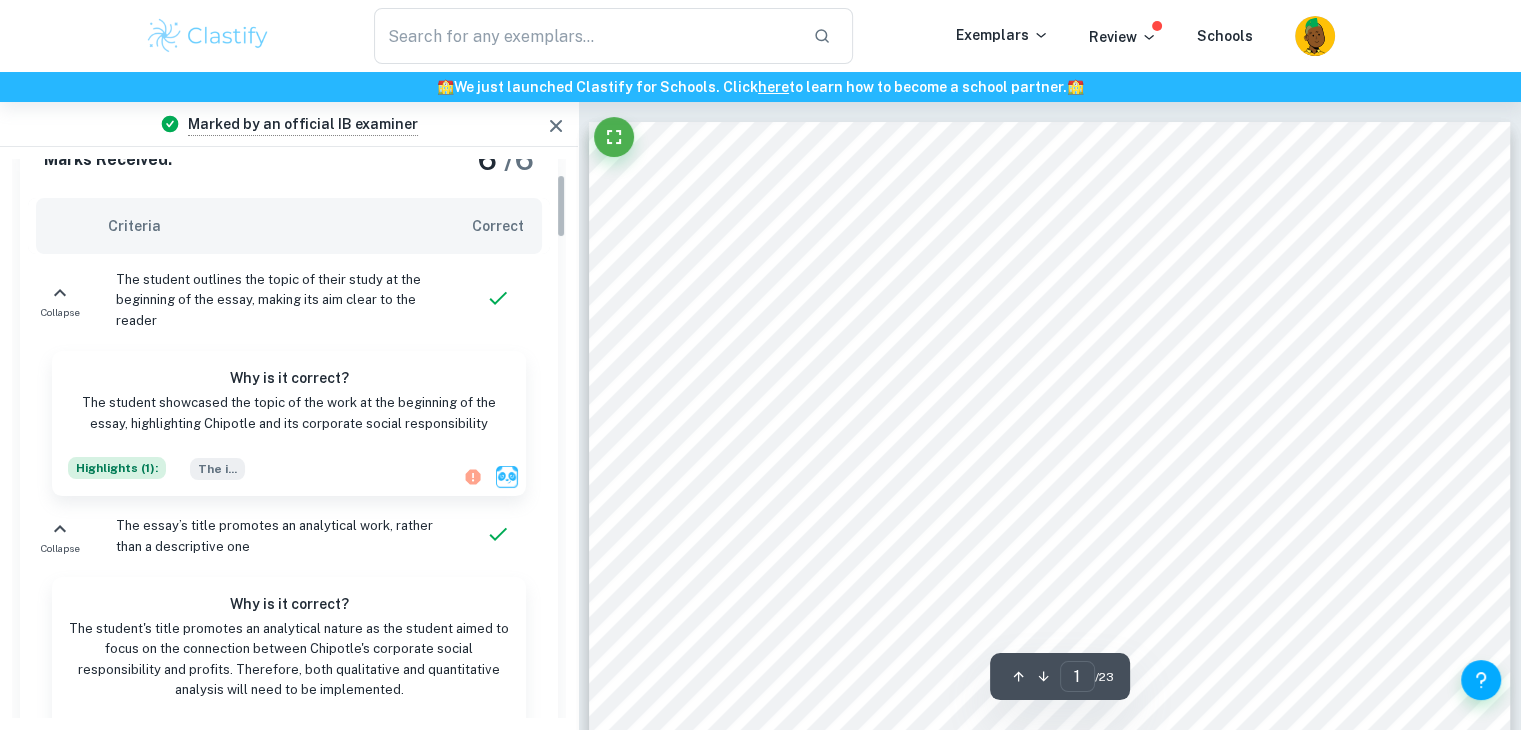 click on "The implementation of Corporate Social Responsibility to improve profits. To what extent have Chipotle9s Corporate Social Responsibility measures helped enhance its brand image and profitability since its [MEDICAL_DATA] outbreaks in [DATE]? Extended Essay in Business and Management [DATE] Word Count: 3790" at bounding box center [1050, 718] 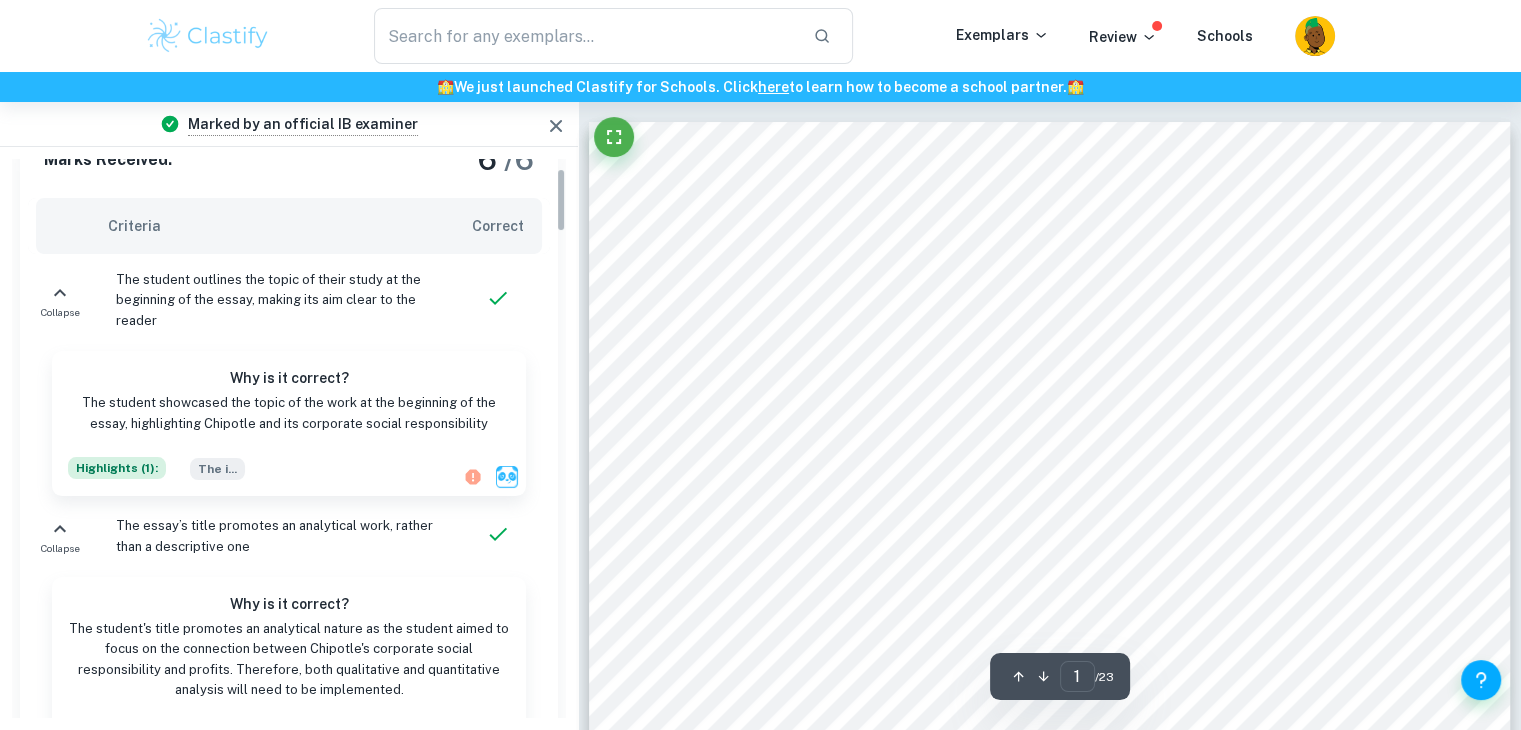 scroll, scrollTop: 78, scrollLeft: 0, axis: vertical 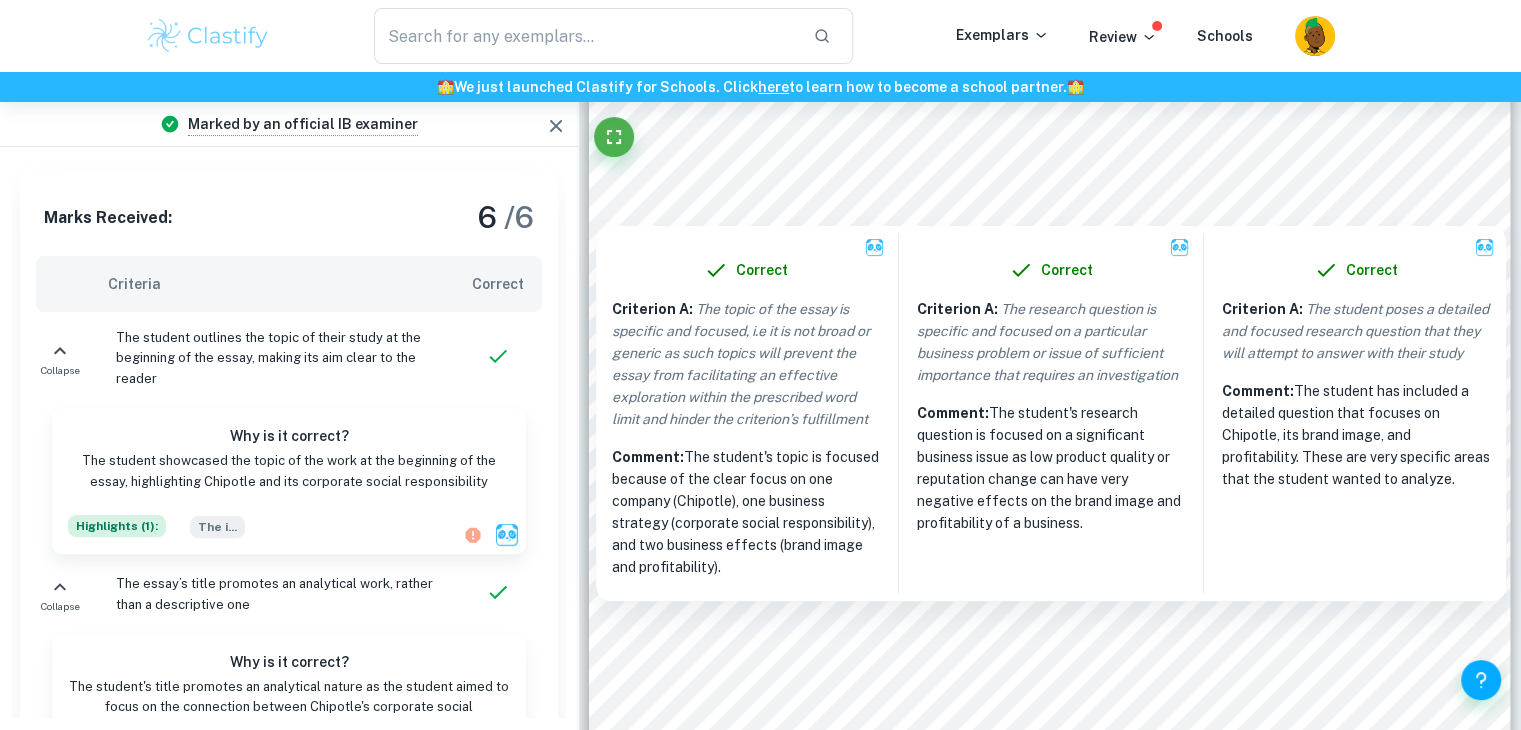 click on "Comment:  The student's topic is focused because of the clear focus on one company (Chipotle), one business strategy (corporate social responsibility), and two business effects (brand image and profitability)." at bounding box center (746, 512) 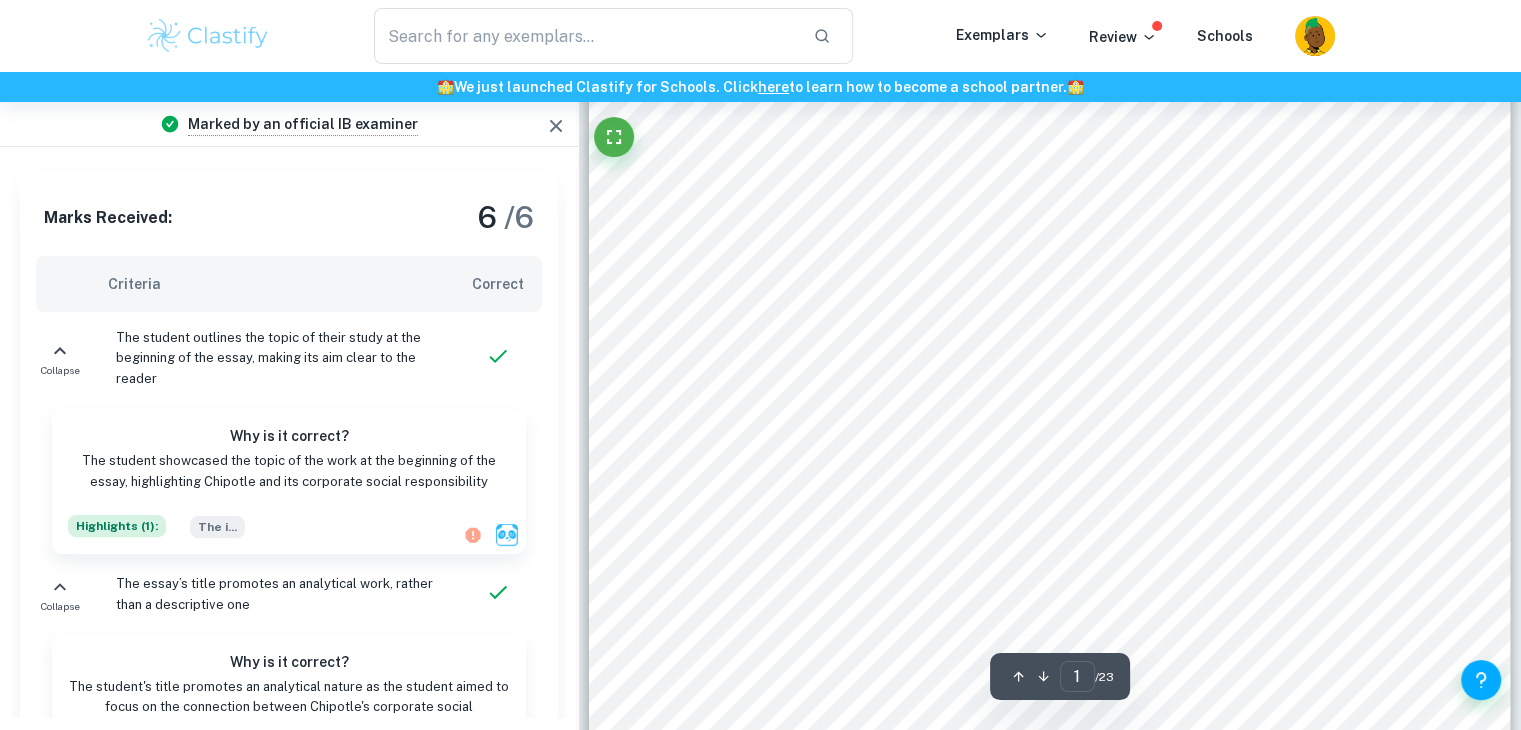 scroll, scrollTop: 531, scrollLeft: 0, axis: vertical 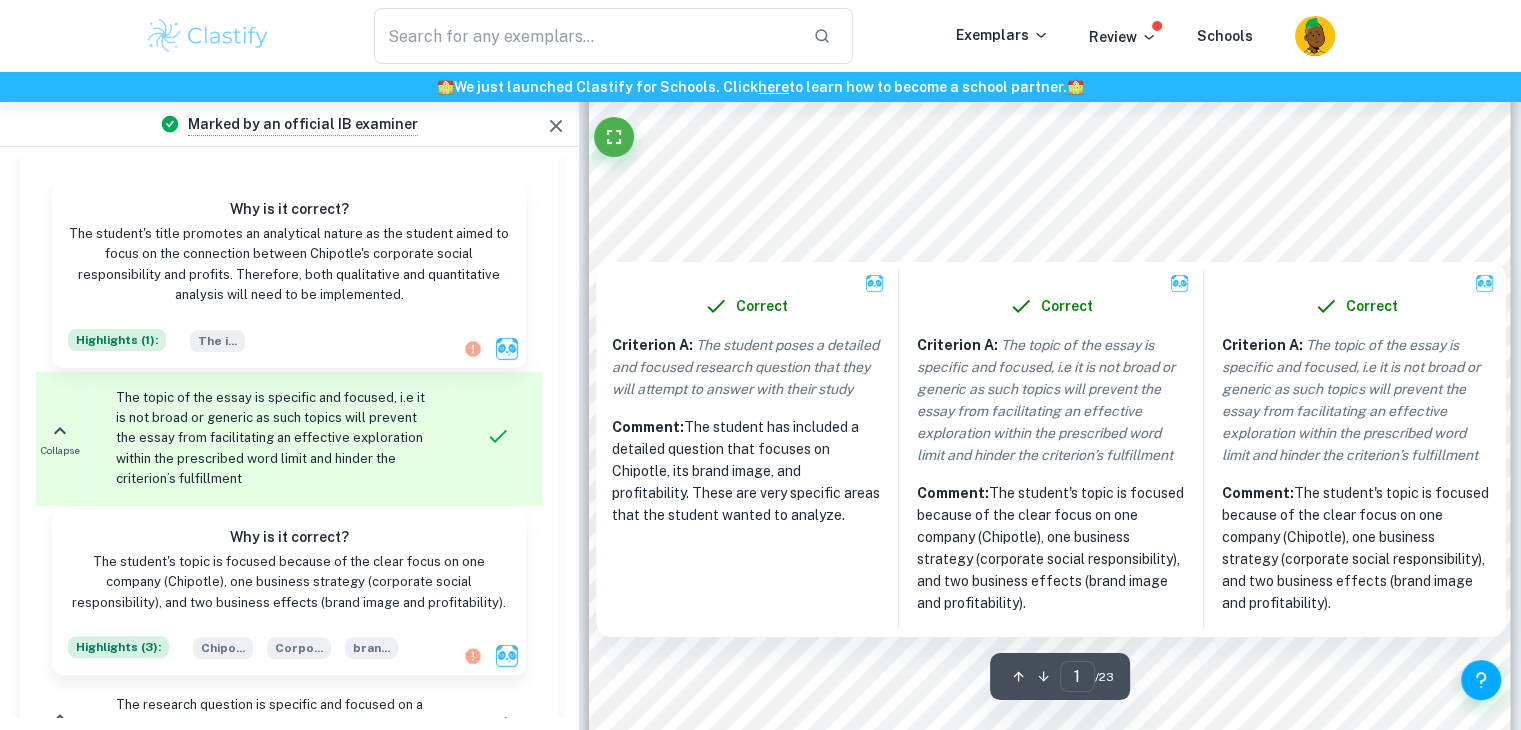 click at bounding box center [1049, 205] 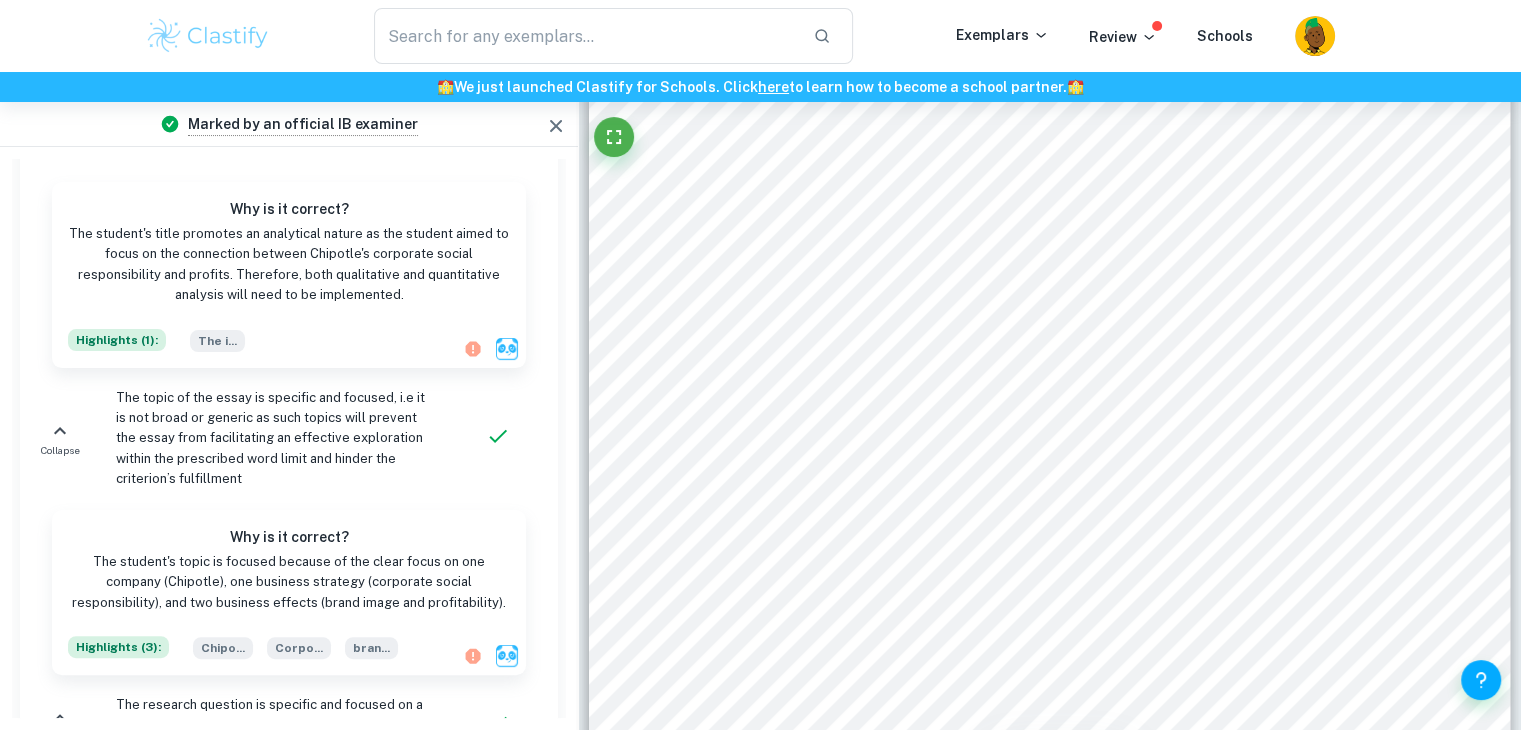 scroll, scrollTop: 1084, scrollLeft: 0, axis: vertical 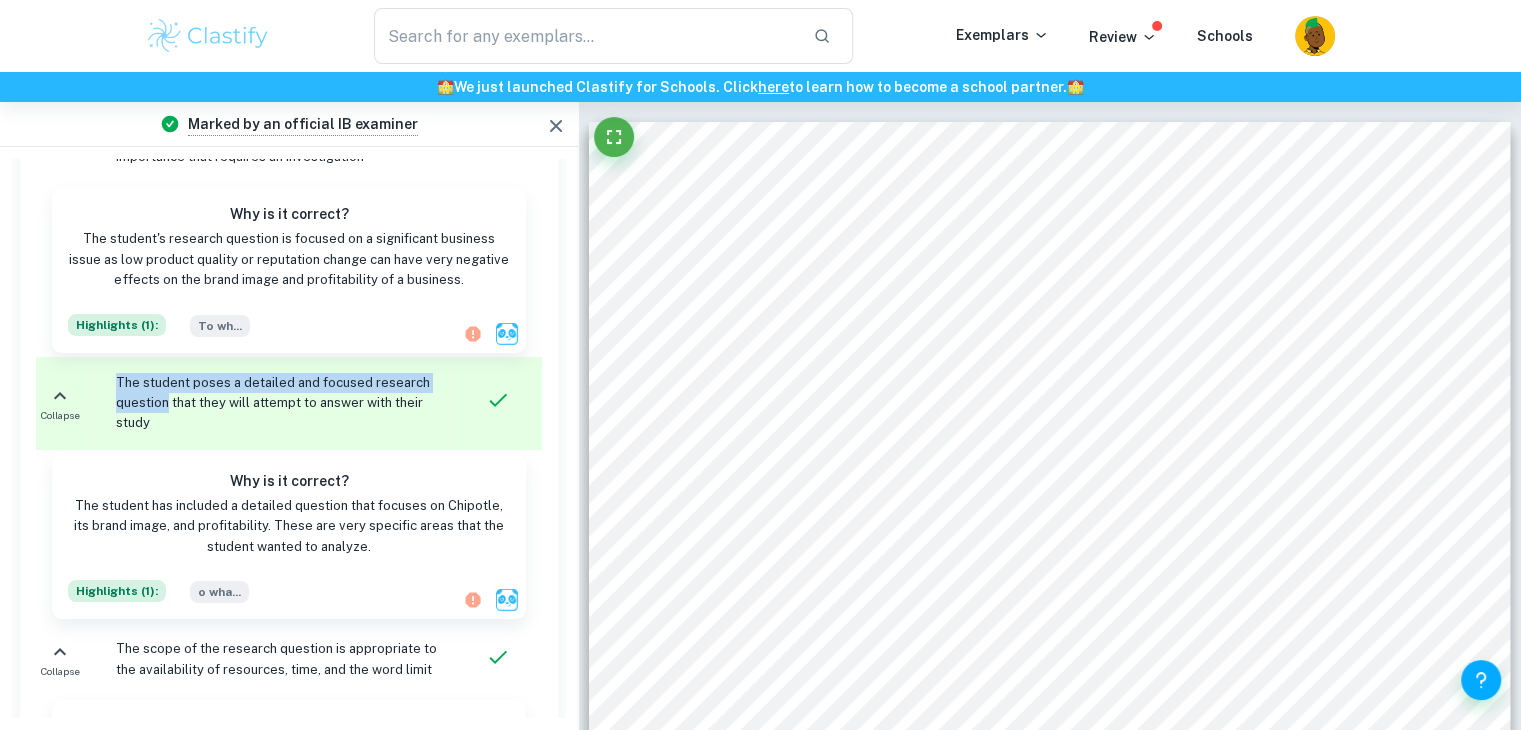 drag, startPoint x: 119, startPoint y: 378, endPoint x: 166, endPoint y: 398, distance: 51.078373 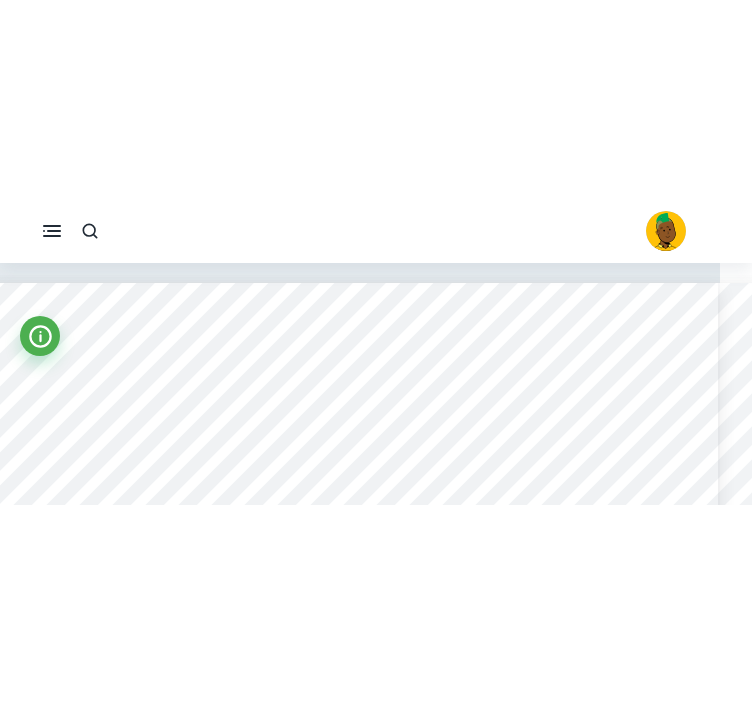 scroll, scrollTop: 0, scrollLeft: 0, axis: both 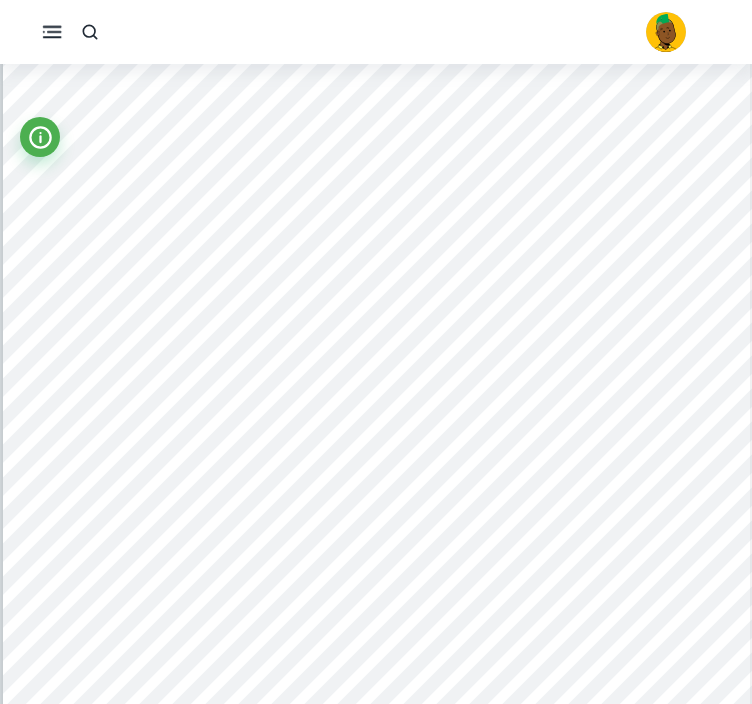 click 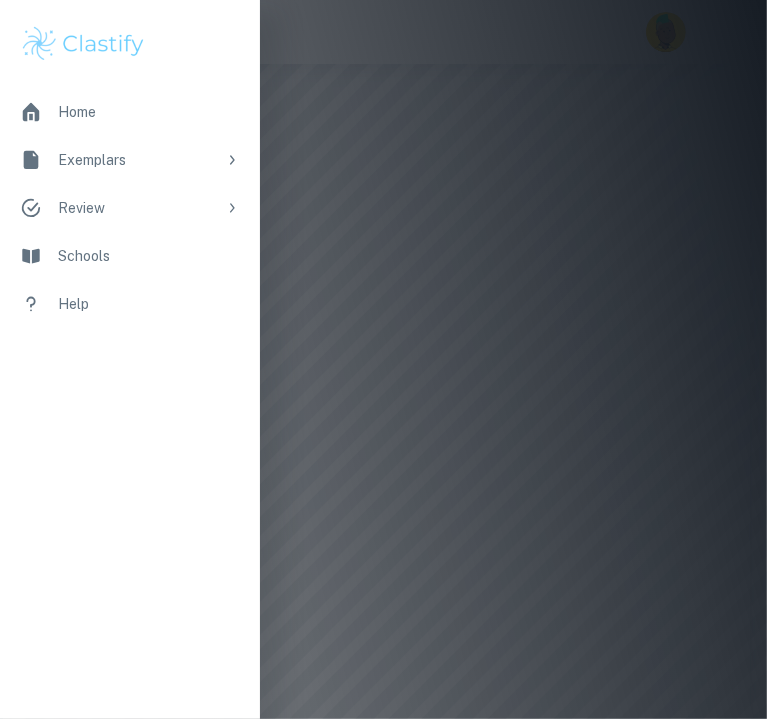 click at bounding box center (383, 359) 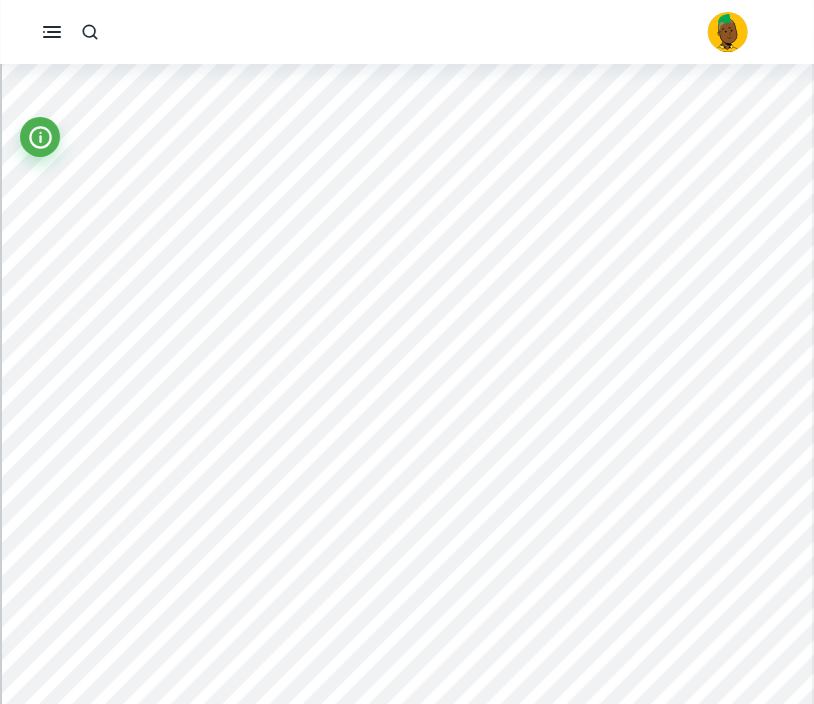 type on "1" 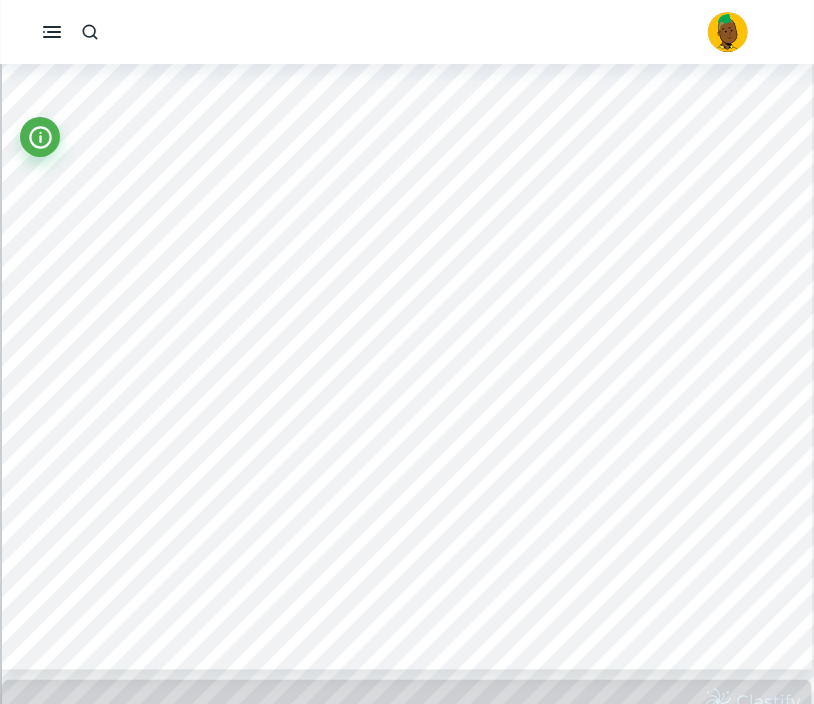 scroll, scrollTop: 300, scrollLeft: 0, axis: vertical 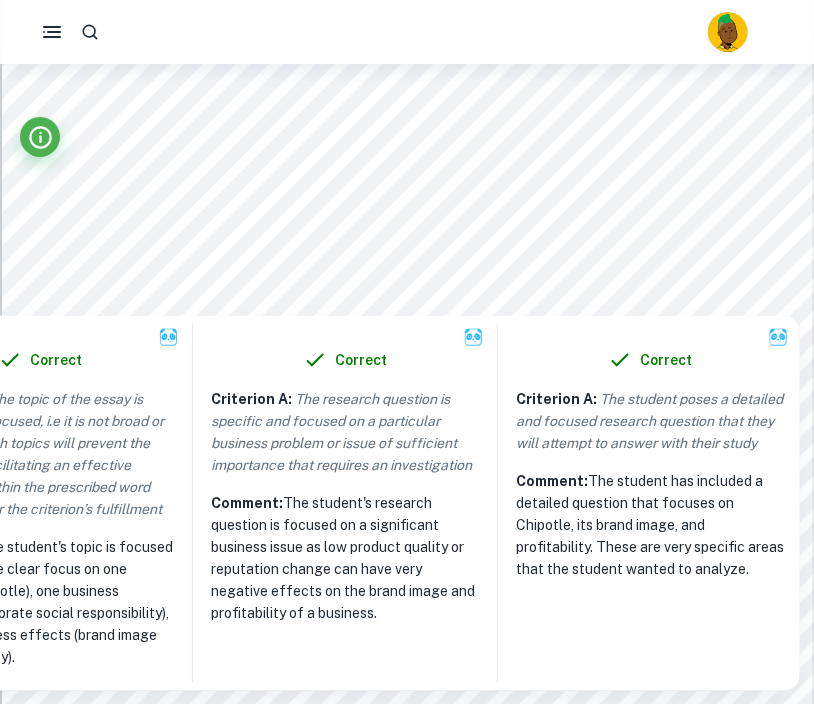 drag, startPoint x: 196, startPoint y: 353, endPoint x: 233, endPoint y: 343, distance: 38.327538 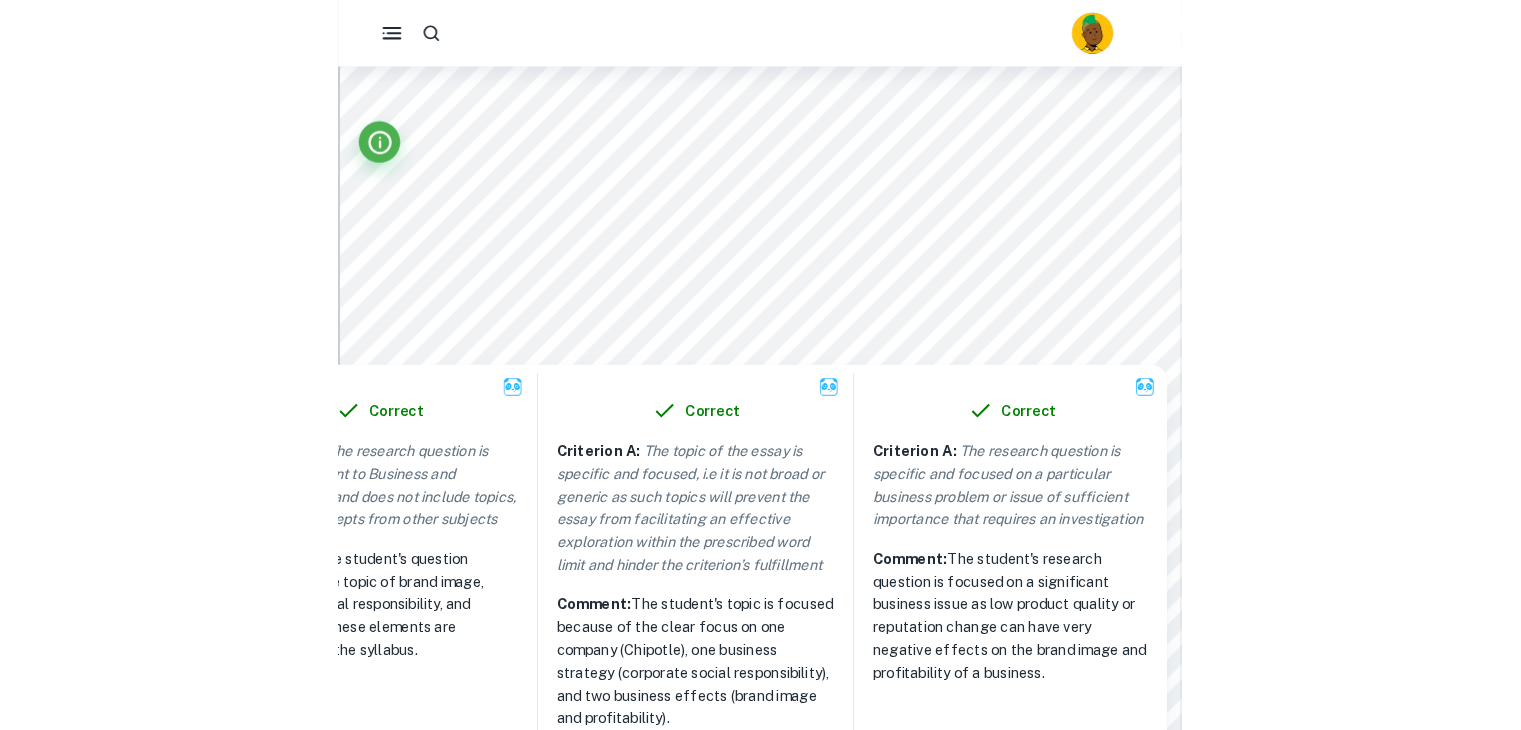 scroll, scrollTop: 400, scrollLeft: 0, axis: vertical 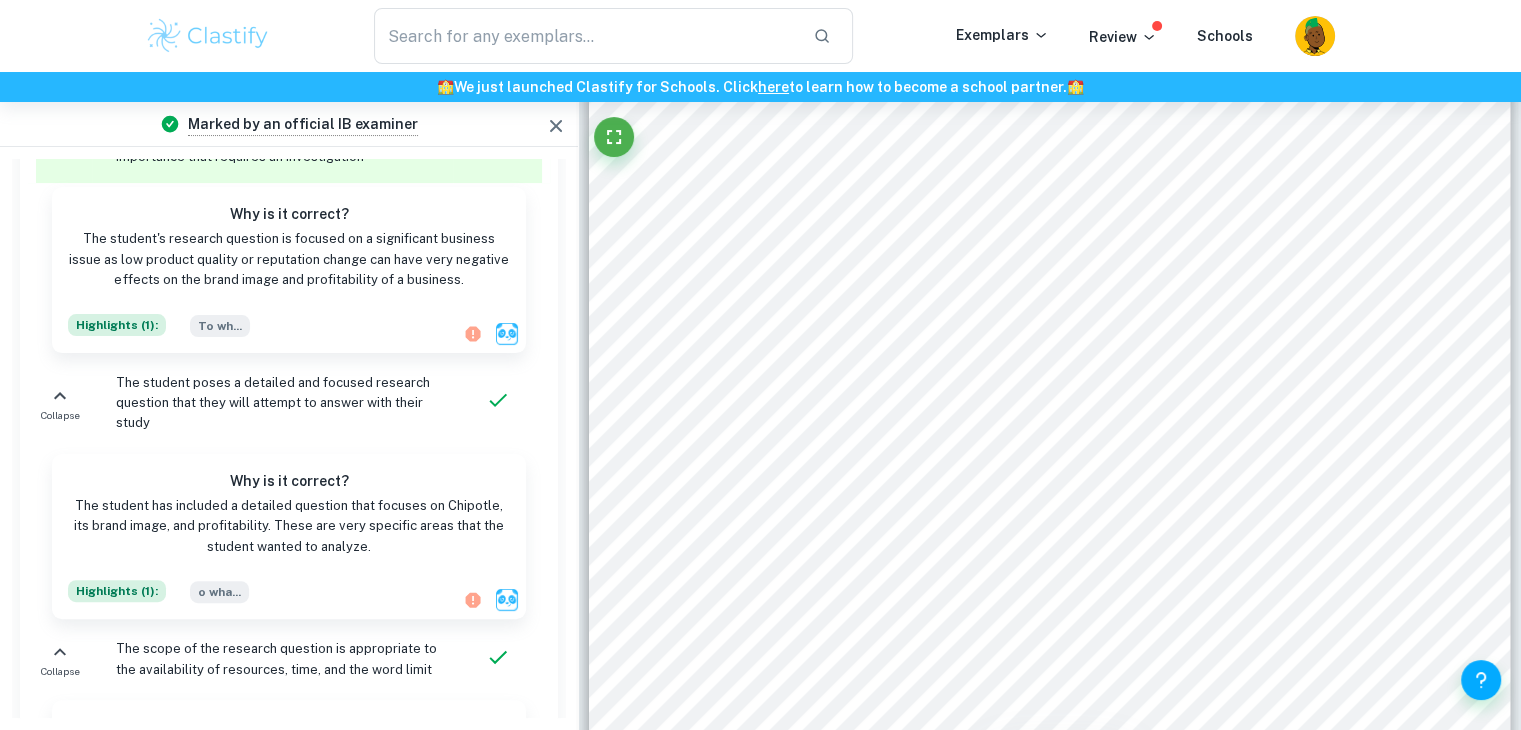 click 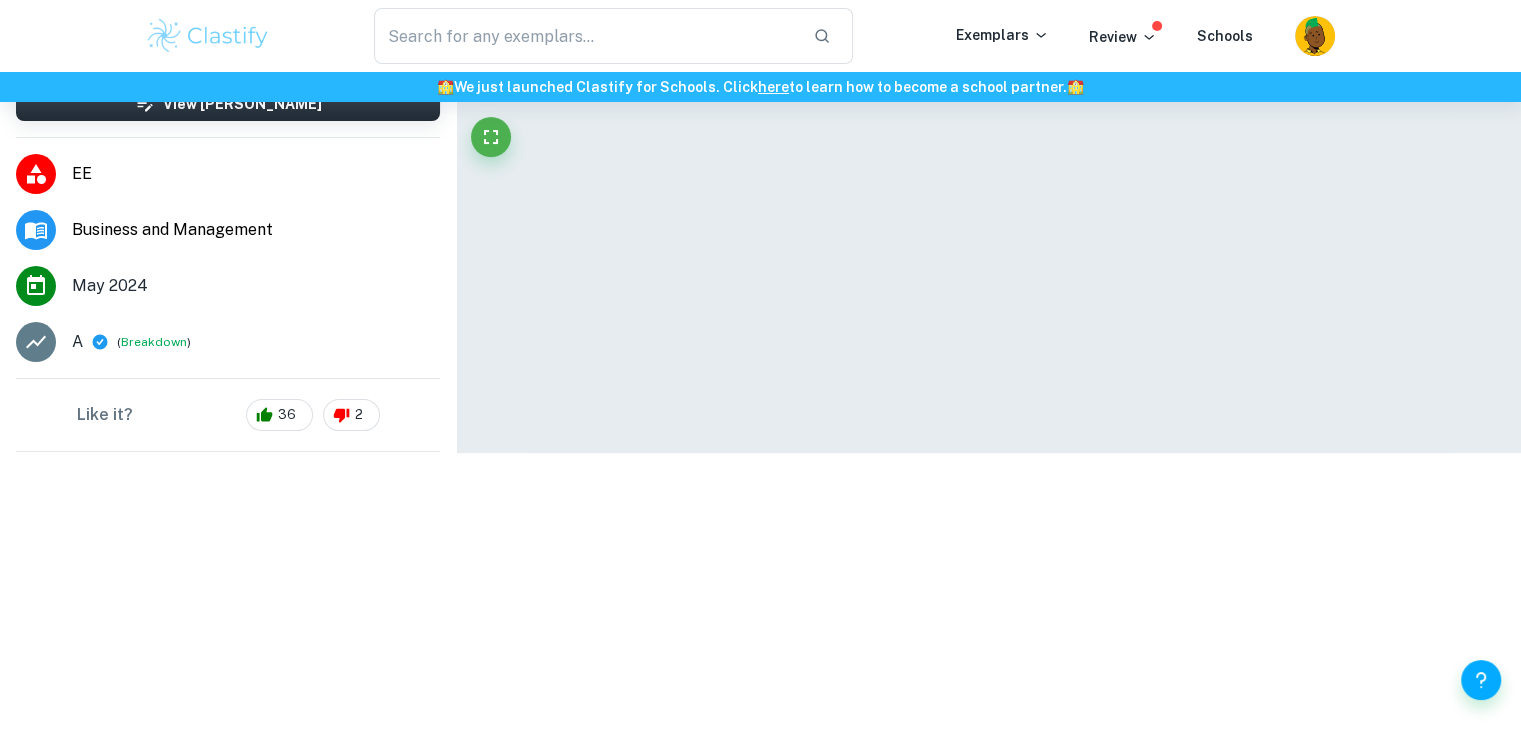 scroll, scrollTop: 335, scrollLeft: 0, axis: vertical 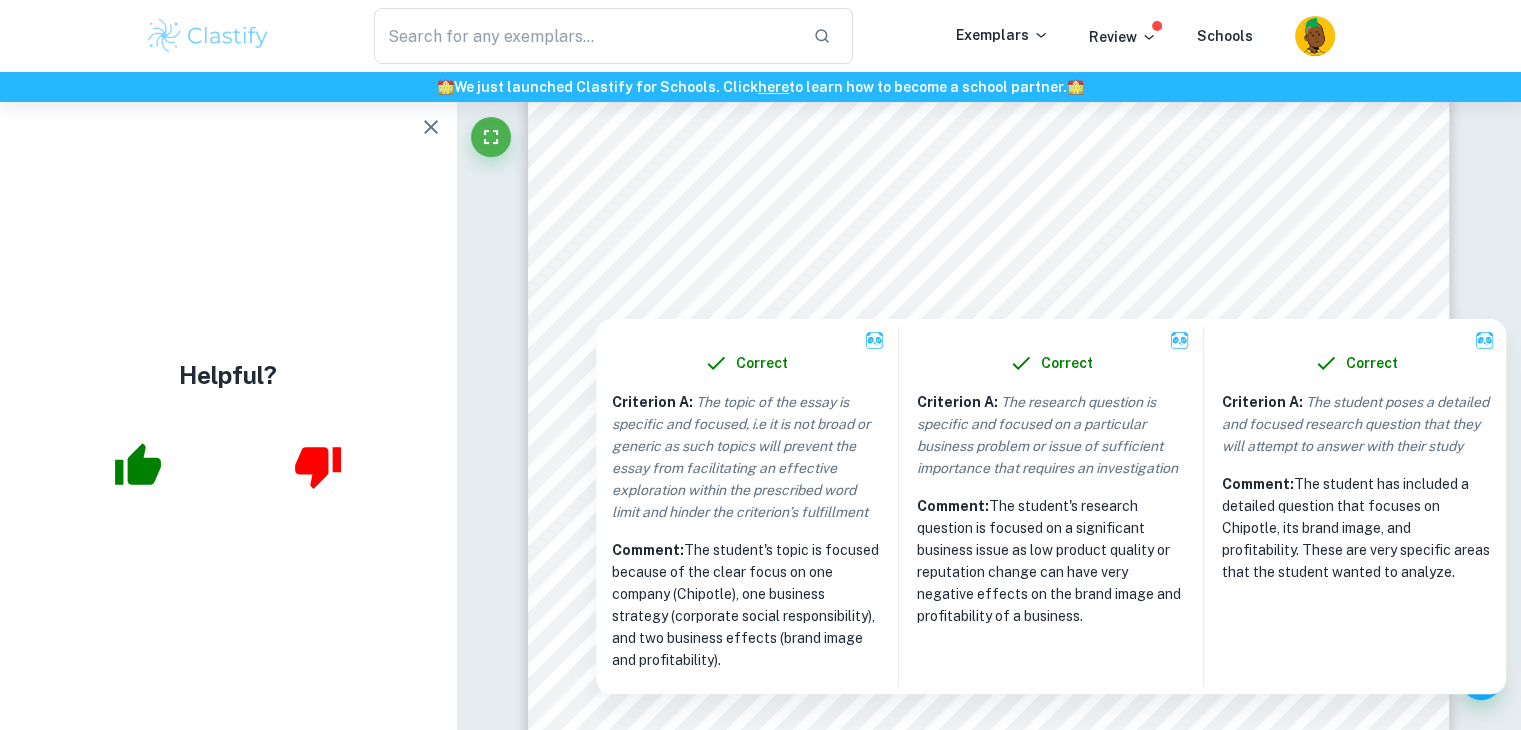 click 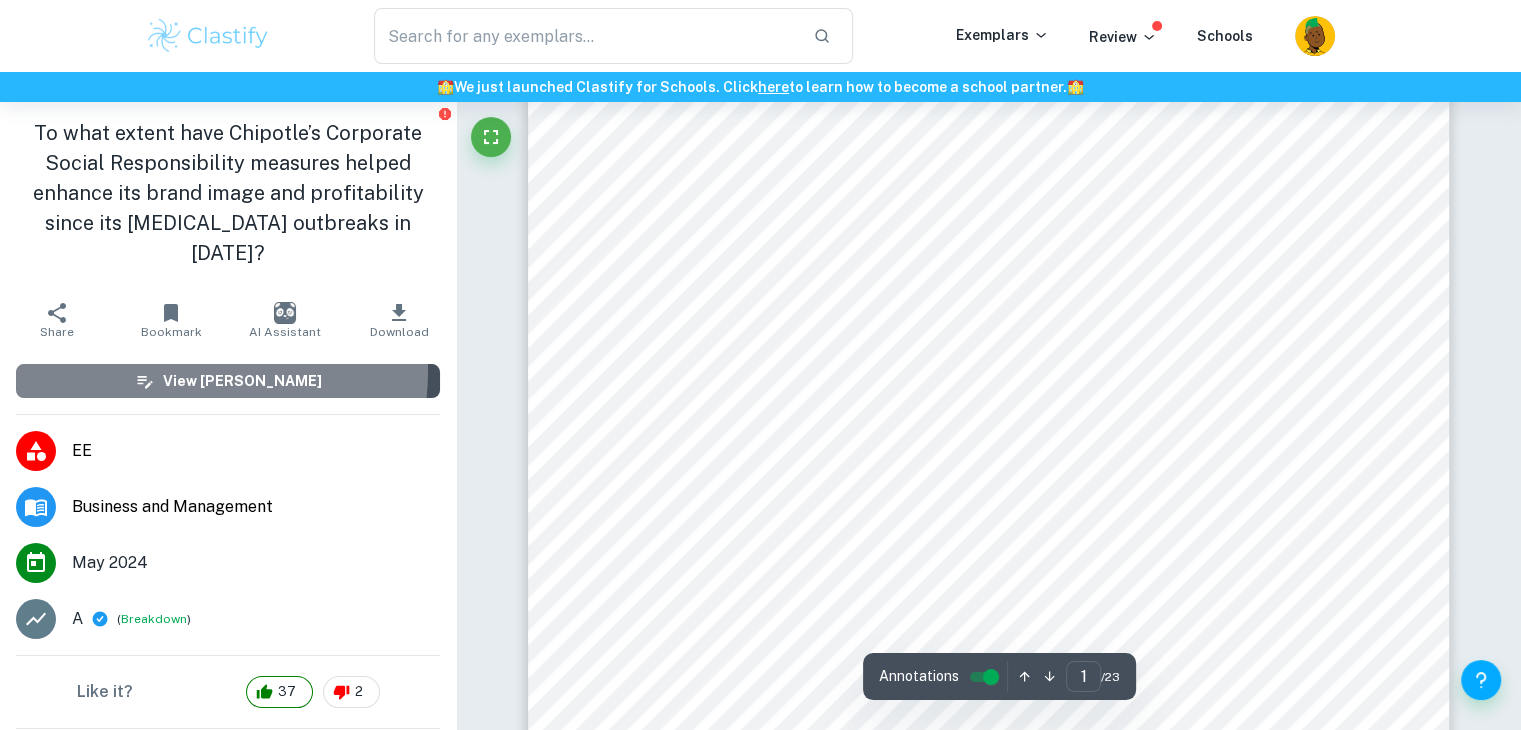 click on "View [PERSON_NAME]" at bounding box center [242, 381] 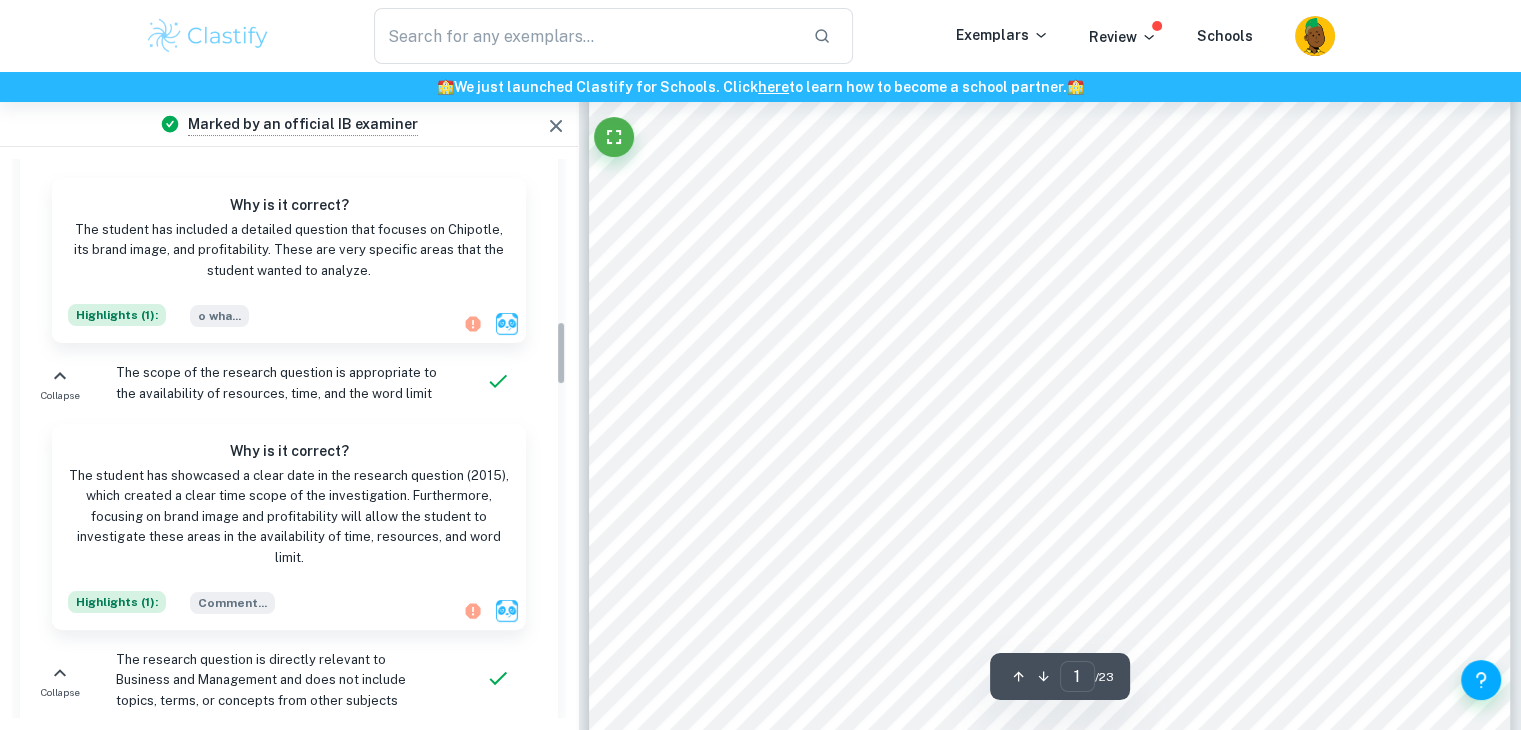 scroll, scrollTop: 1400, scrollLeft: 0, axis: vertical 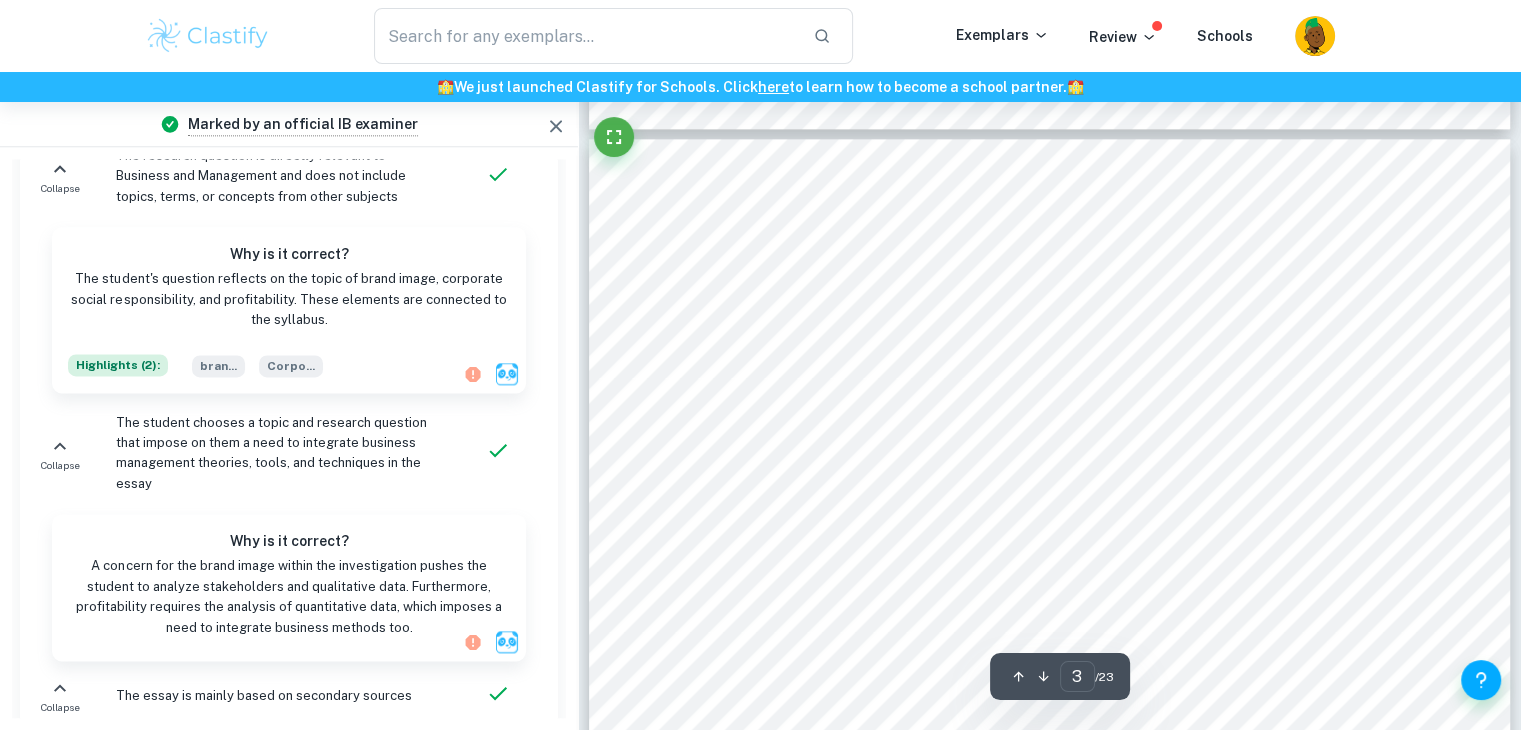click on "Chipotle Mexican Grill, a multinational fast-casual restaurant chain that specializes in Mexican" at bounding box center [1041, 319] 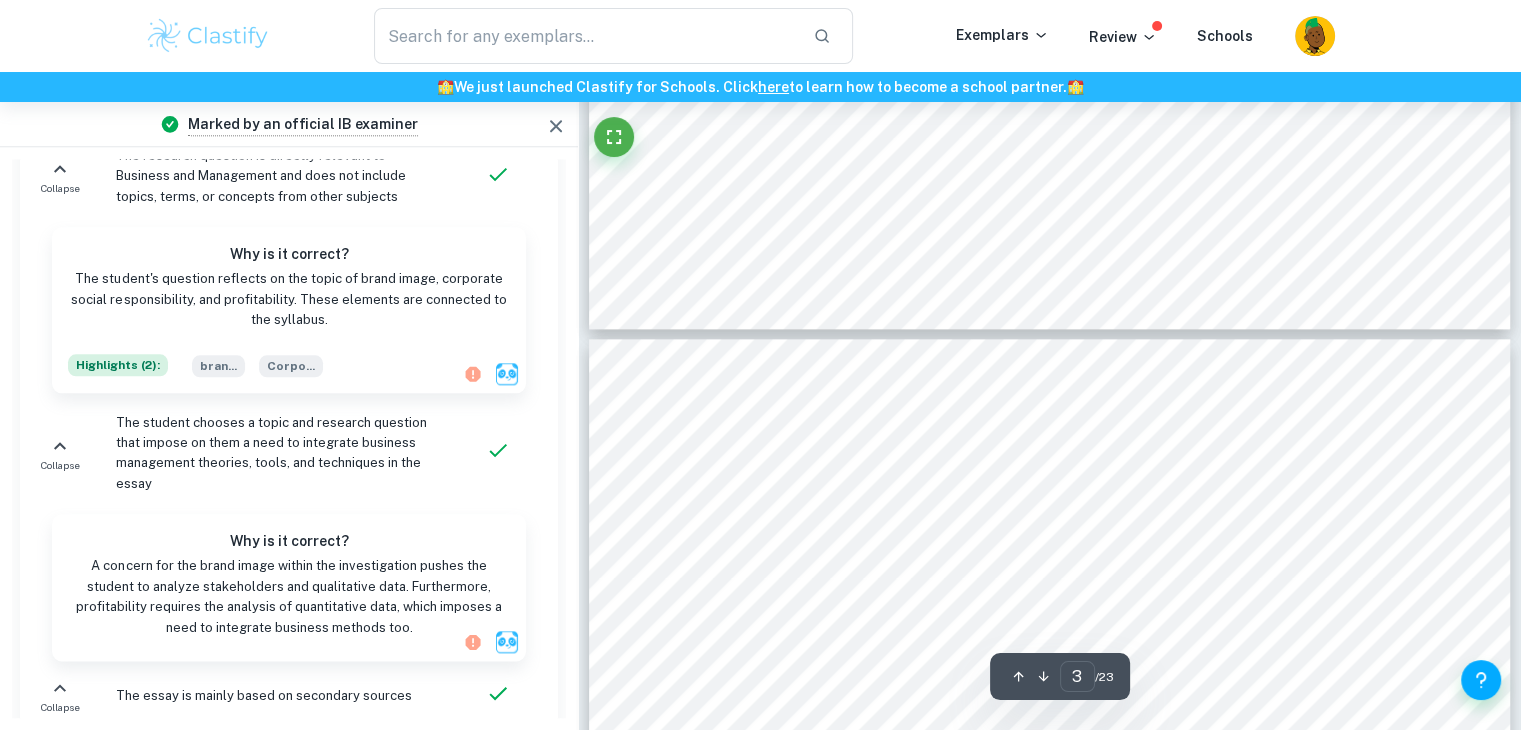 scroll, scrollTop: 2535, scrollLeft: 0, axis: vertical 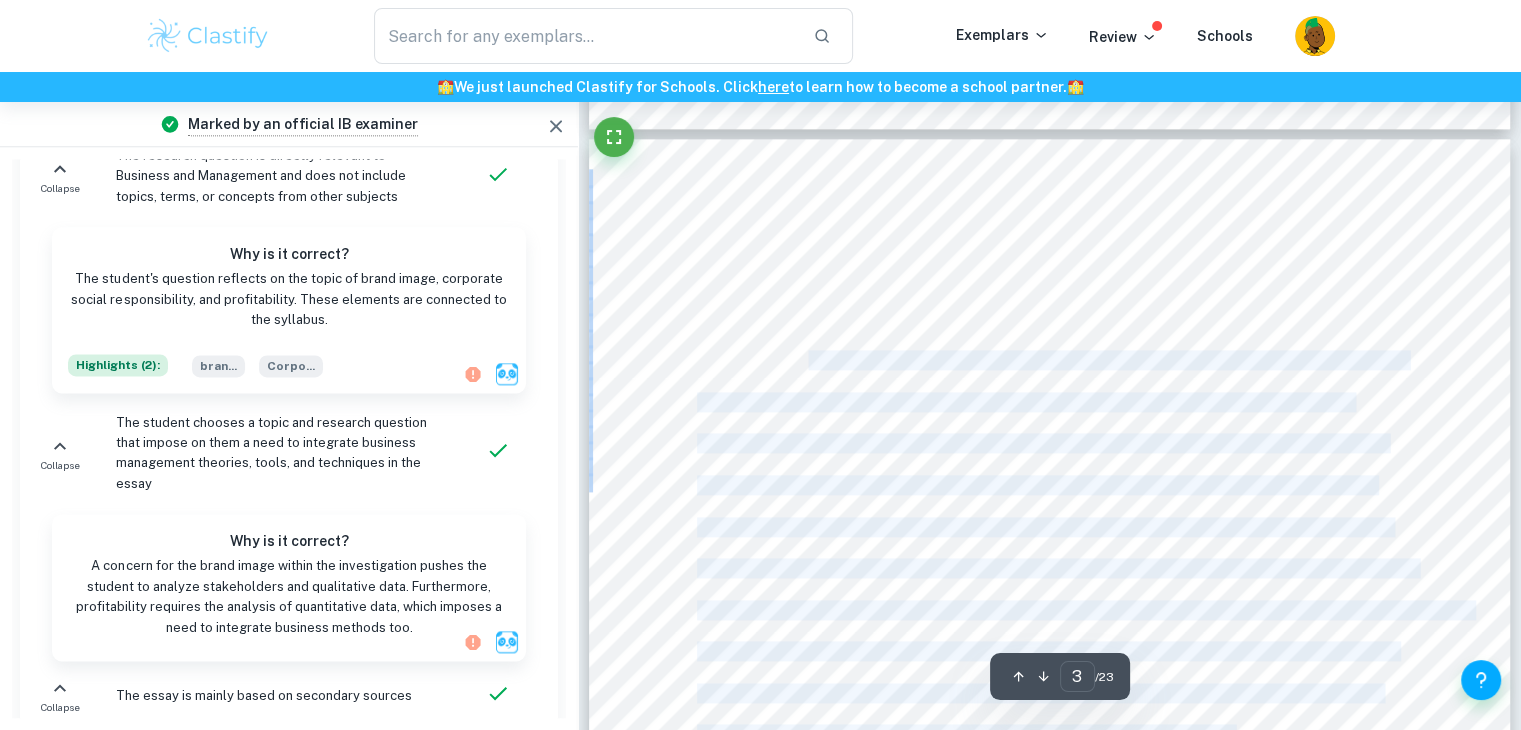 drag, startPoint x: 696, startPoint y: 313, endPoint x: 756, endPoint y: 321, distance: 60.530983 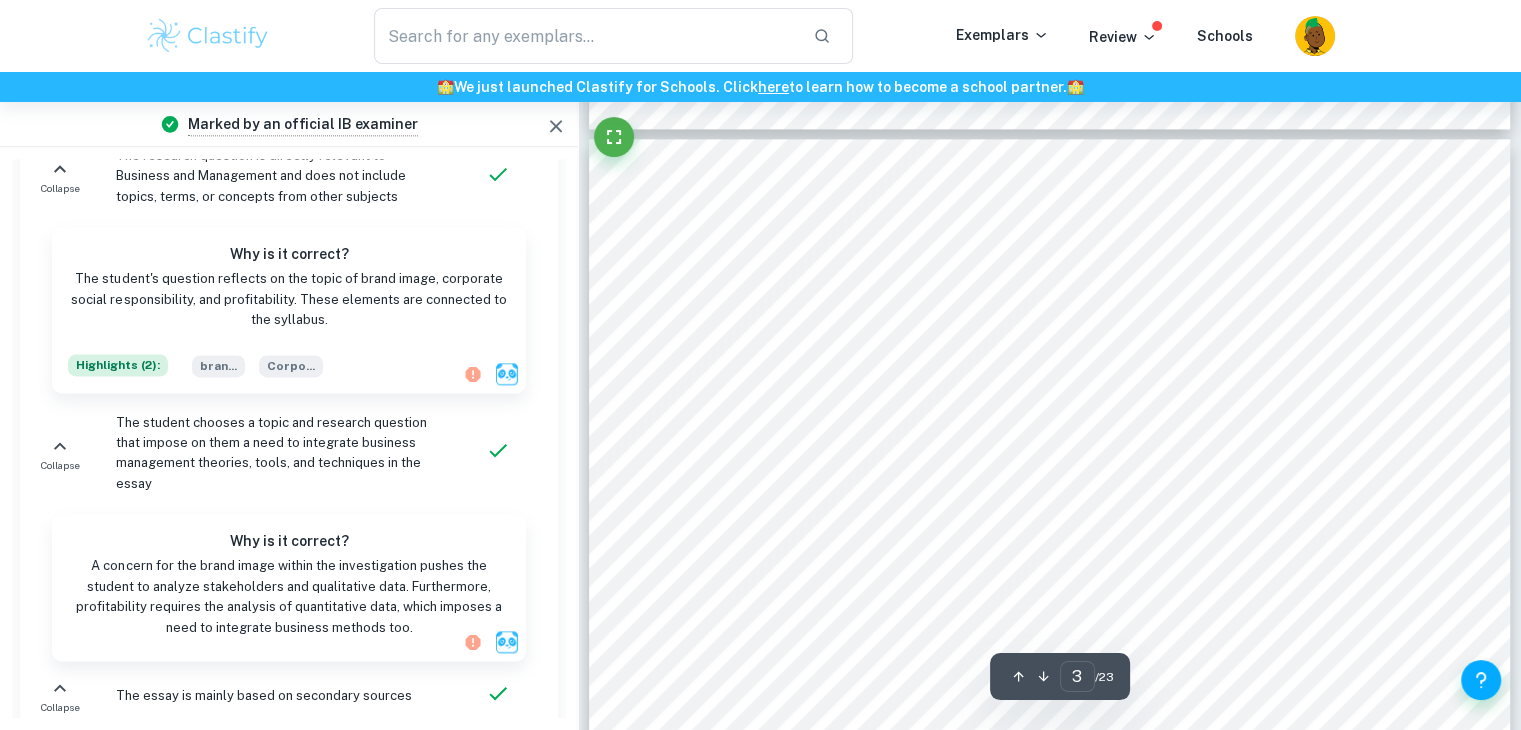 click on "1. Introduction Chipotle Mexican Grill, a multinational fast-casual restaurant chain that specializes in Mexican Cuisine, was founded by [PERSON_NAME] in [DATE]. Since its inception, Chipotle has strived to differentiate itself from its fast-food competitors by being committed to serving 8food with integrity9 using high-quality and fresh ingredients. This allowed [PERSON_NAME] to have a competitive advantage against competitors by targeting new demographics who were health conscious but wanted the convenience provided by fast-food restaurants. Over the years, it expanded into over 3000 locations, expanding to international locations in [DATE], and broadening its product portfolio to diversify into more niches of the fast-casual food industry. [DATE], Chipotle is one of the market leaders in the lucrative fast-casual industry that has a market size of $169.92 billion USD as of 2022 and a forecasted industry compound annual growth rate (CAGR) of 10.2% between , [GEOGRAPHIC_DATA] boasted approximately a 5.08% ýÿÿýÿ þ/ÿÿÿ" at bounding box center [1050, 735] 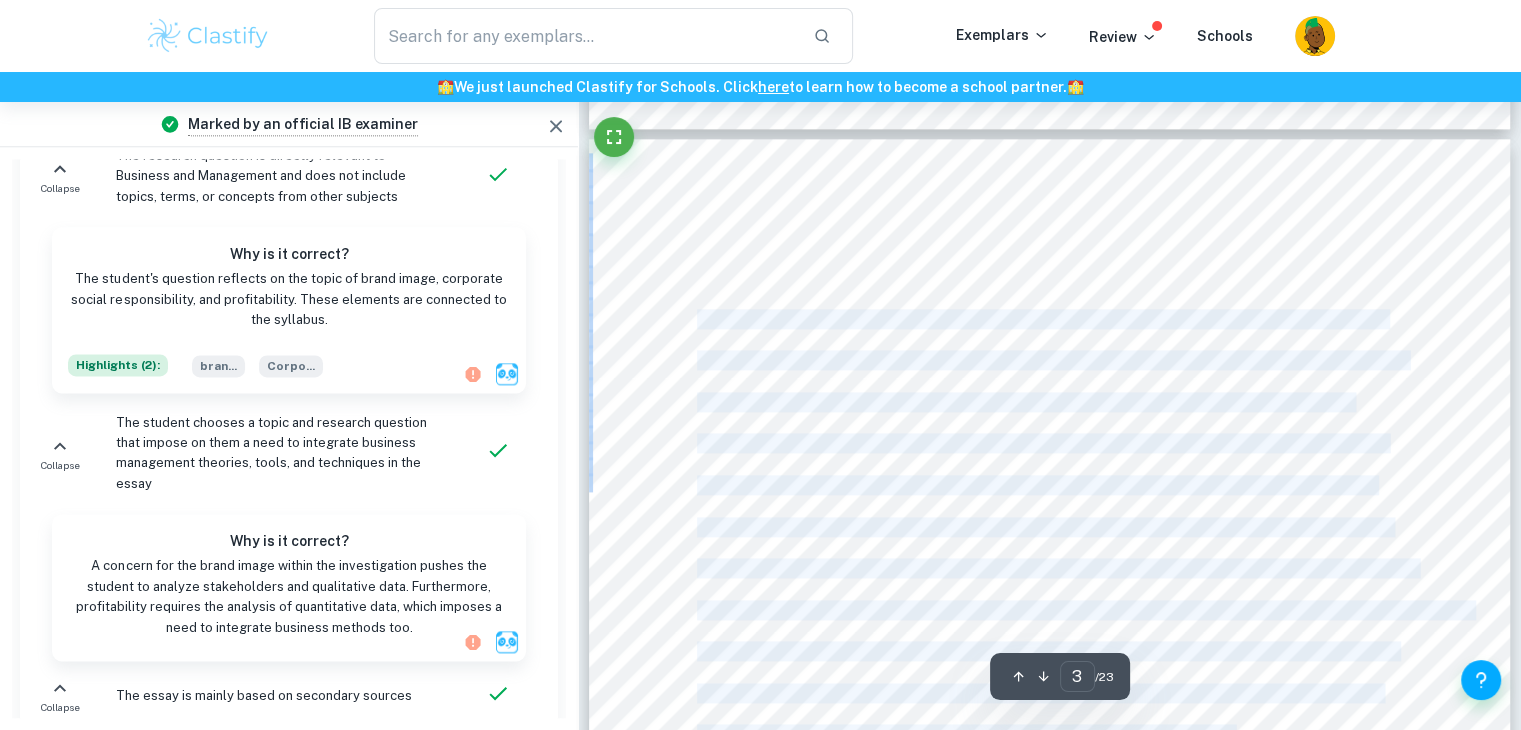 click on "Chipotle Mexican Grill, a multinational fast-casual restaurant chain that specializes in Mexican" at bounding box center (1041, 319) 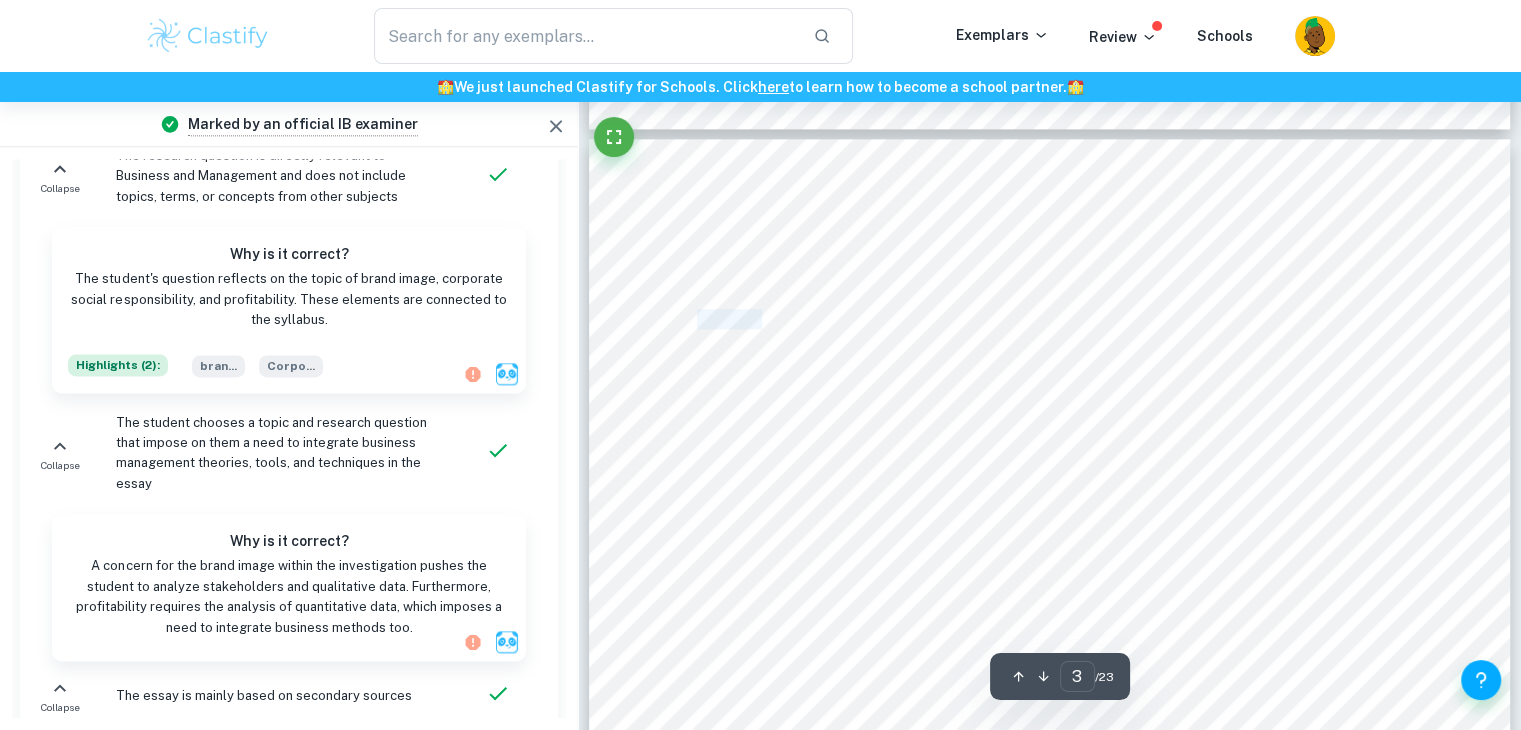 click on "Chipotle Mexican Grill, a multinational fast-casual restaurant chain that specializes in Mexican" at bounding box center (1041, 319) 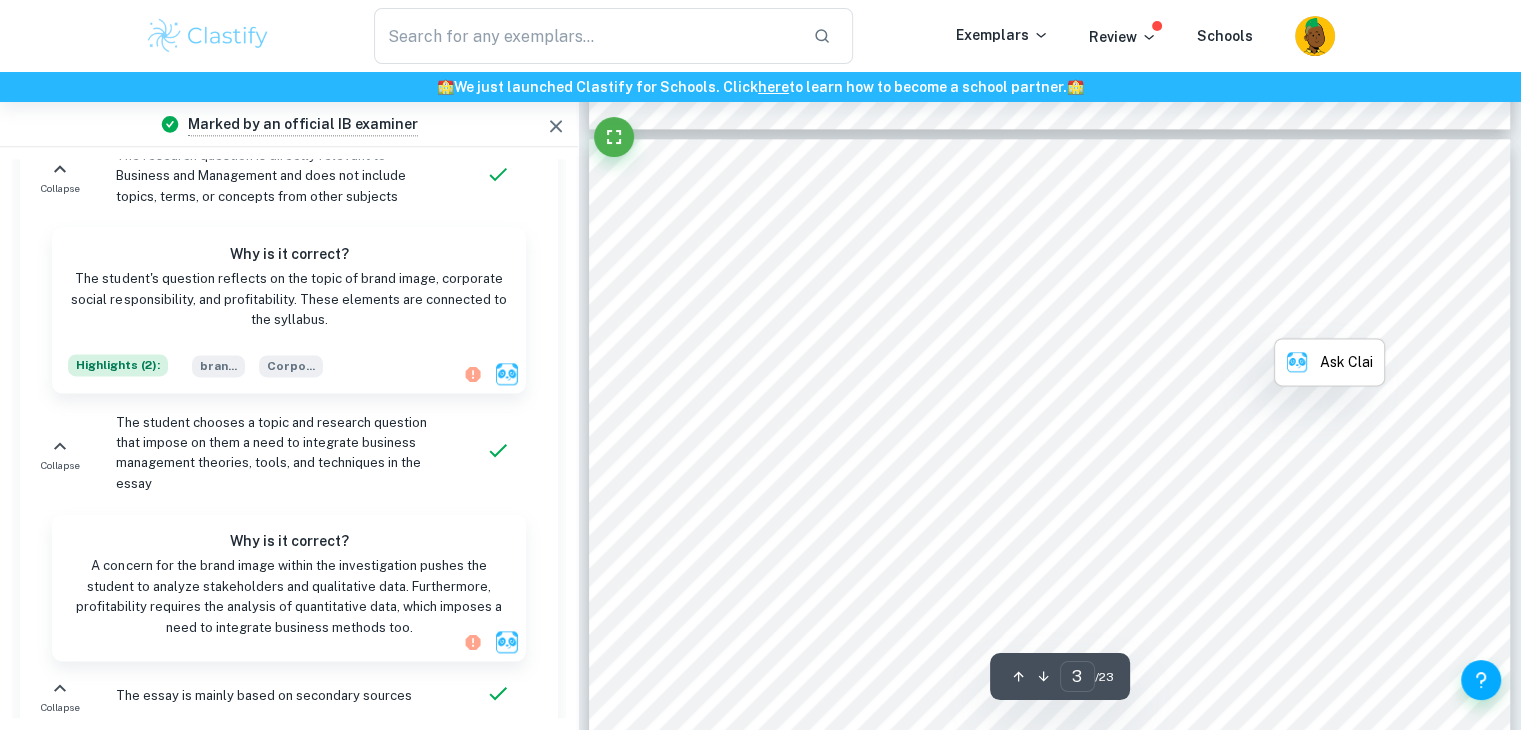 click on "Chipotle Mexican Grill, a multinational fast-casual restaurant chain that specializes in Mexican" at bounding box center [1041, 319] 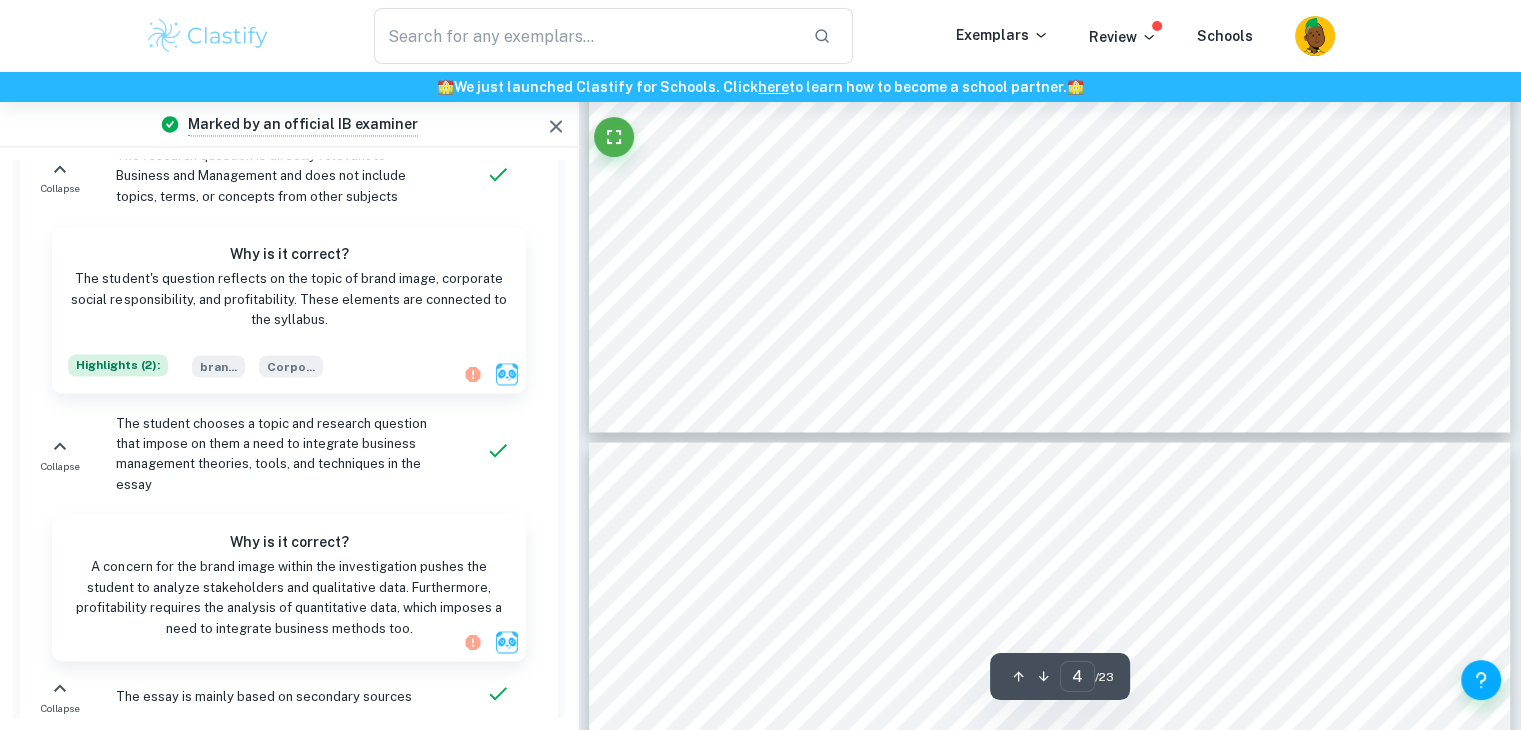 scroll, scrollTop: 3735, scrollLeft: 0, axis: vertical 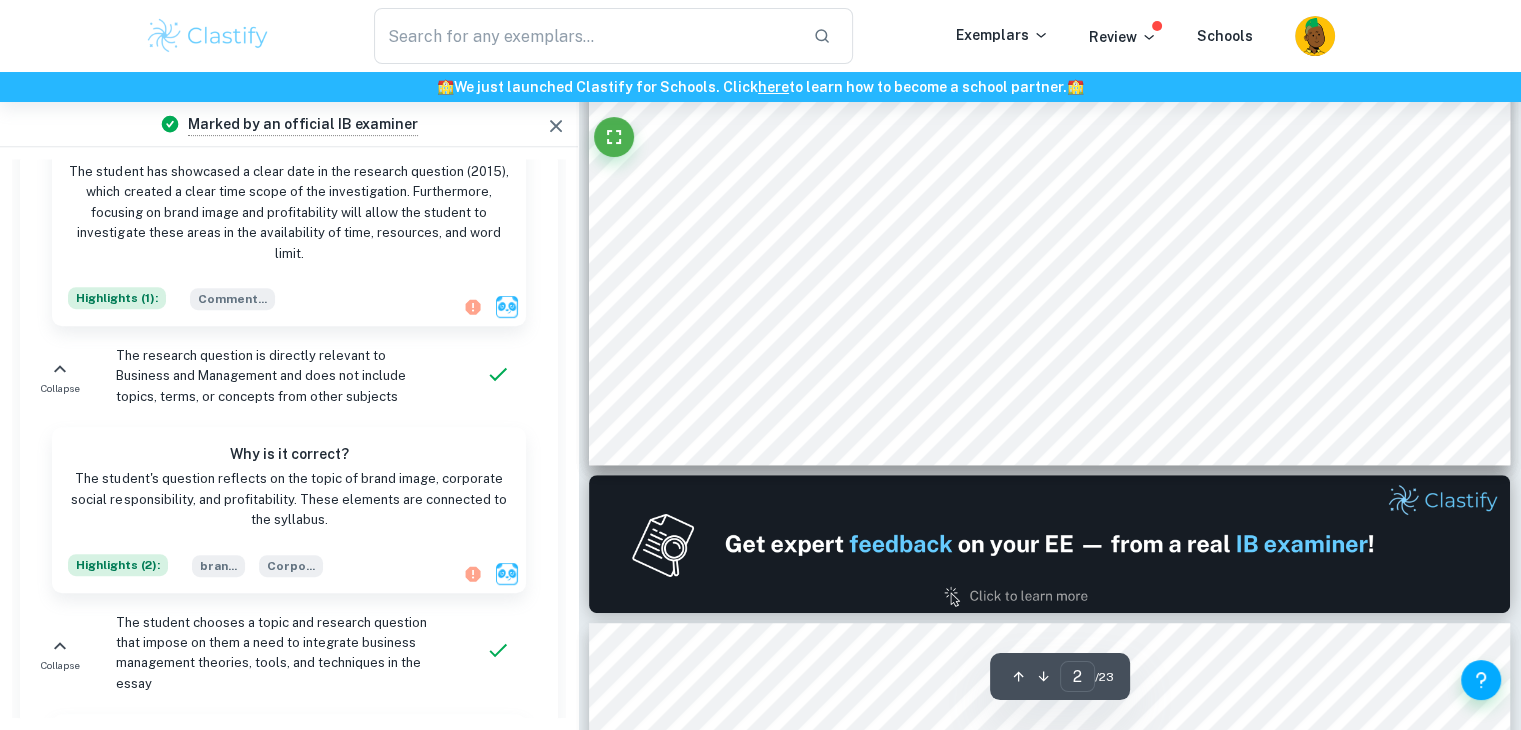 type on "1" 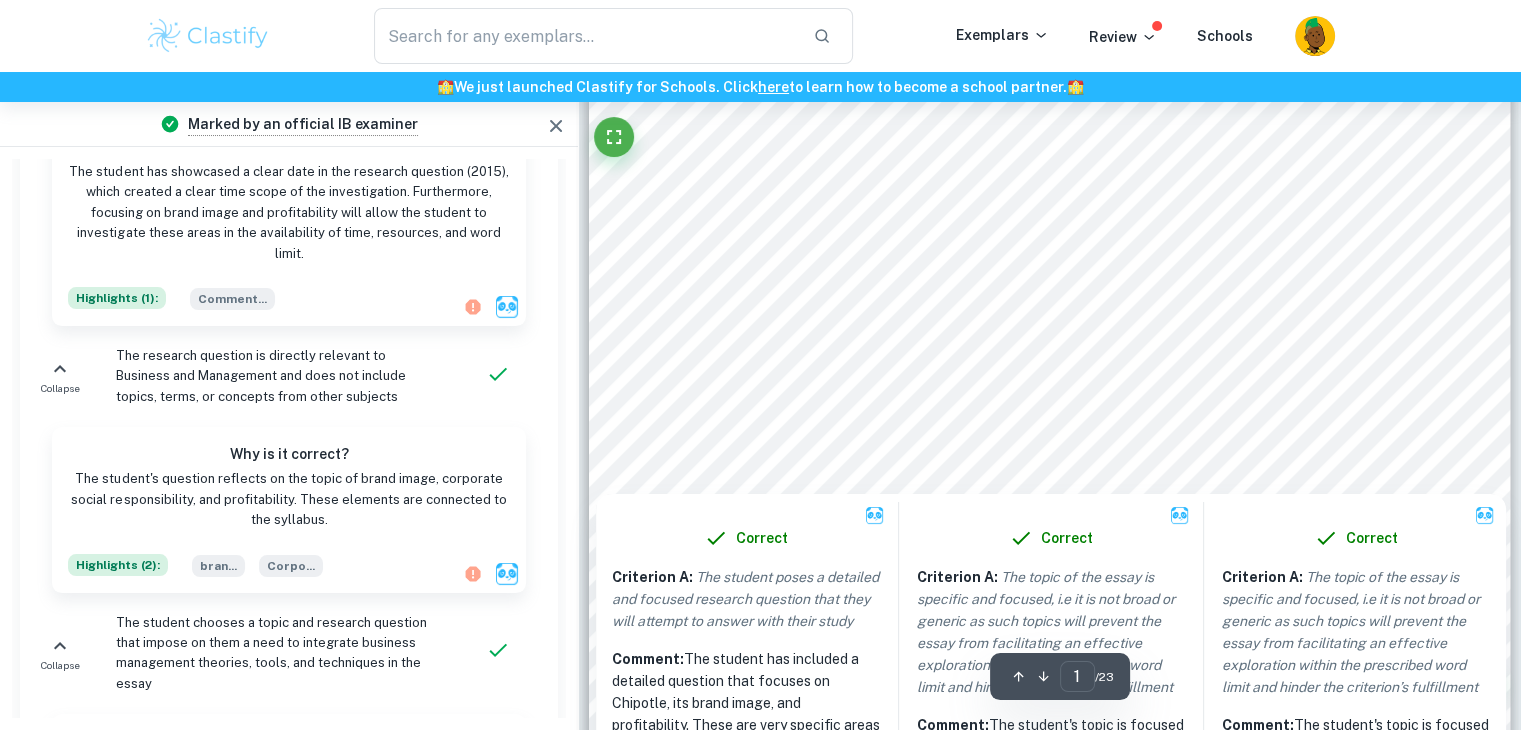 scroll, scrollTop: 200, scrollLeft: 0, axis: vertical 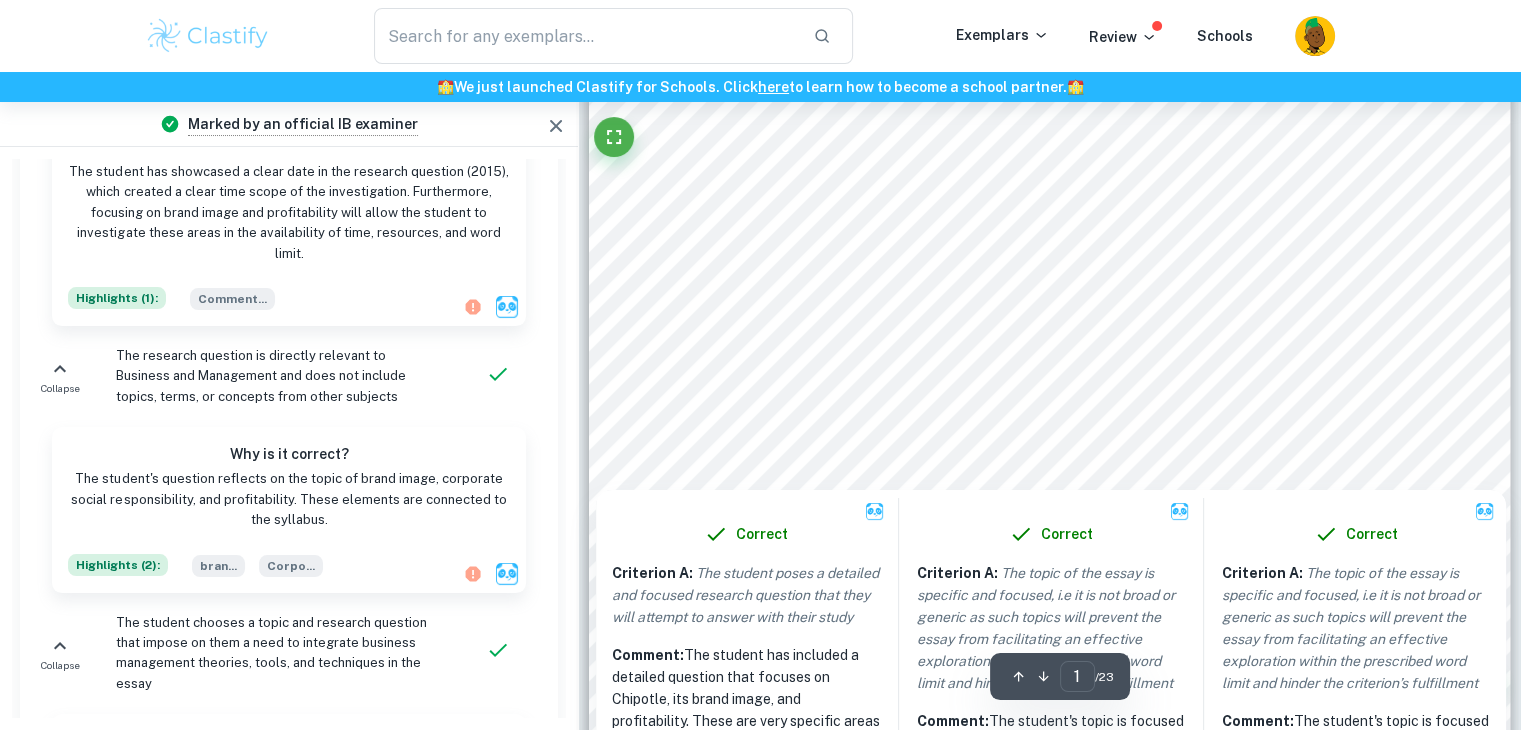 click at bounding box center [1056, 401] 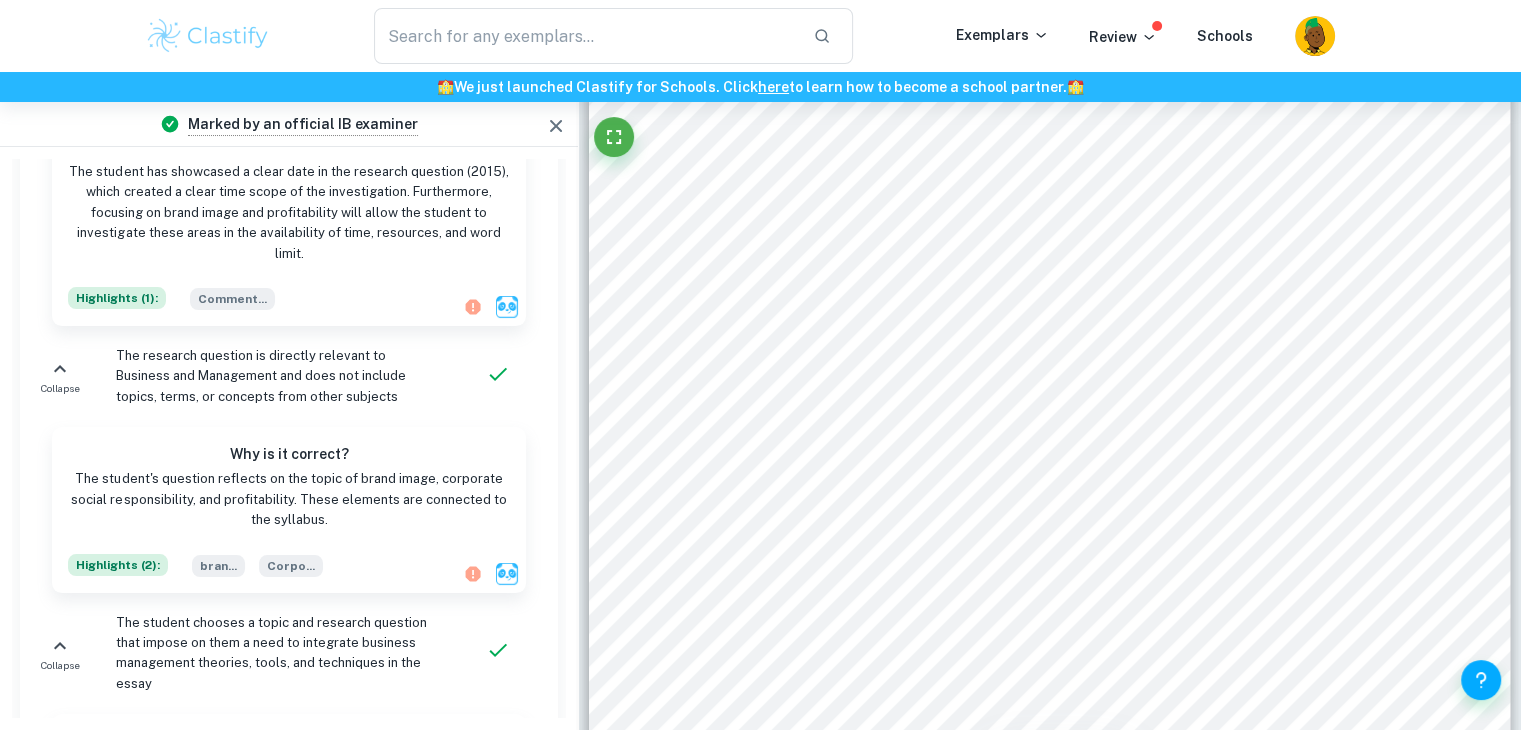 scroll, scrollTop: 1084, scrollLeft: 0, axis: vertical 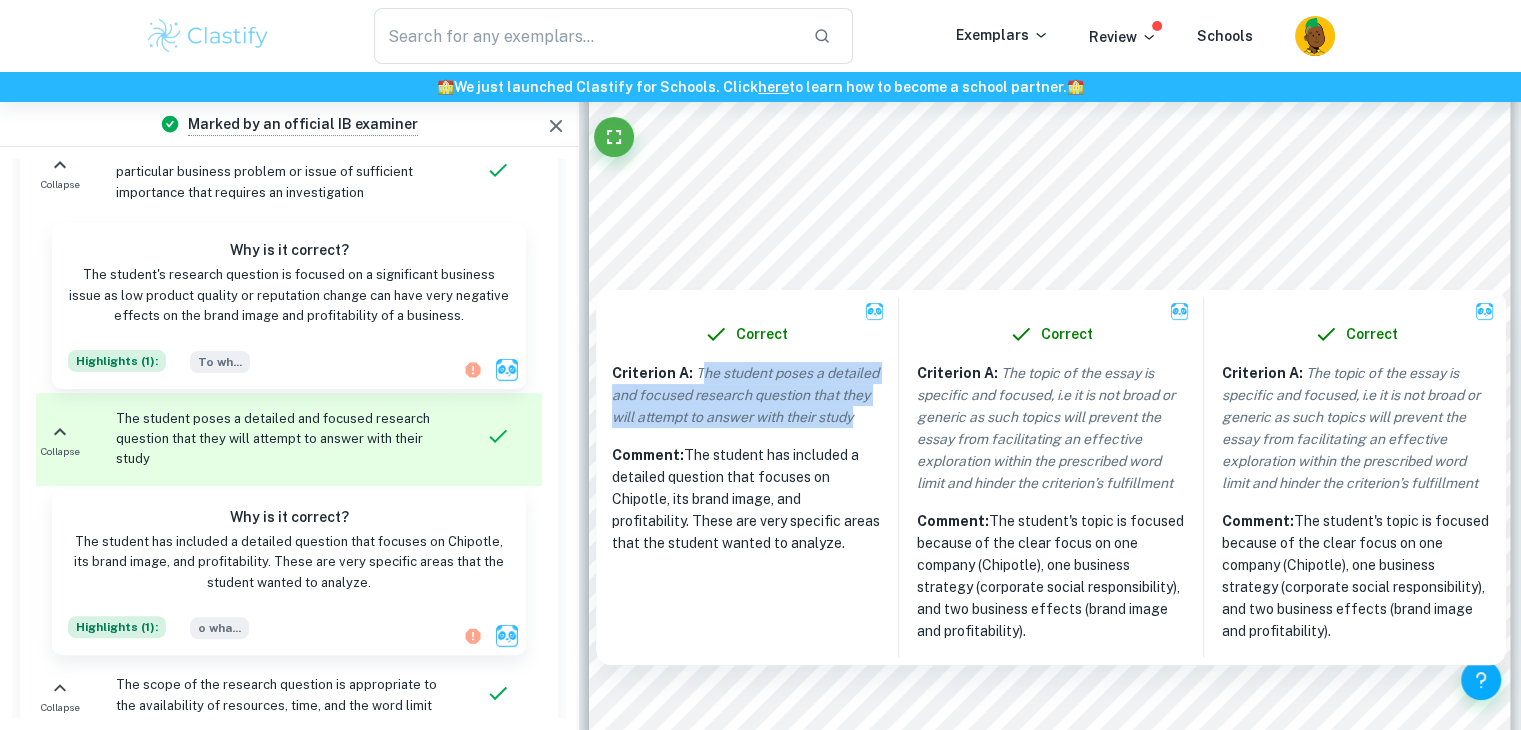 drag, startPoint x: 699, startPoint y: 373, endPoint x: 884, endPoint y: 413, distance: 189.27493 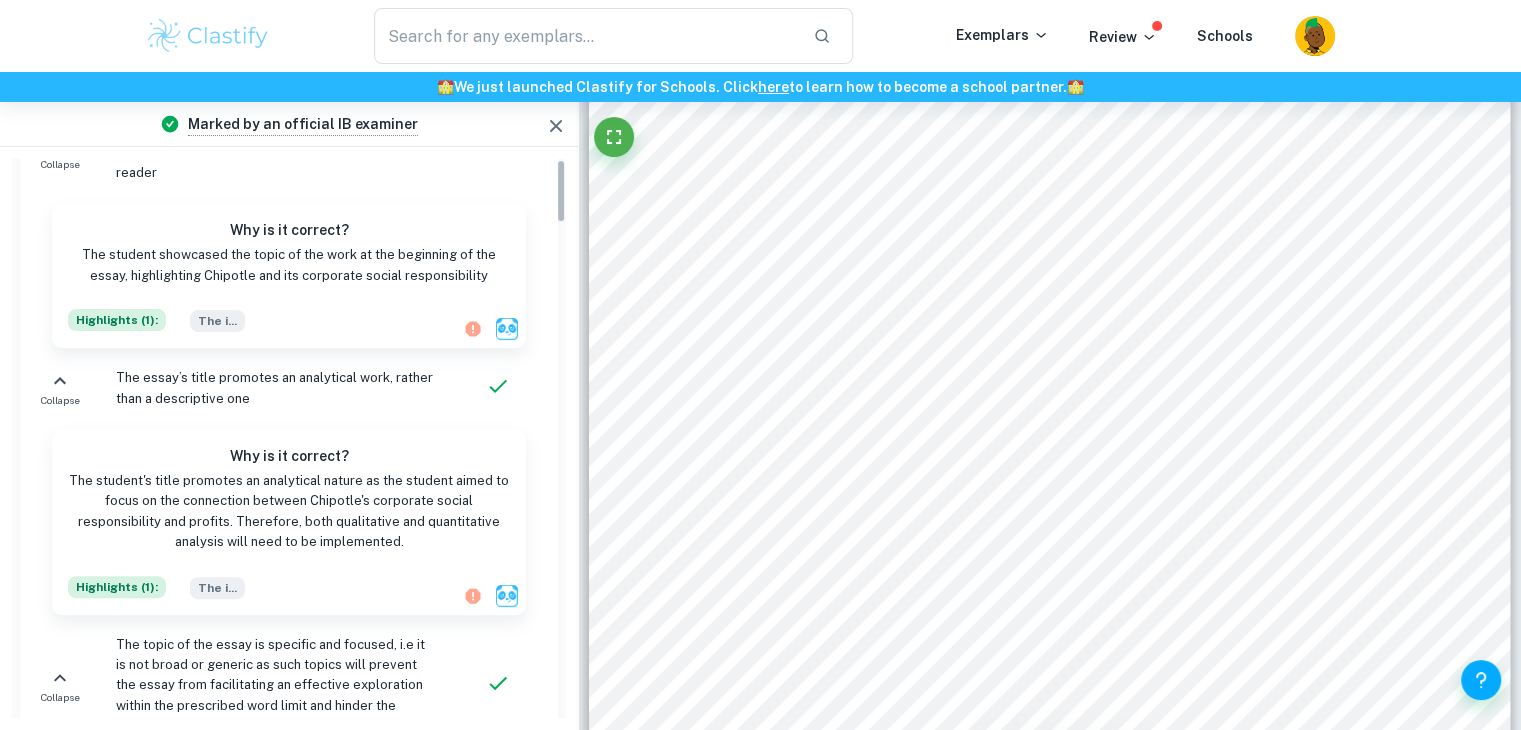 scroll, scrollTop: 0, scrollLeft: 0, axis: both 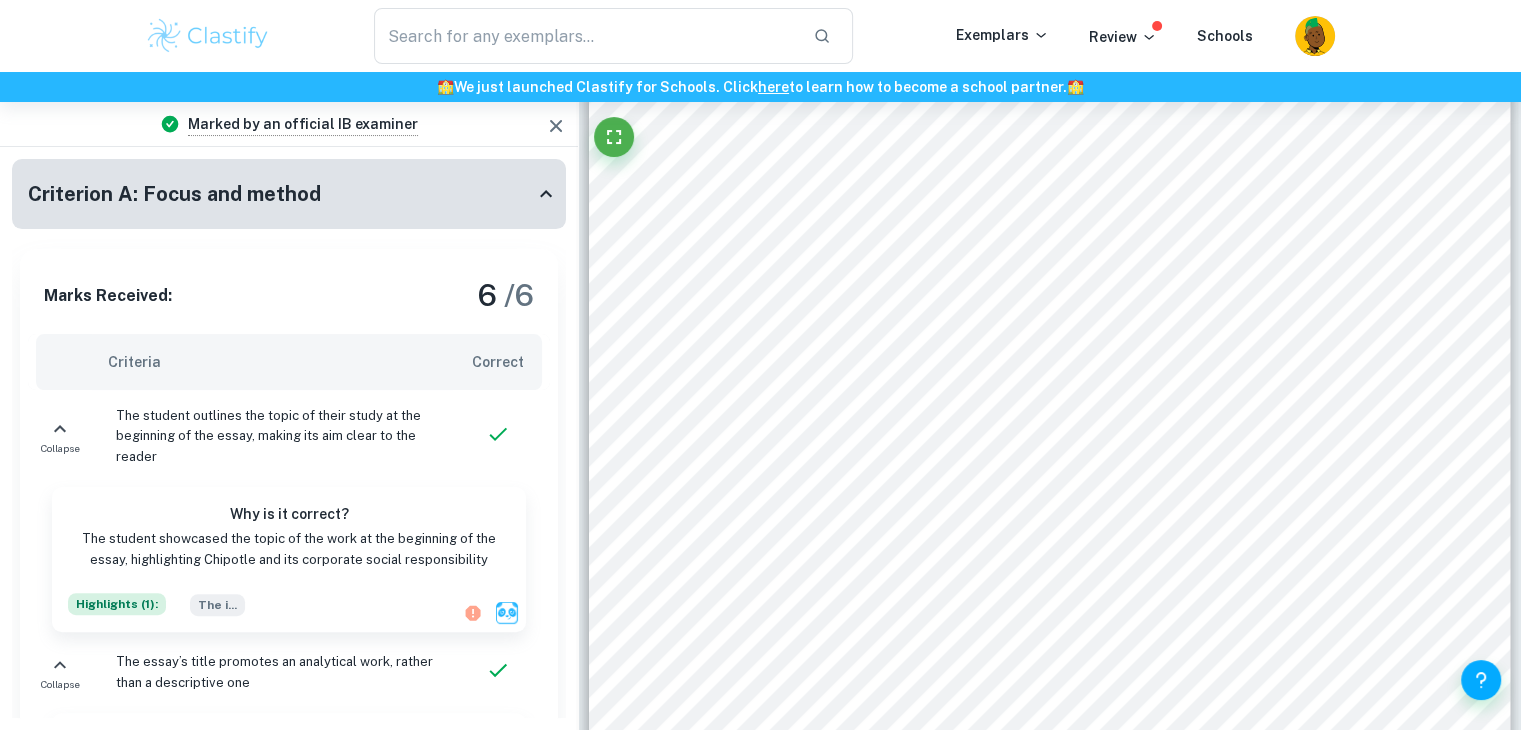 click on "Criteria" at bounding box center [272, 362] 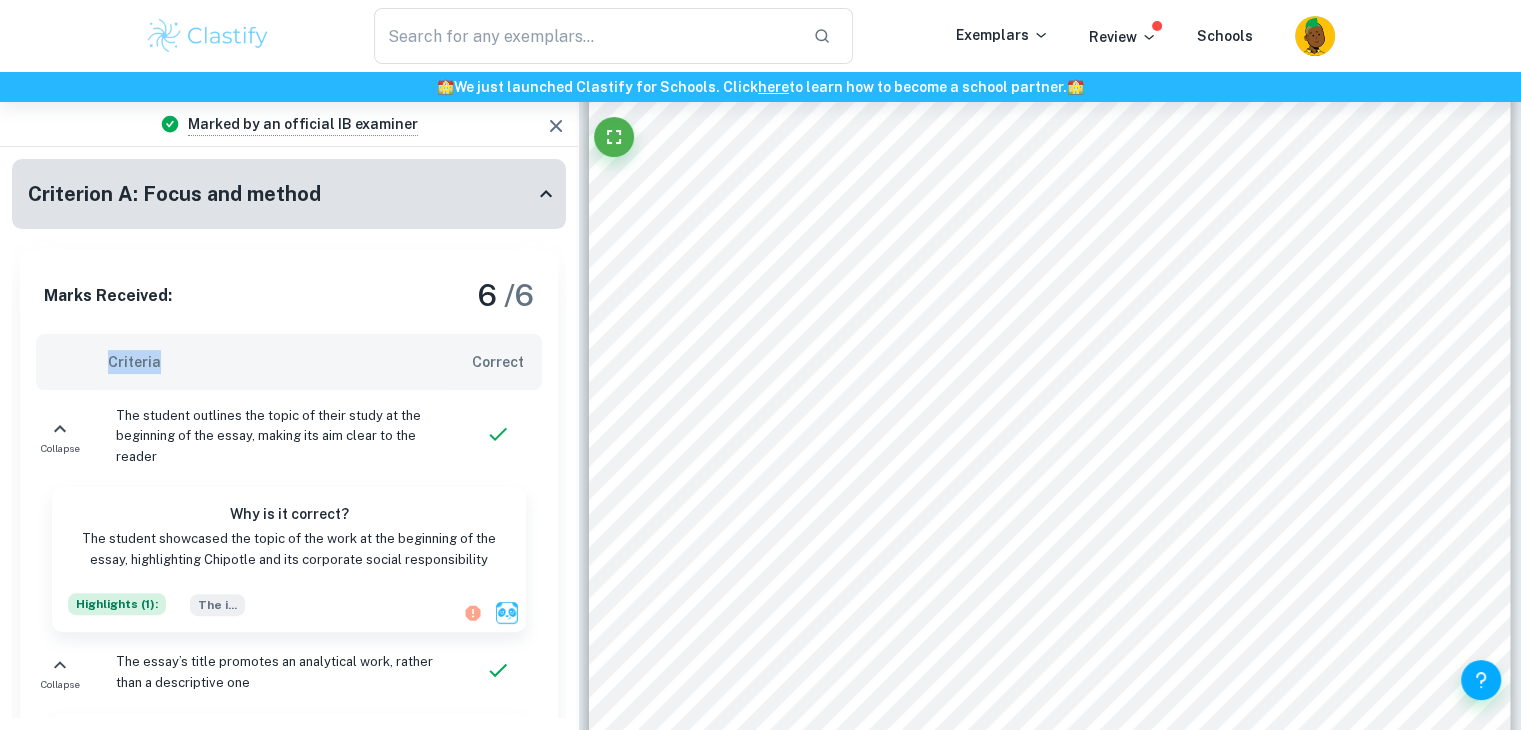 click on "Criteria" at bounding box center (272, 362) 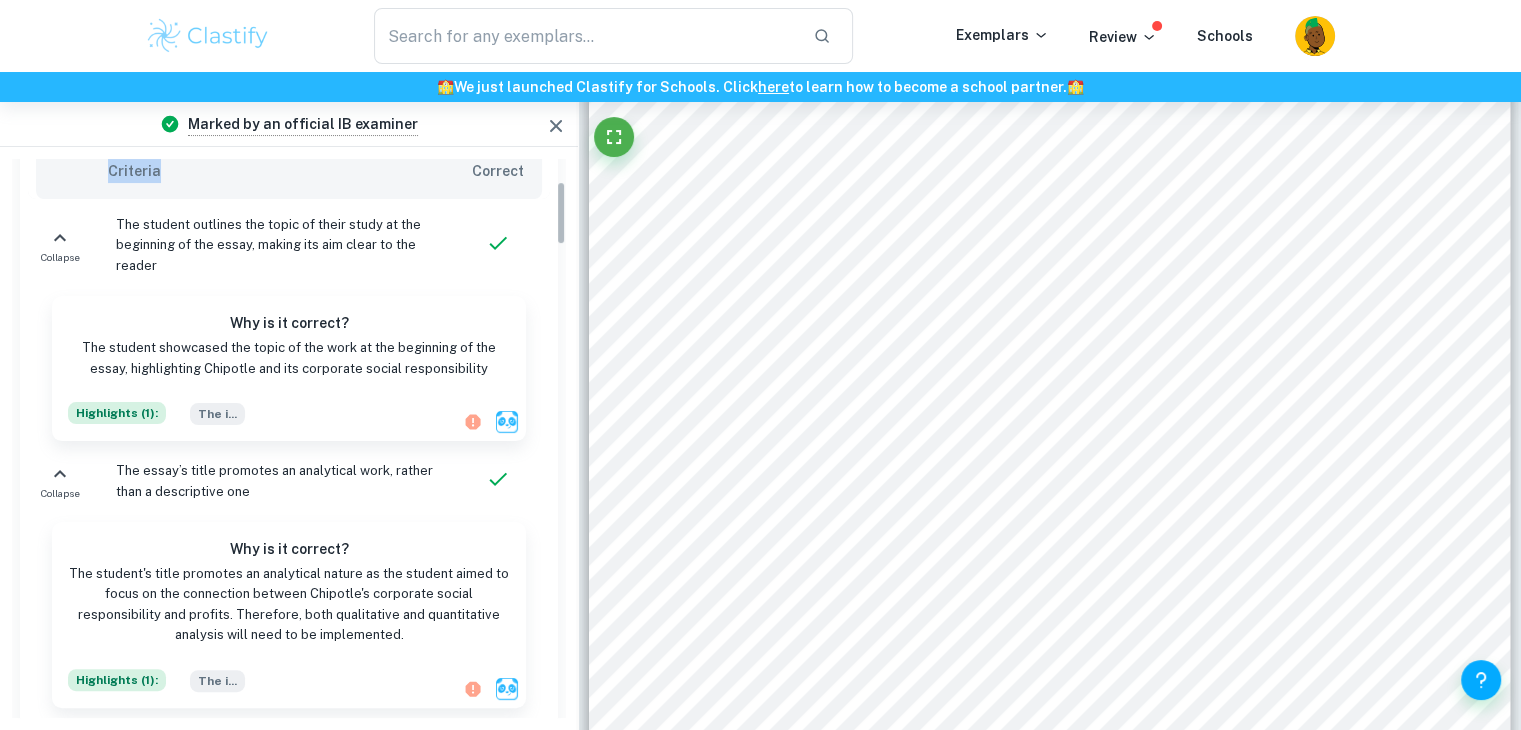 scroll, scrollTop: 200, scrollLeft: 0, axis: vertical 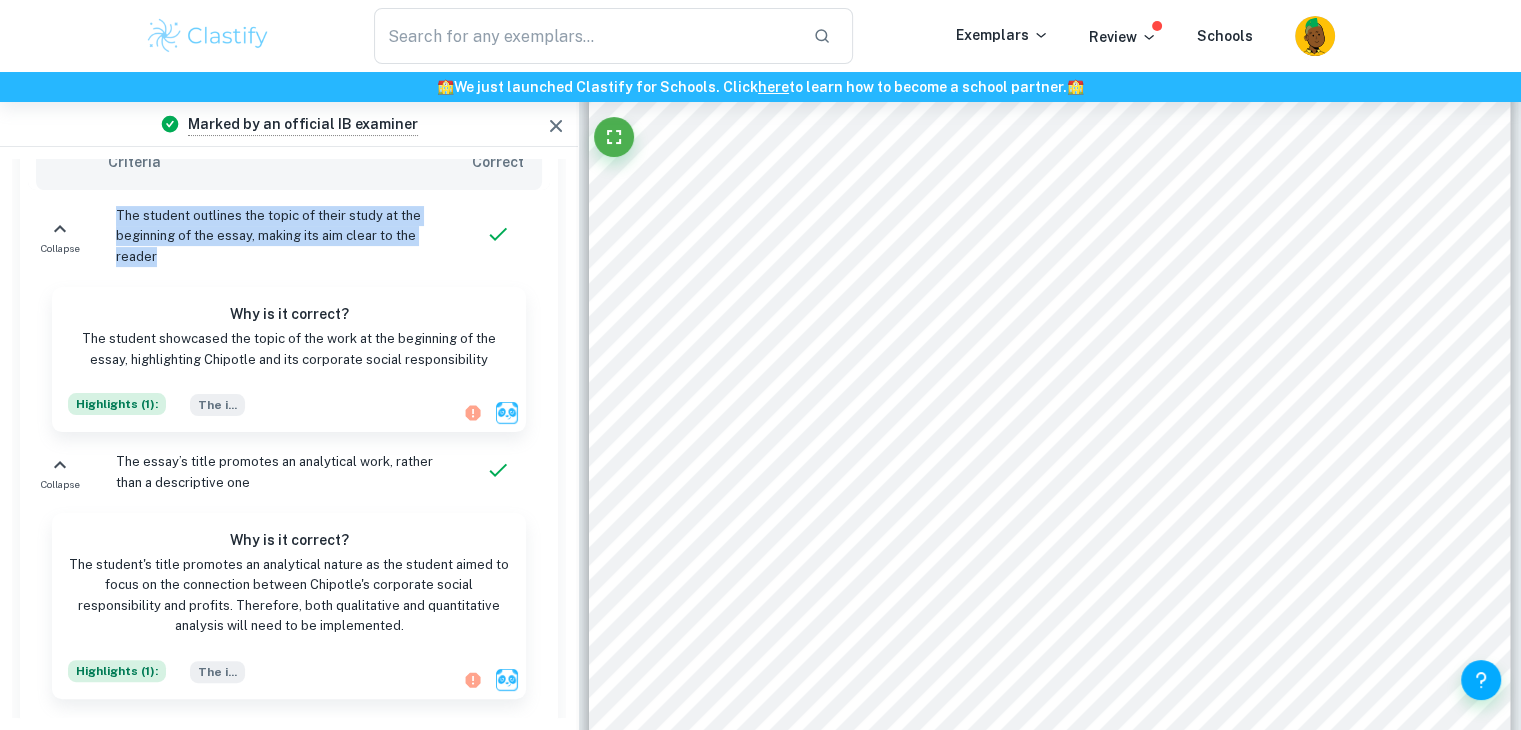 drag, startPoint x: 114, startPoint y: 213, endPoint x: 211, endPoint y: 278, distance: 116.76472 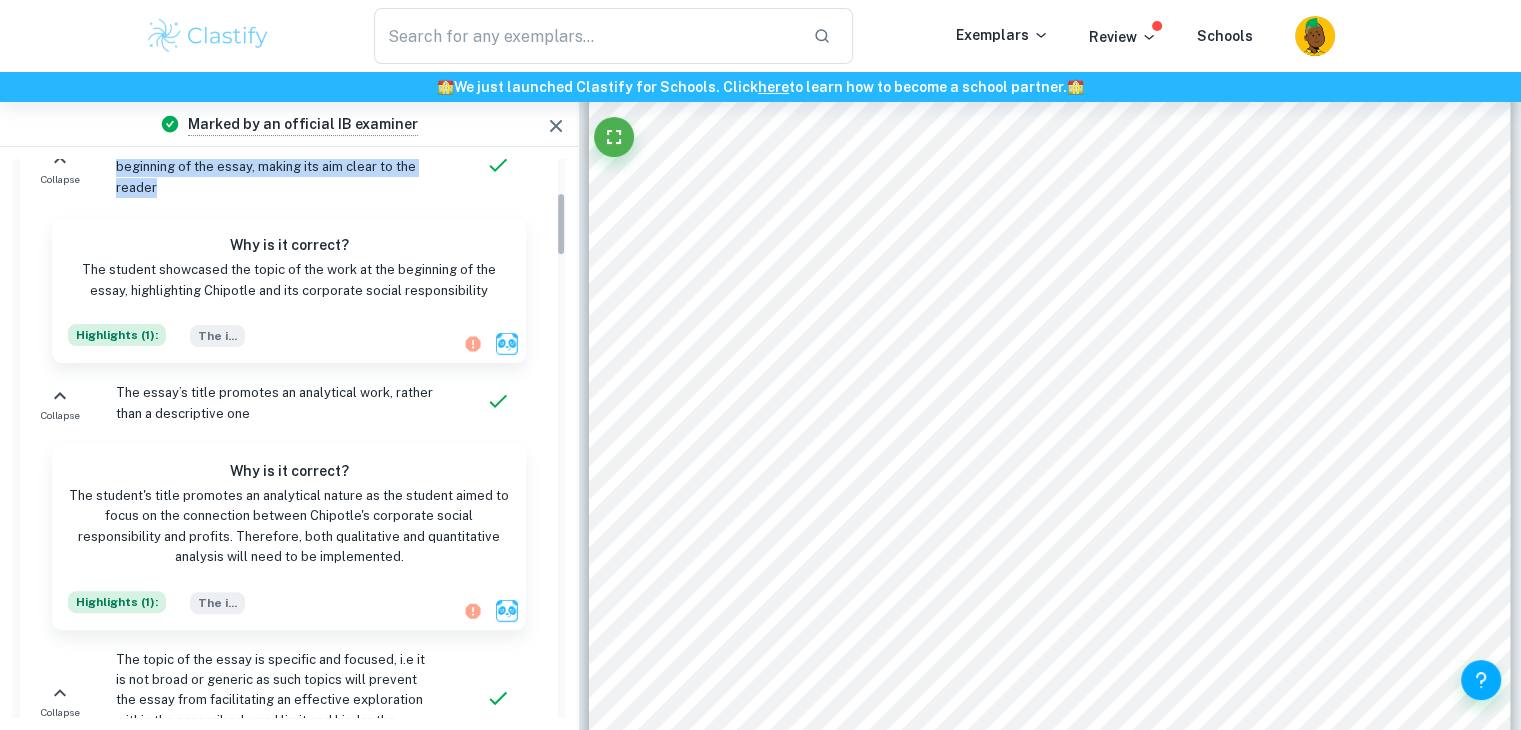 scroll, scrollTop: 300, scrollLeft: 0, axis: vertical 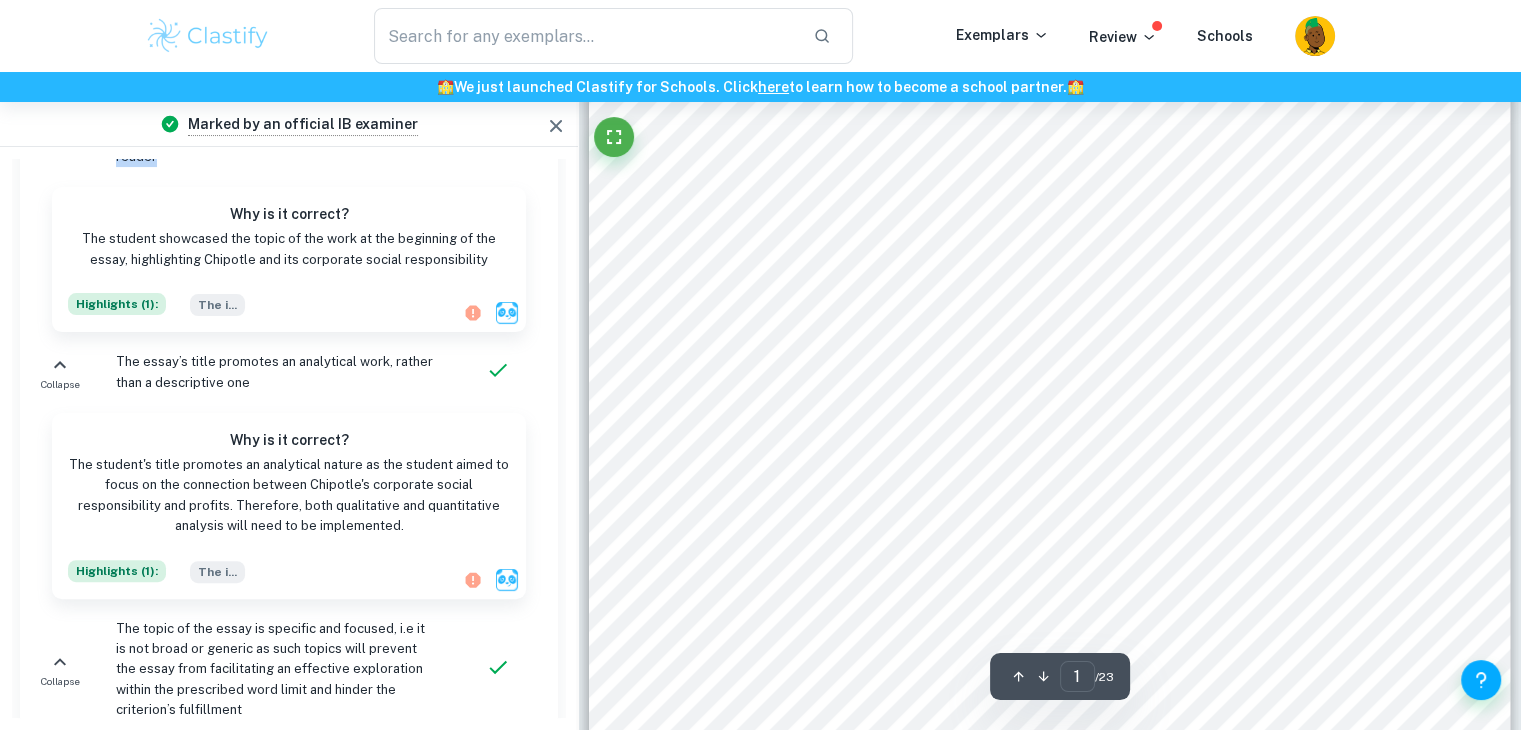 click on "The implementation of Corporate Social Responsibility to improve profits. To what extent have Chipotle9s Corporate Social Responsibility measures helped enhance its brand image and profitability since its [MEDICAL_DATA] outbreaks in [DATE]? Extended Essay in Business and Management [DATE] Word Count: 3790" at bounding box center (1050, 318) 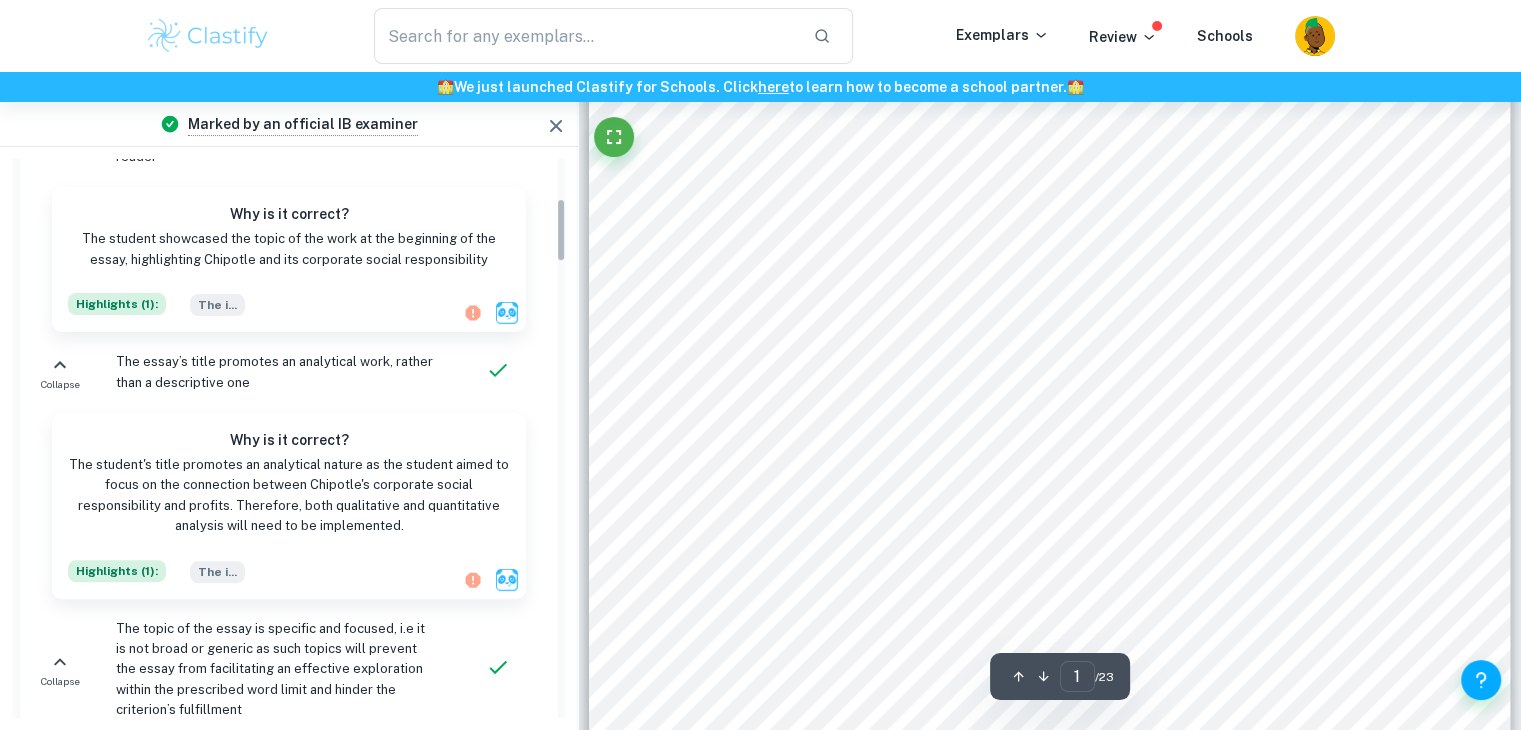 scroll, scrollTop: 400, scrollLeft: 0, axis: vertical 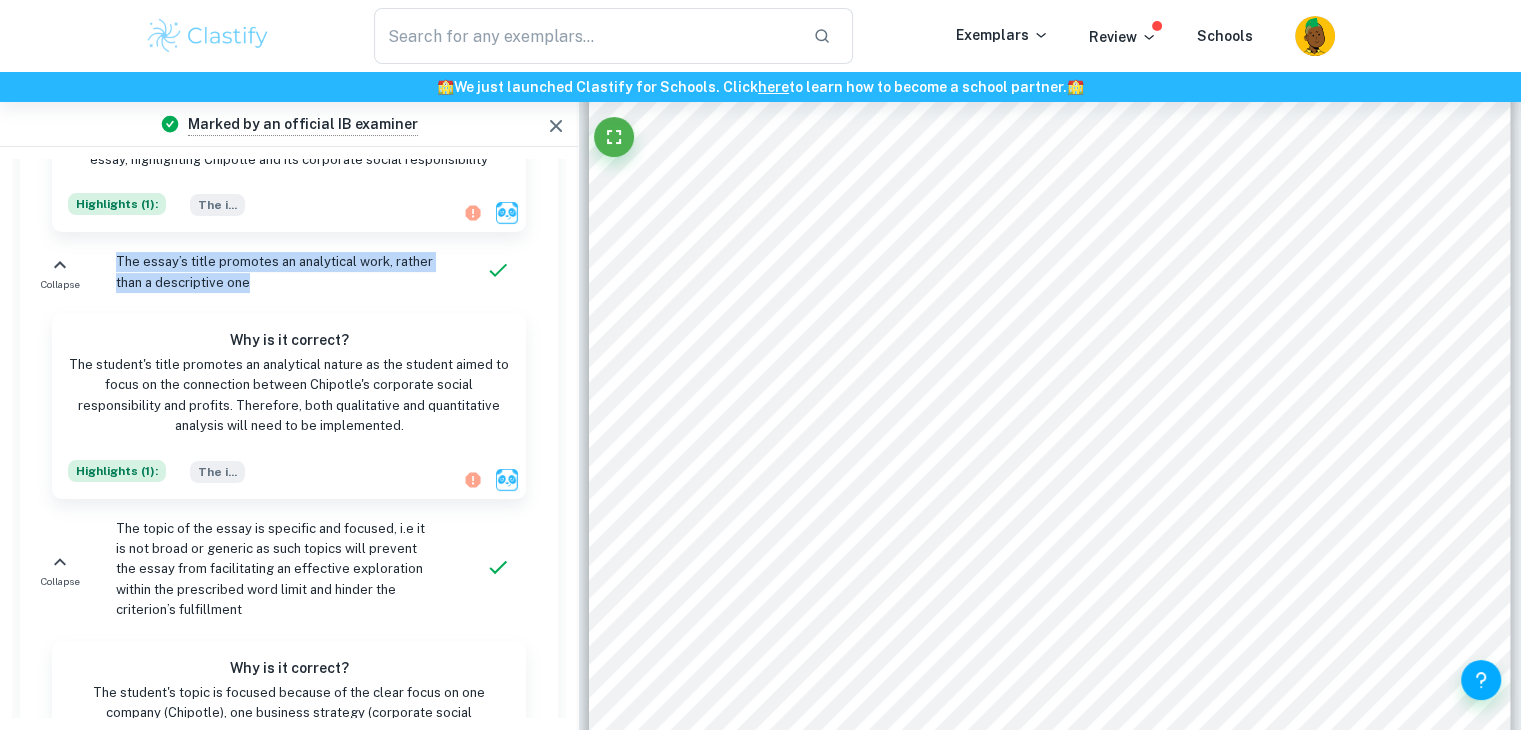 drag, startPoint x: 108, startPoint y: 257, endPoint x: 251, endPoint y: 285, distance: 145.71547 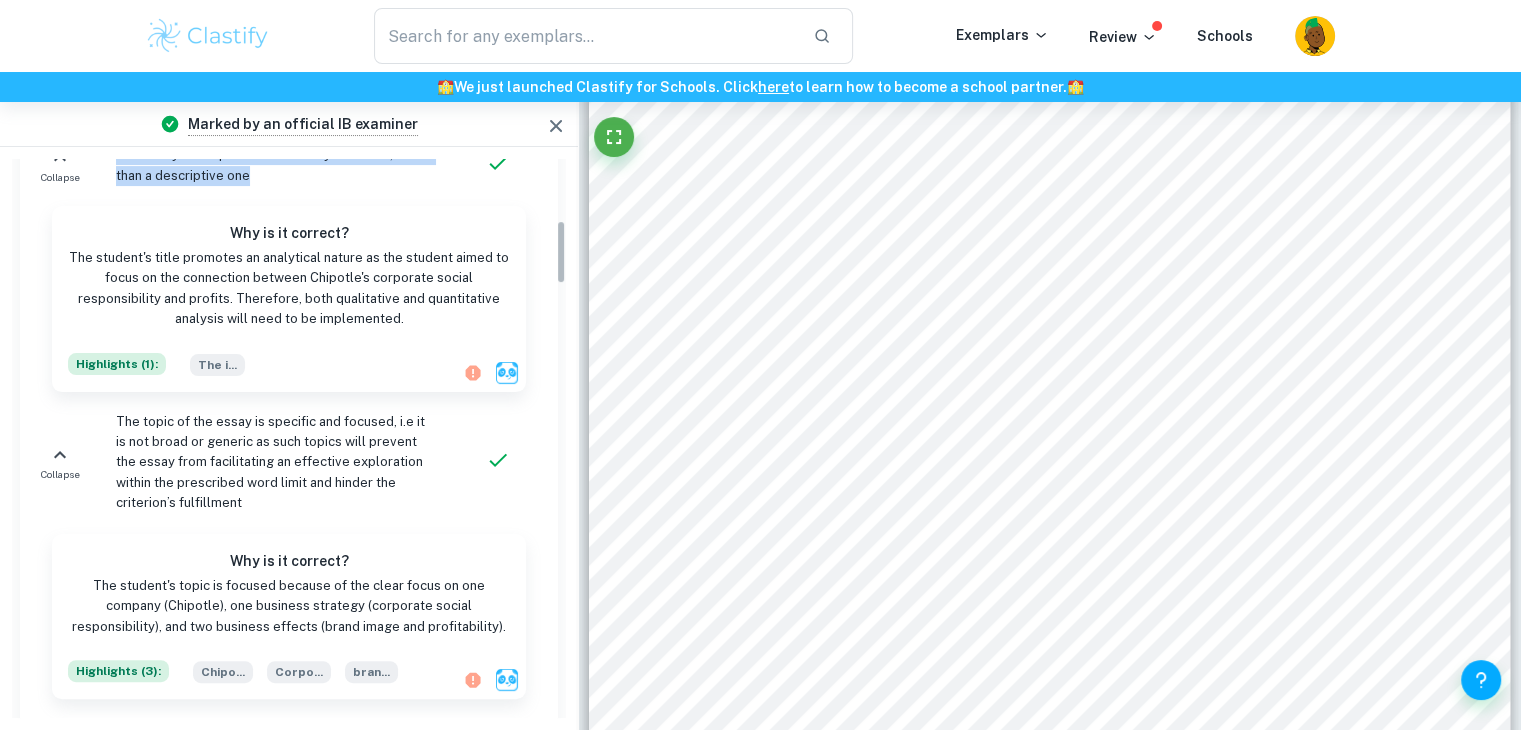 scroll, scrollTop: 600, scrollLeft: 0, axis: vertical 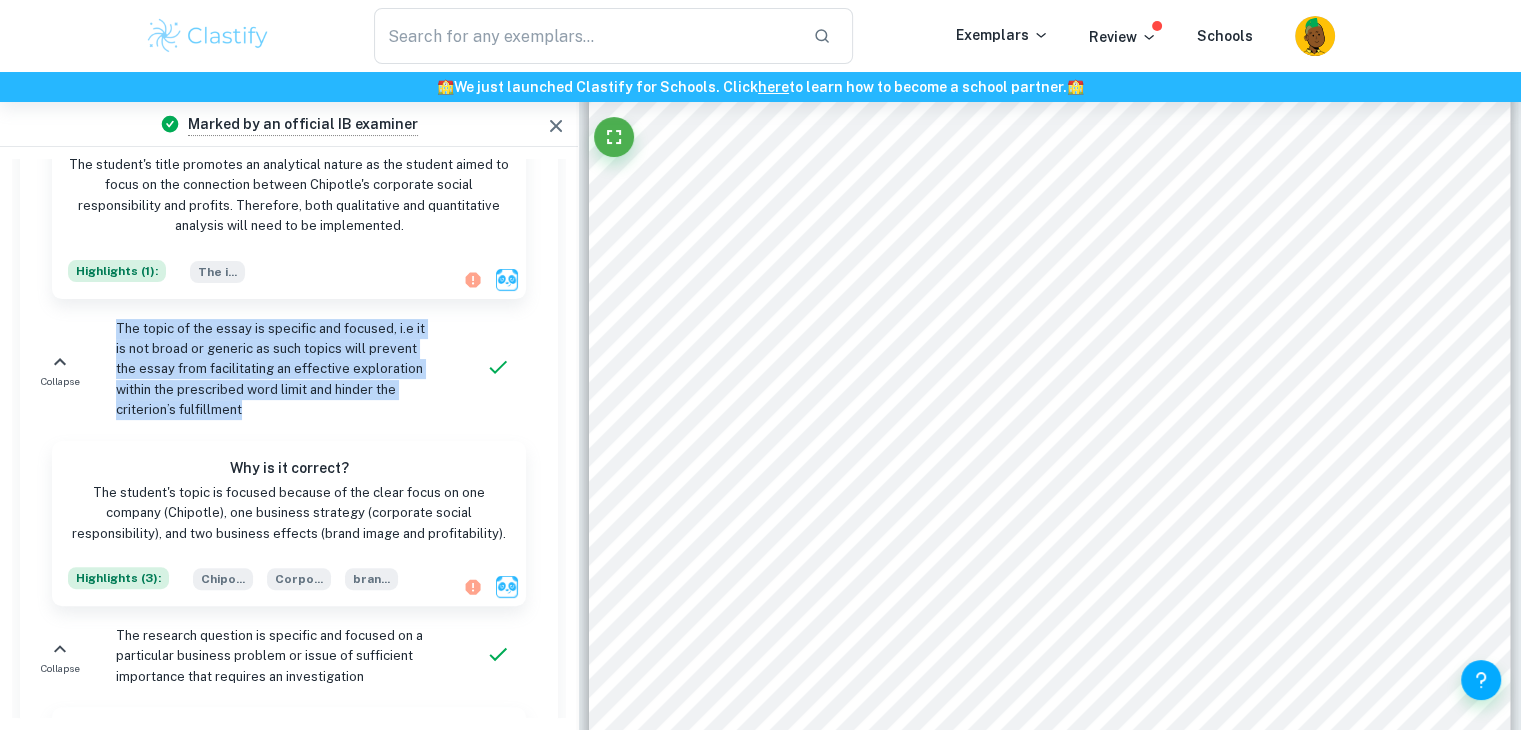 drag, startPoint x: 99, startPoint y: 321, endPoint x: 212, endPoint y: 417, distance: 148.27339 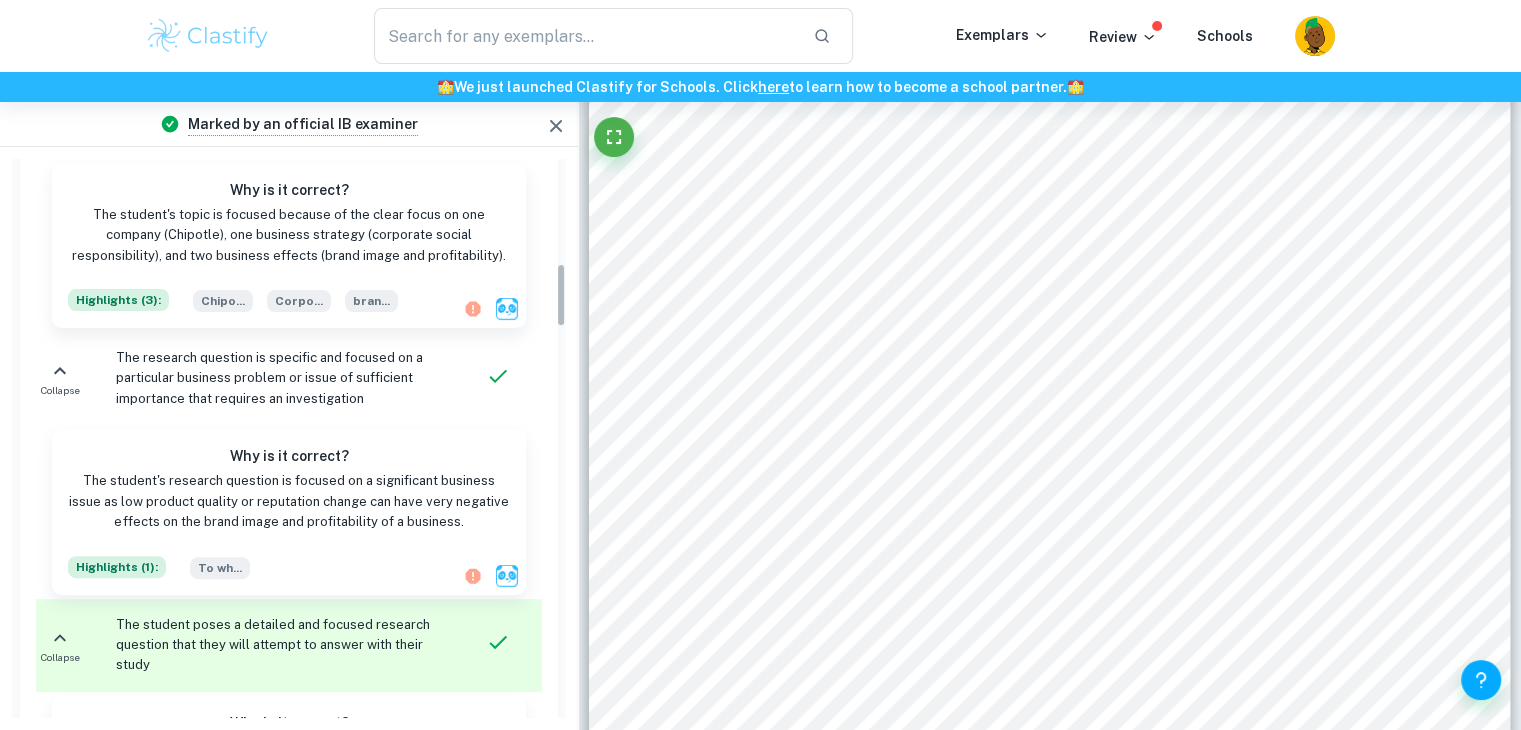scroll, scrollTop: 900, scrollLeft: 0, axis: vertical 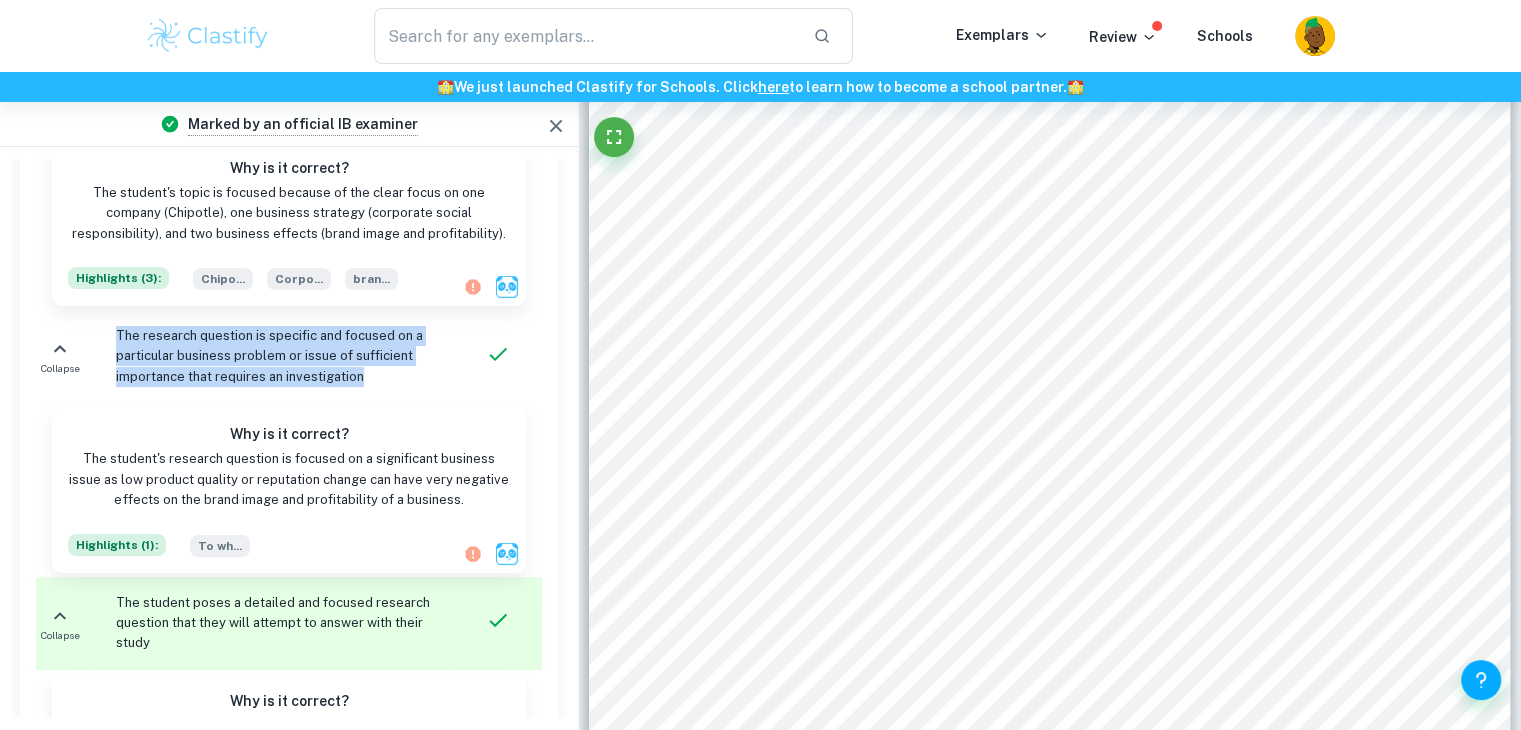 drag, startPoint x: 101, startPoint y: 334, endPoint x: 408, endPoint y: 393, distance: 312.61798 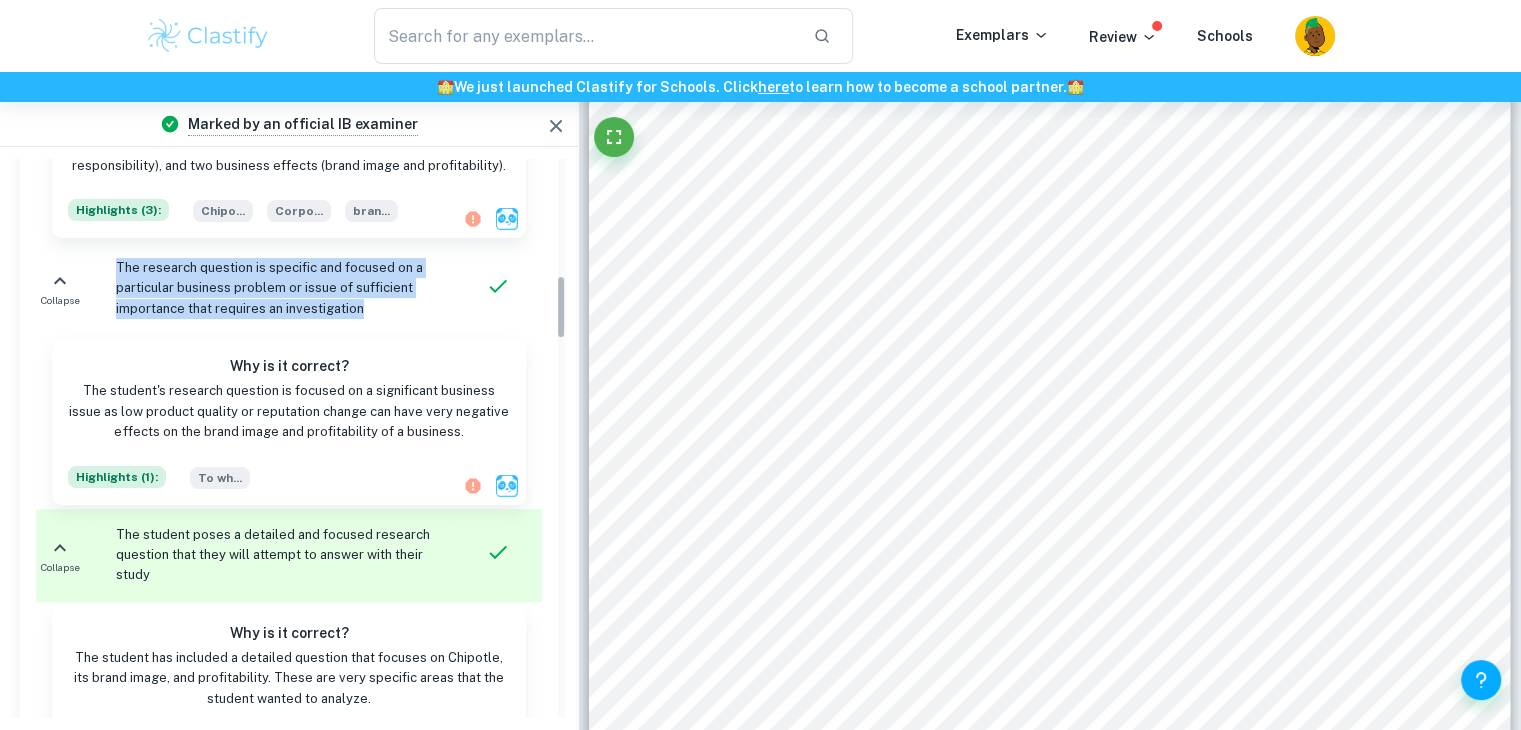 scroll, scrollTop: 1000, scrollLeft: 0, axis: vertical 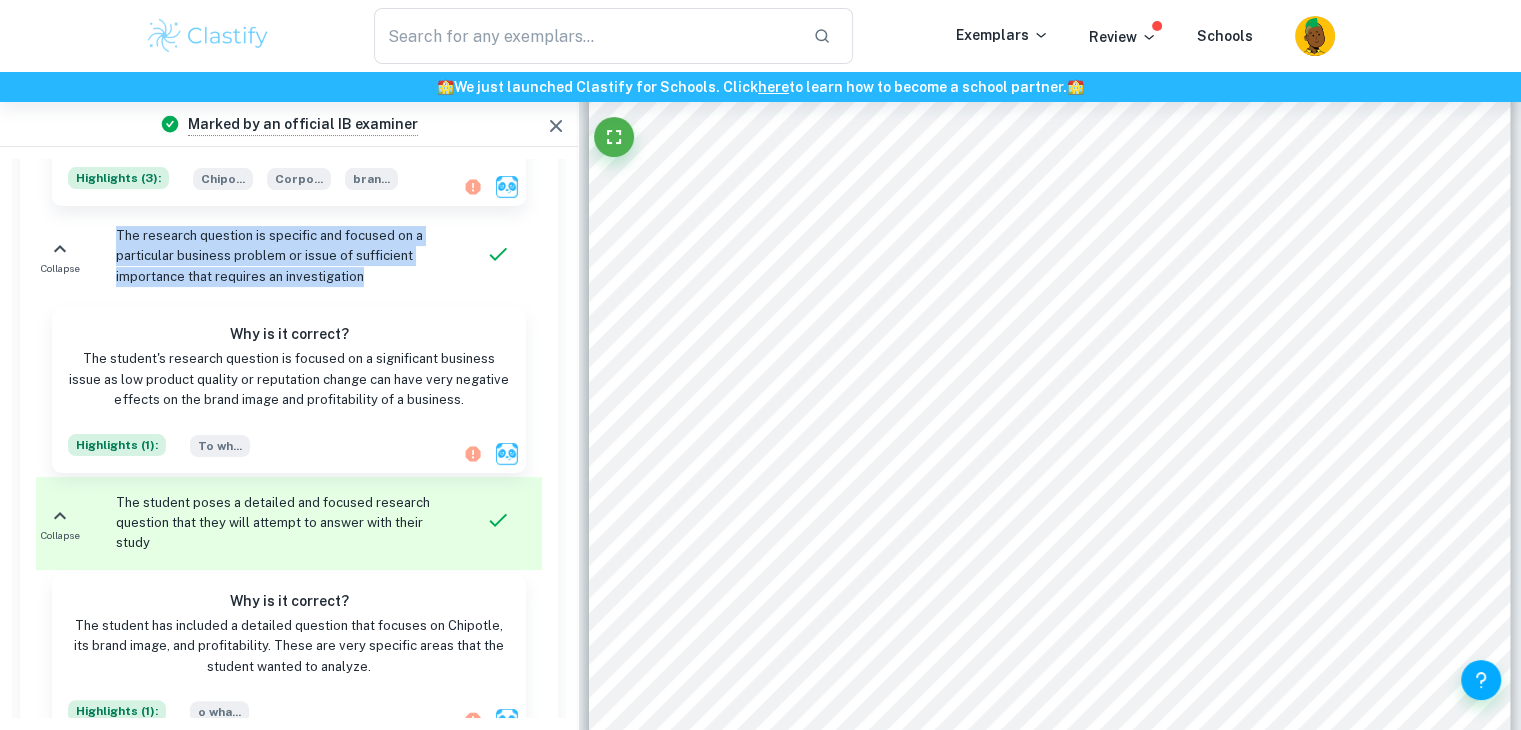 copy on "The research question is specific and focused on a particular business problem or issue of sufficient importance that requires an investigation" 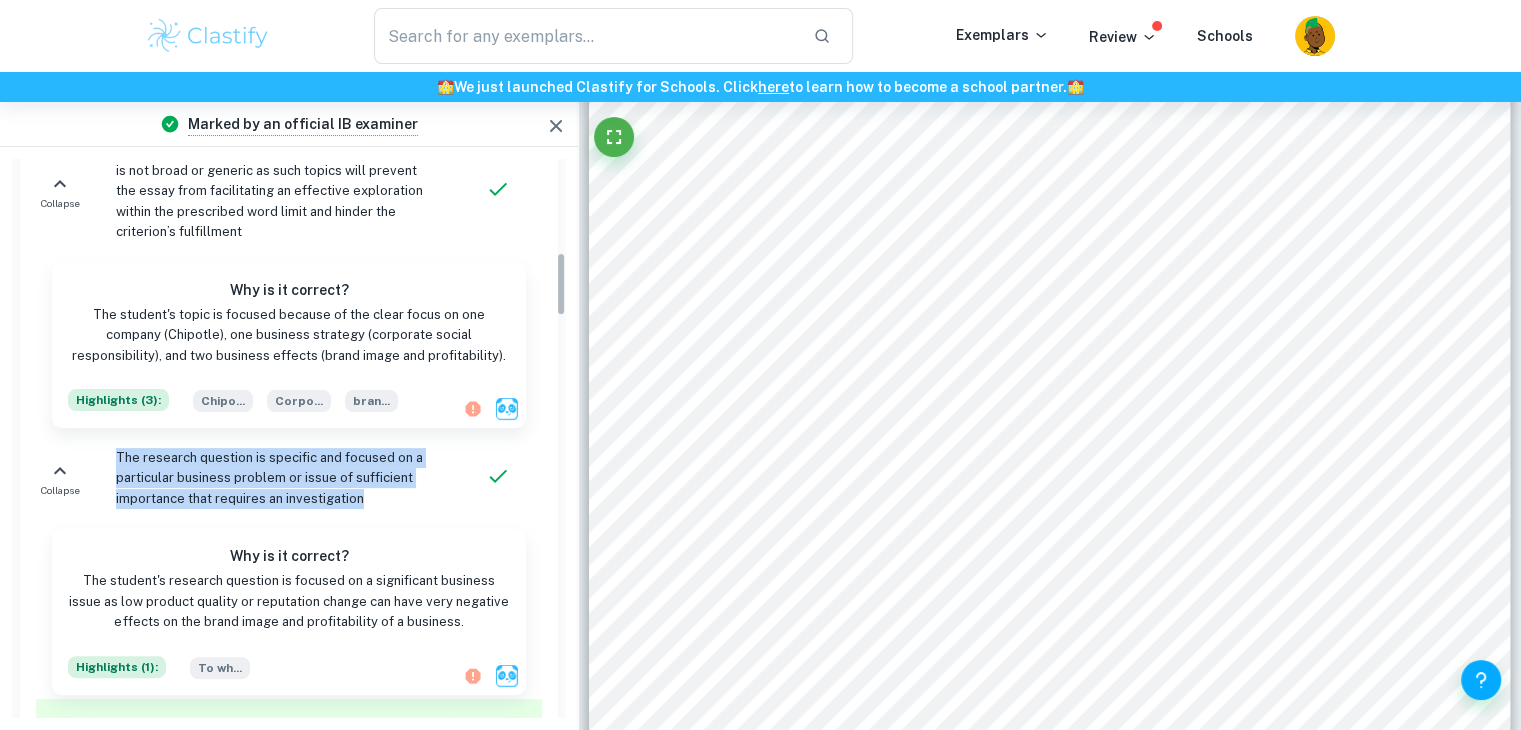 scroll, scrollTop: 800, scrollLeft: 0, axis: vertical 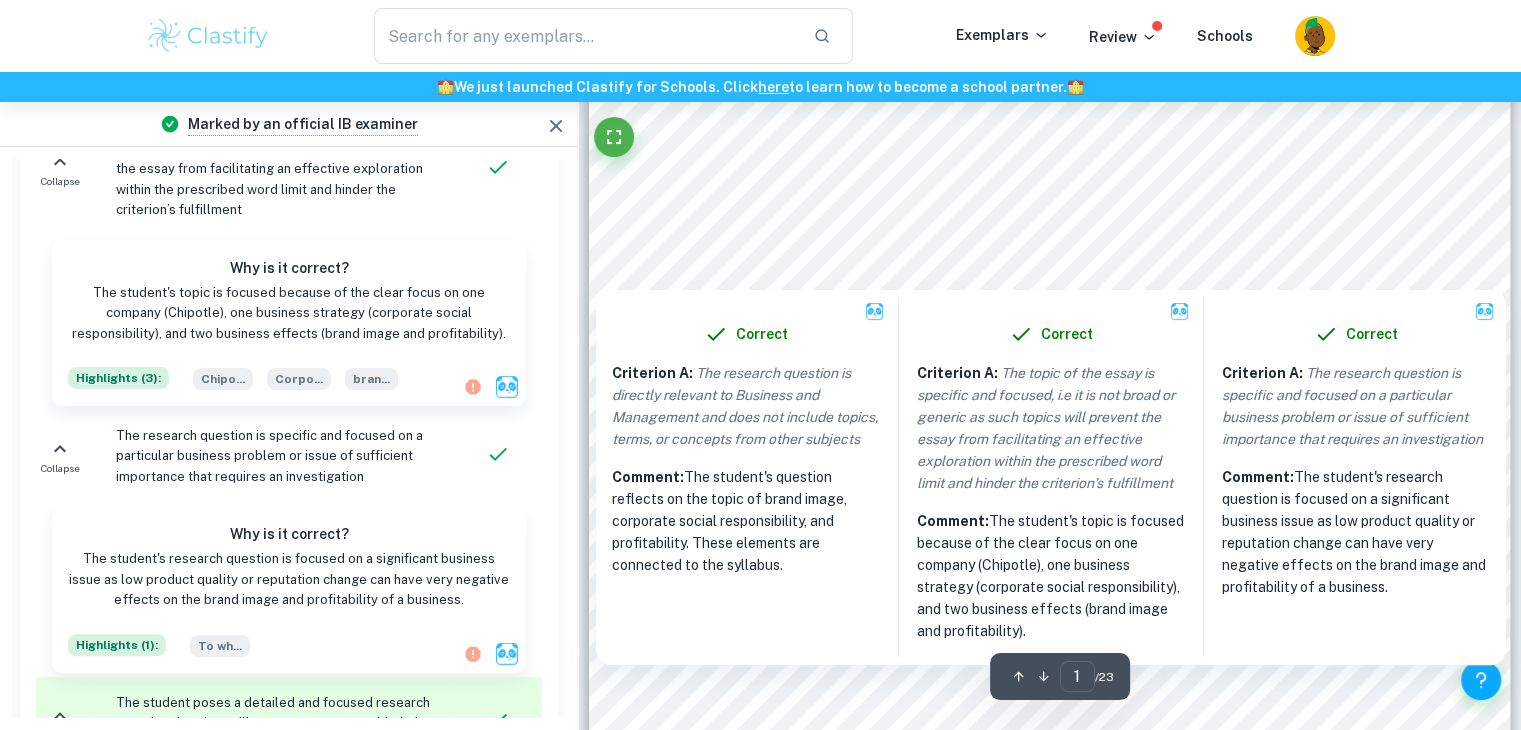 click on "Correct Criterion A :   The topic of the essay is specific and focused, i.e it is not broad or generic as such topics will prevent the essay from facilitating an effective exploration within the prescribed word limit and hinder the criterion’s fulfillment Comment:  The student's topic is focused because of the clear focus on one company (Chipotle), one business strategy (corporate social responsibility), and two business effects (brand image and profitability). Correct Criterion A :   The research question is specific and focused on a particular business problem or issue of sufficient importance that requires an investigation Comment:  The student's research question is focused on a significant business issue as low product quality or reputation change can have very negative effects on the brand image and profitability of a business. Correct Criterion A :   The student poses a detailed and focused research question that they will attempt to answer with their study Comment:" at bounding box center [1051, 436] 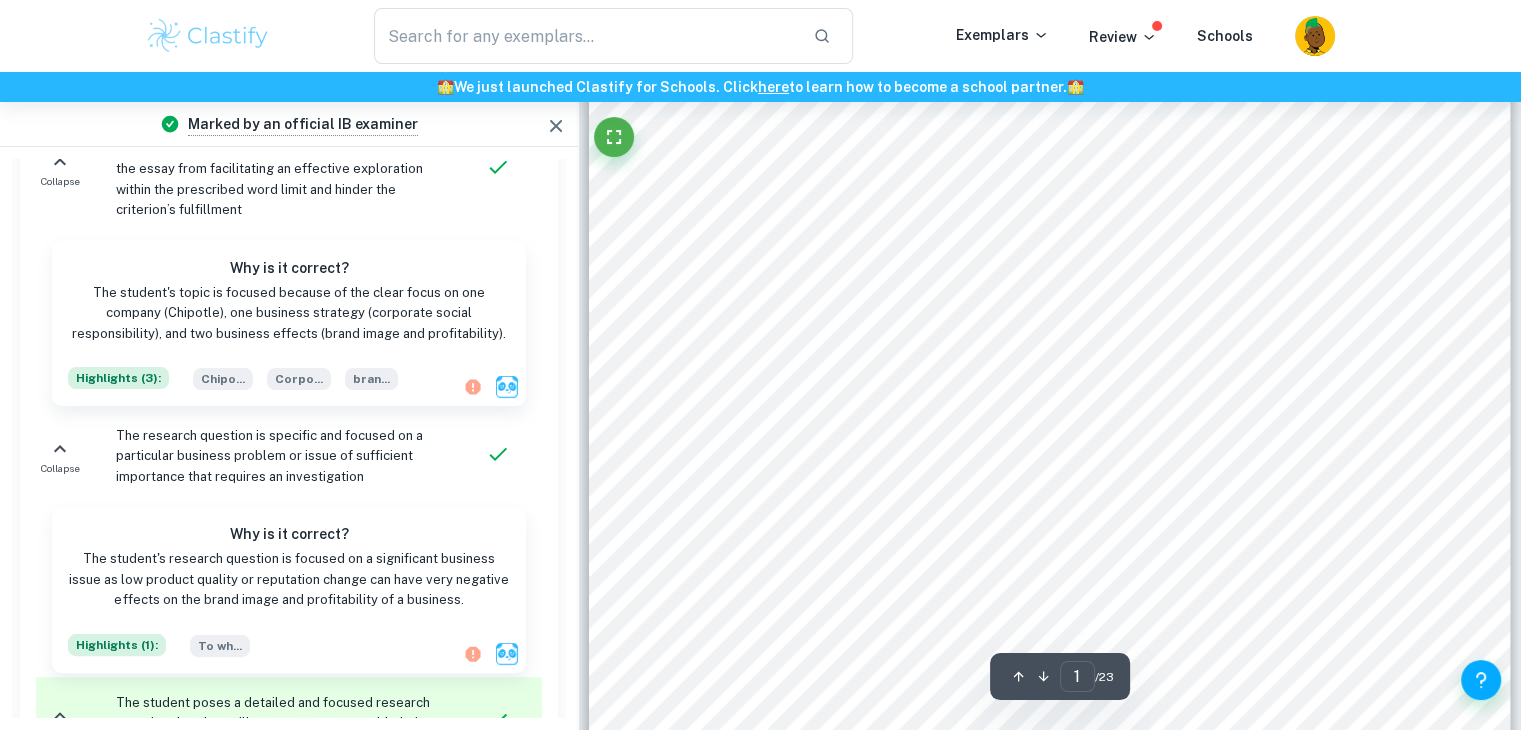 scroll, scrollTop: 290, scrollLeft: 0, axis: vertical 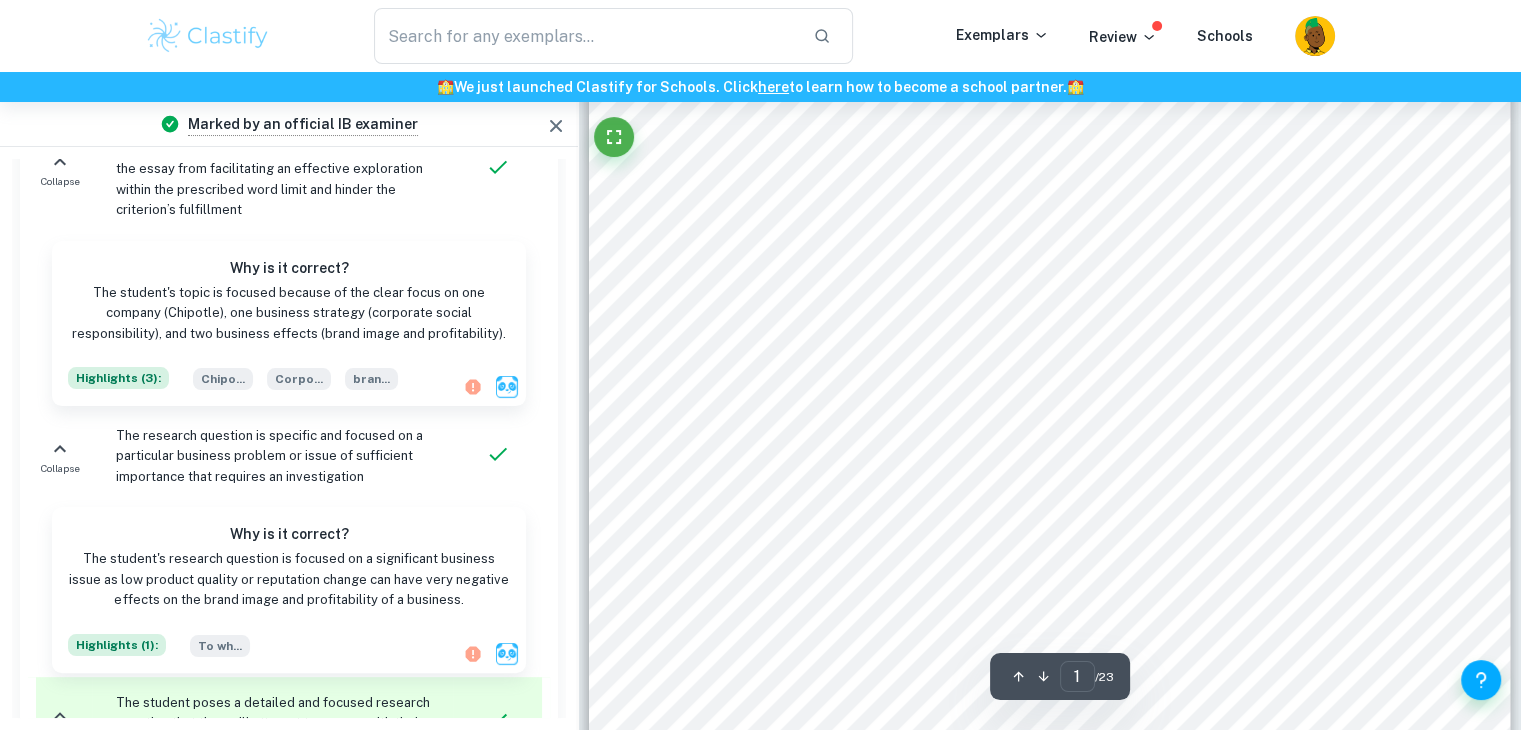 click on "The implementation of Corporate Social Responsibility to improve profits. To what extent have Chipotle9s Corporate Social Responsibility measures helped enhance its brand image and profitability since its [MEDICAL_DATA] outbreaks in [DATE]? Extended Essay in Business and Management [DATE] Word Count: 3790" at bounding box center (1050, 428) 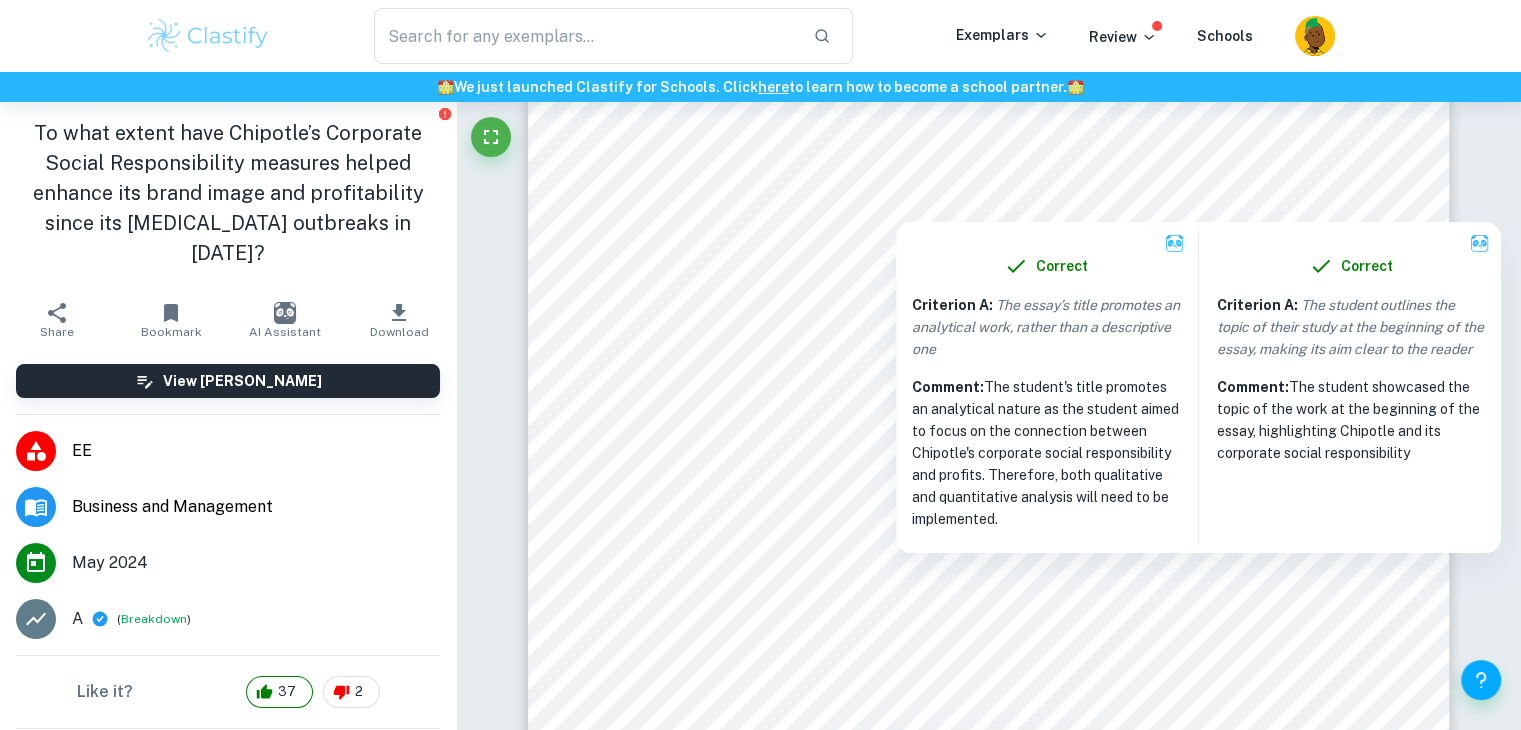 click at bounding box center (988, 205) 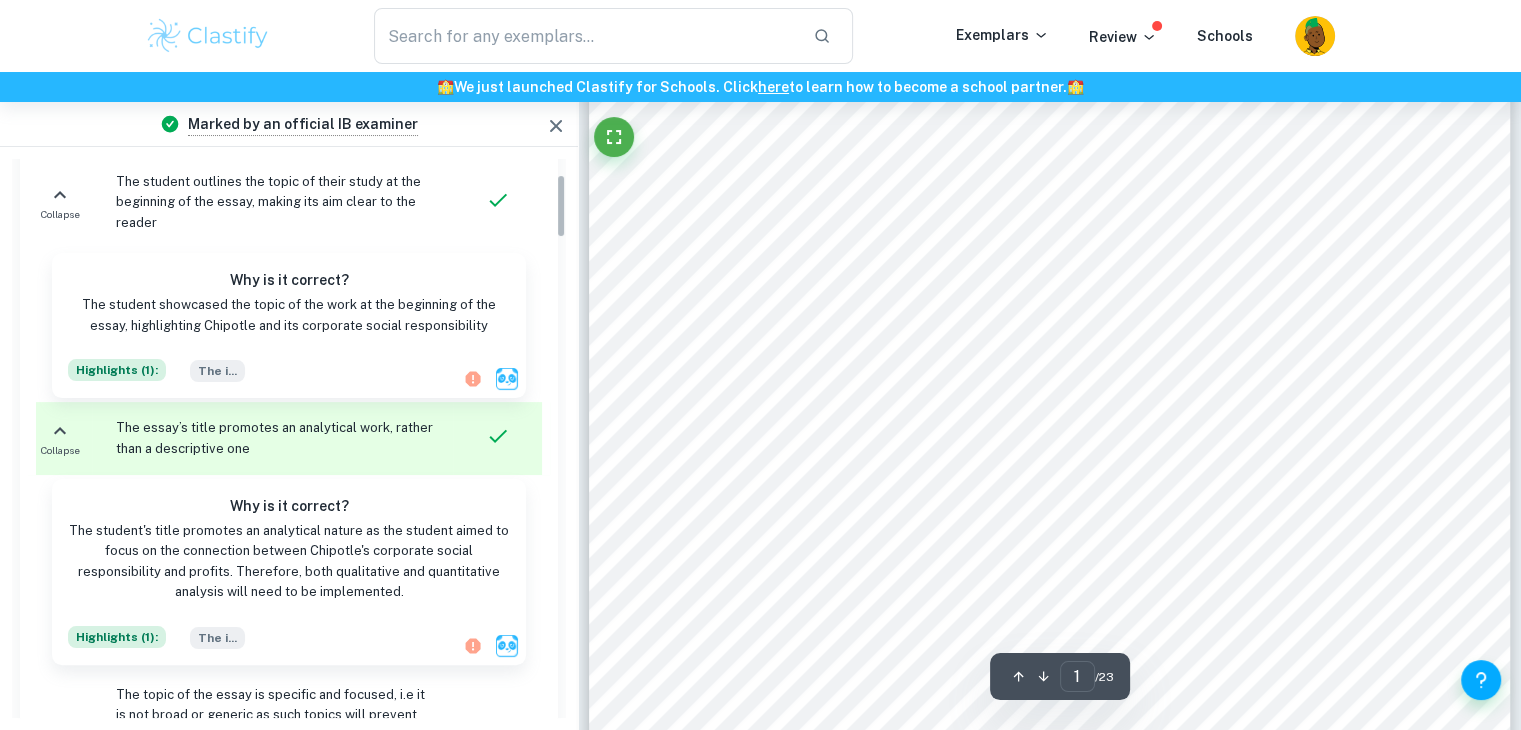 scroll, scrollTop: 134, scrollLeft: 0, axis: vertical 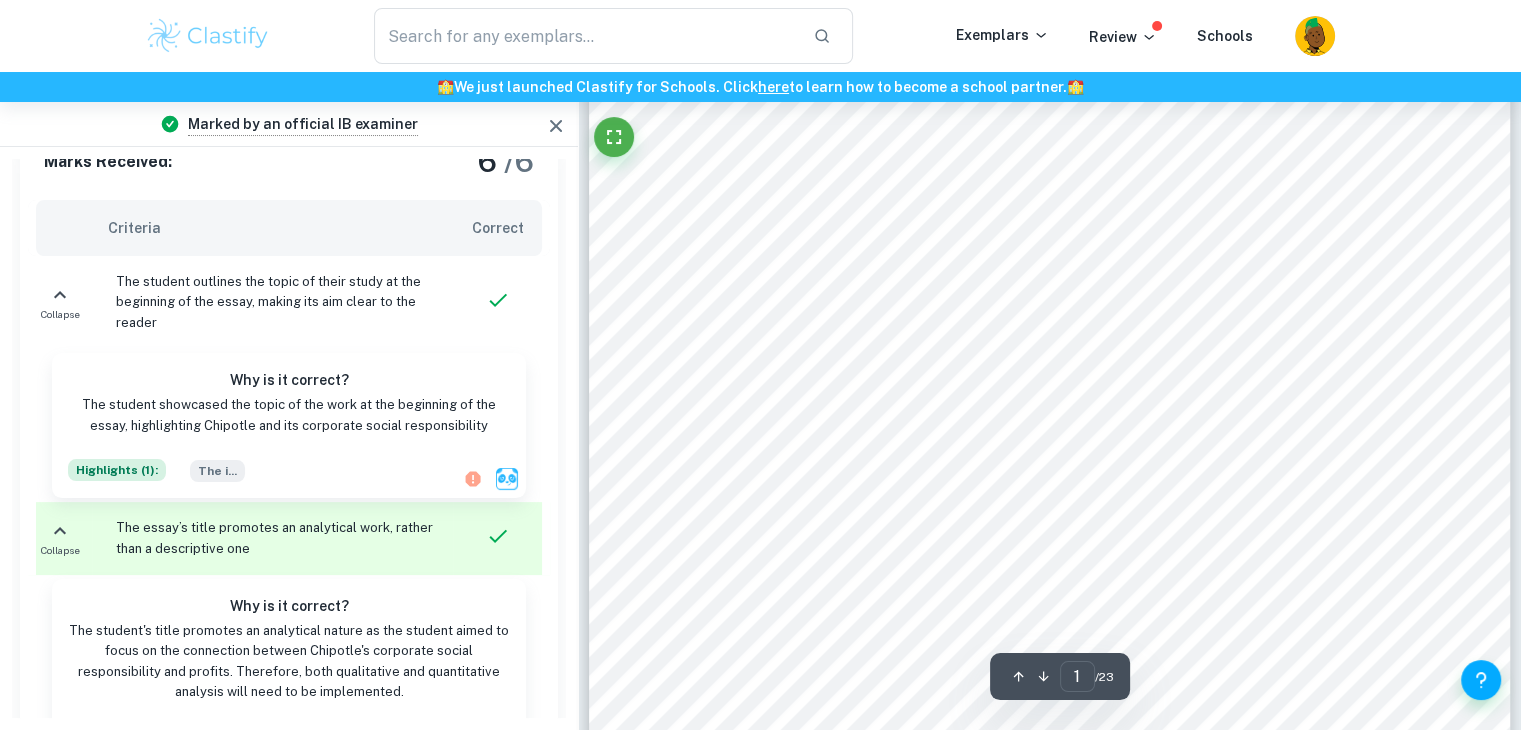 drag, startPoint x: 722, startPoint y: 214, endPoint x: 698, endPoint y: 214, distance: 24 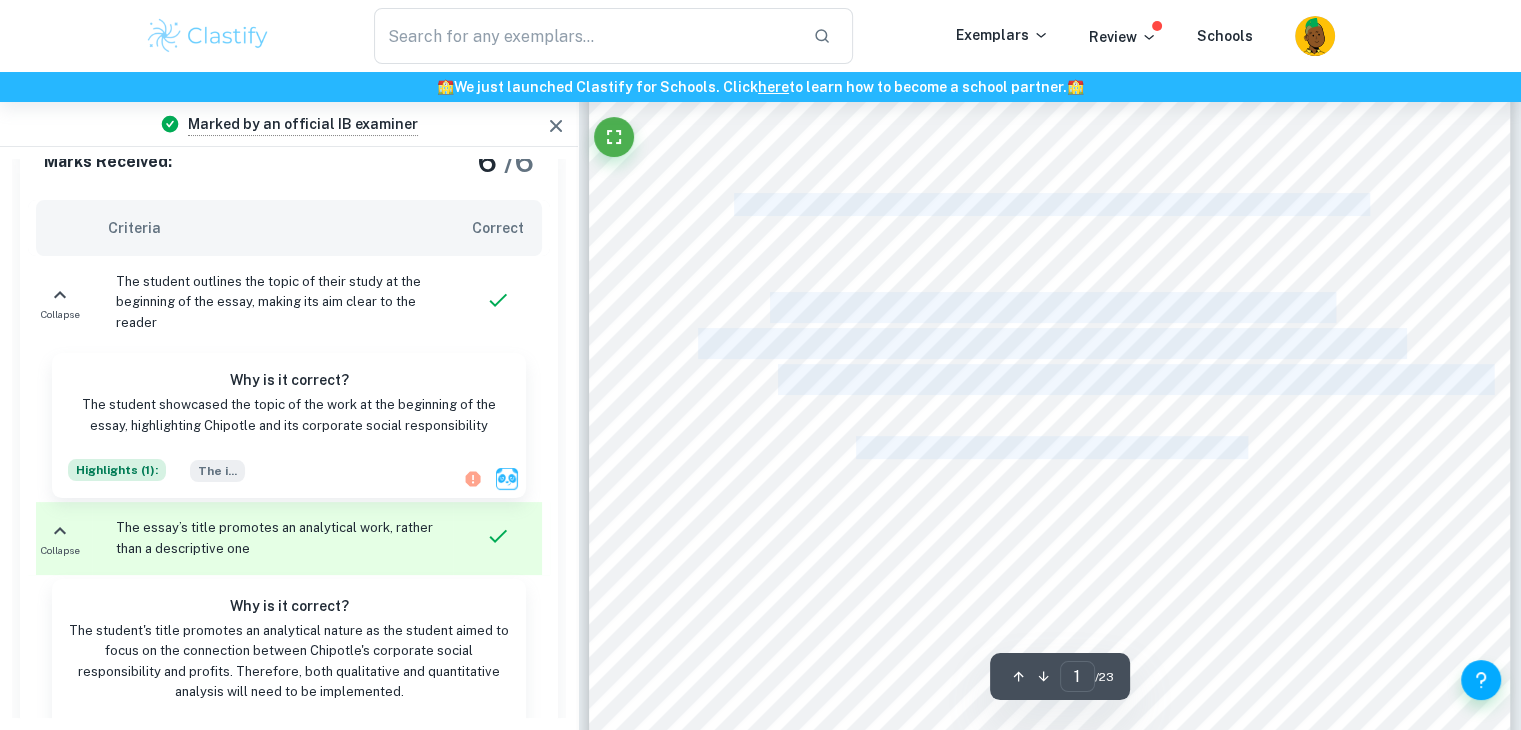 drag, startPoint x: 716, startPoint y: 206, endPoint x: 740, endPoint y: 205, distance: 24.020824 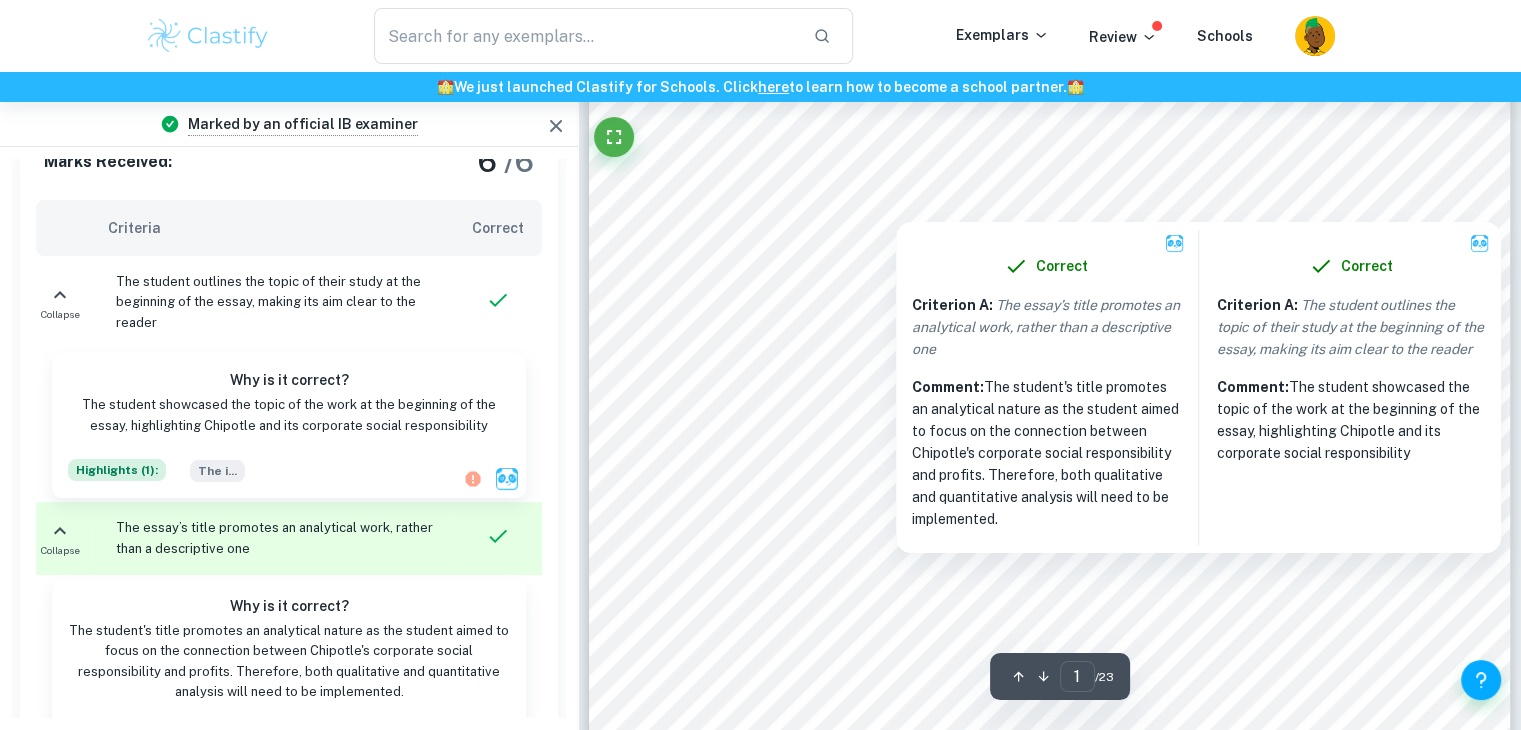 drag, startPoint x: 740, startPoint y: 206, endPoint x: 701, endPoint y: 227, distance: 44.294468 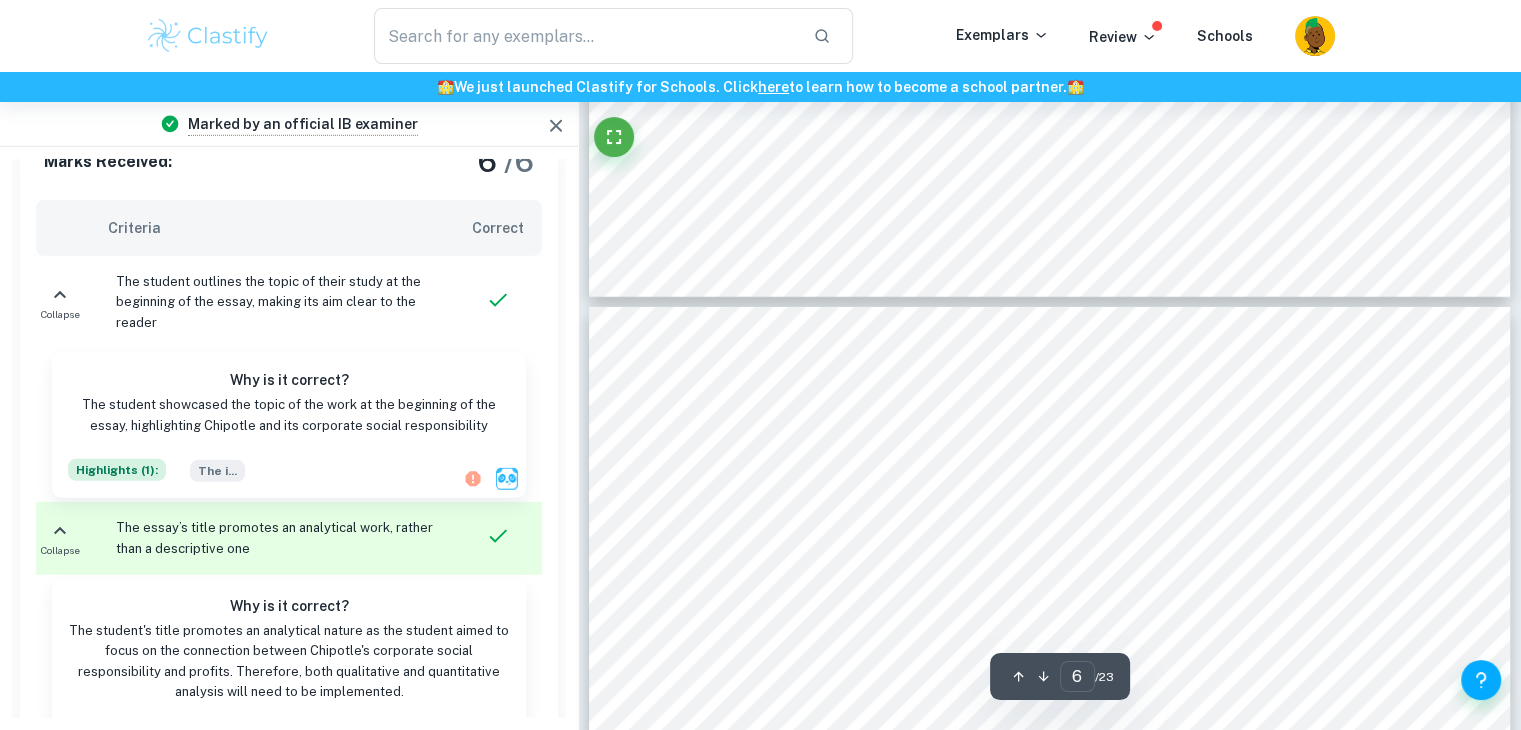 scroll, scrollTop: 6044, scrollLeft: 0, axis: vertical 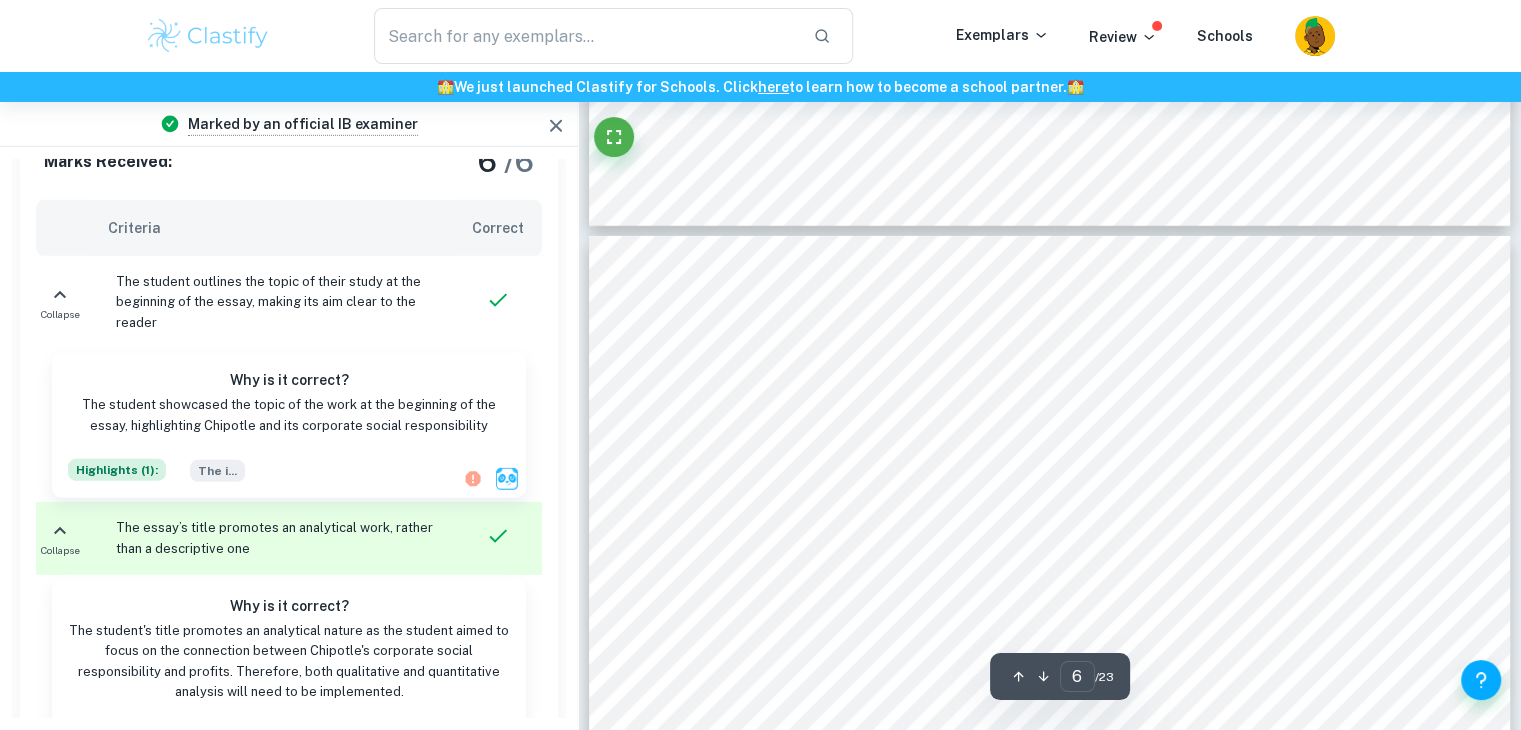 click on "initiatives on external parties. It was chosen to gain a new perspective on its CSR measures that" at bounding box center [1042, 356] 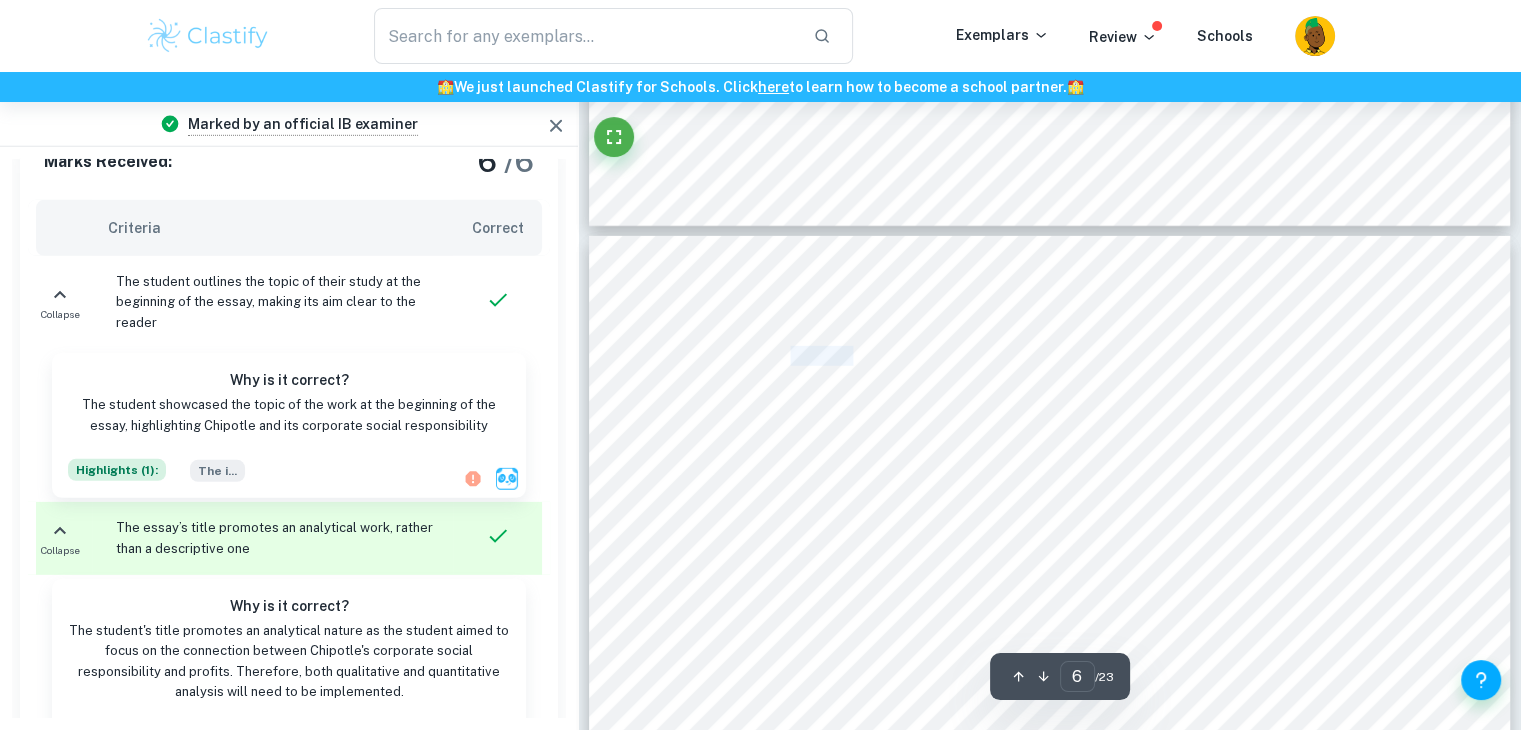 click on "initiatives on external parties. It was chosen to gain a new perspective on its CSR measures that" at bounding box center [1042, 356] 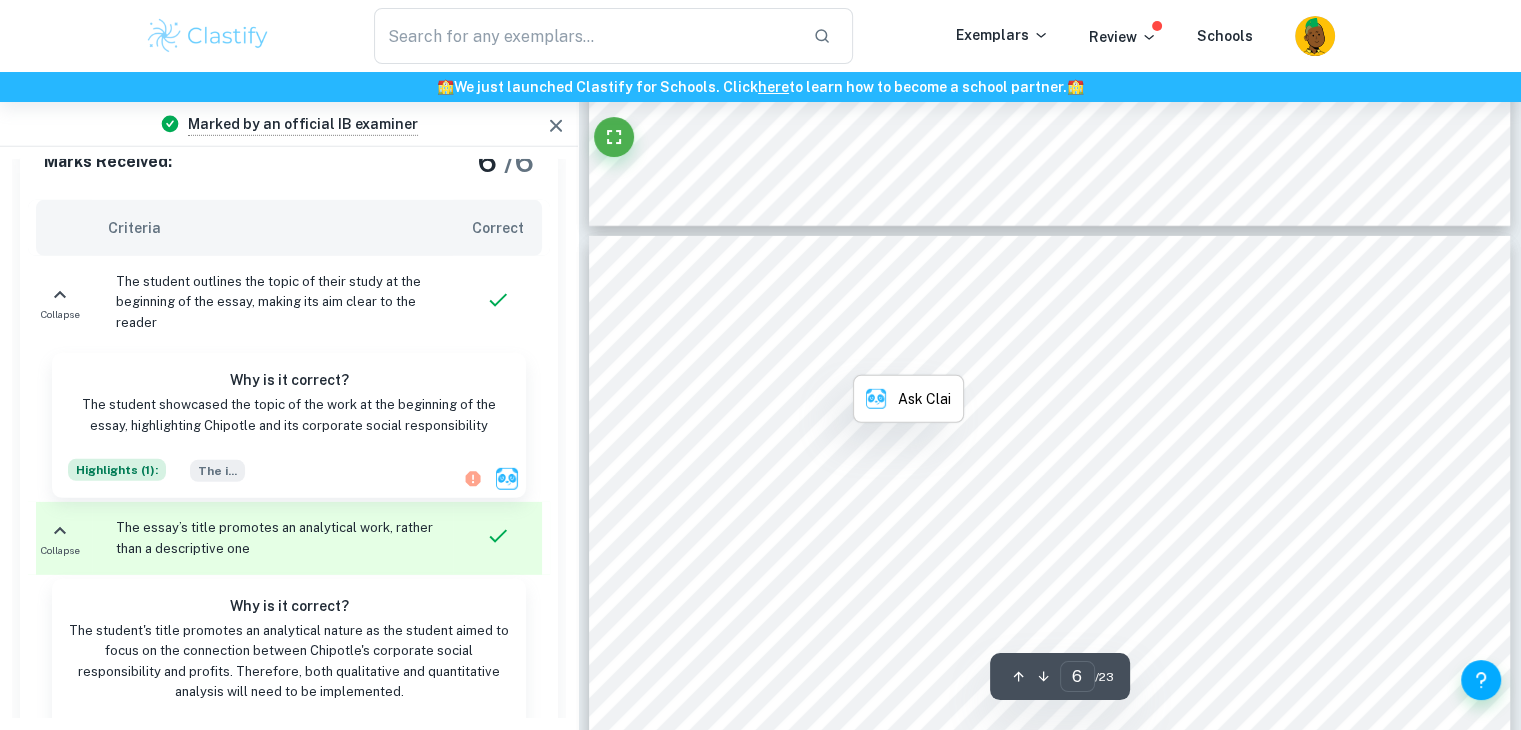 click on "initiatives on external parties. It was chosen to gain a new perspective on its CSR measures that" at bounding box center [1042, 356] 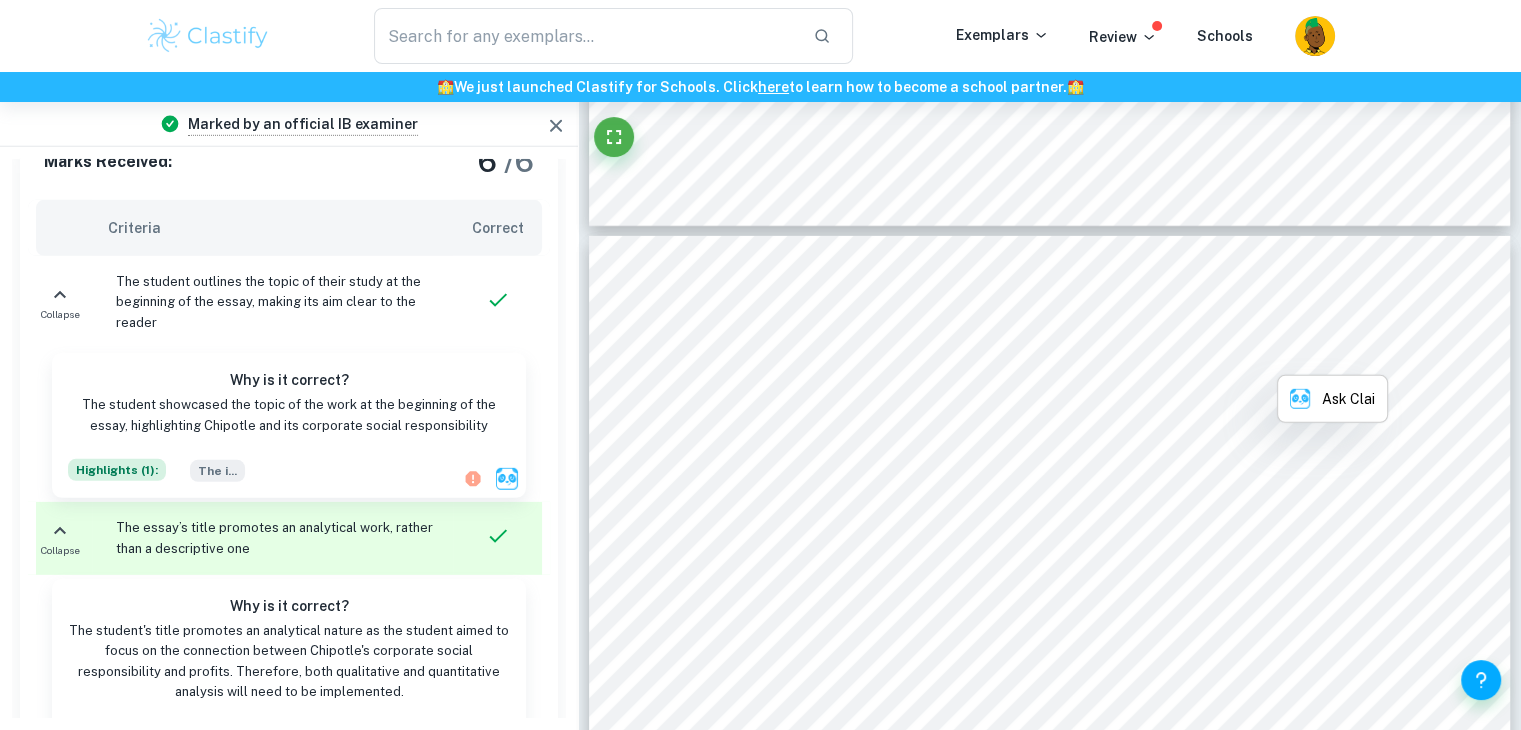drag, startPoint x: 810, startPoint y: 357, endPoint x: 789, endPoint y: 341, distance: 26.400757 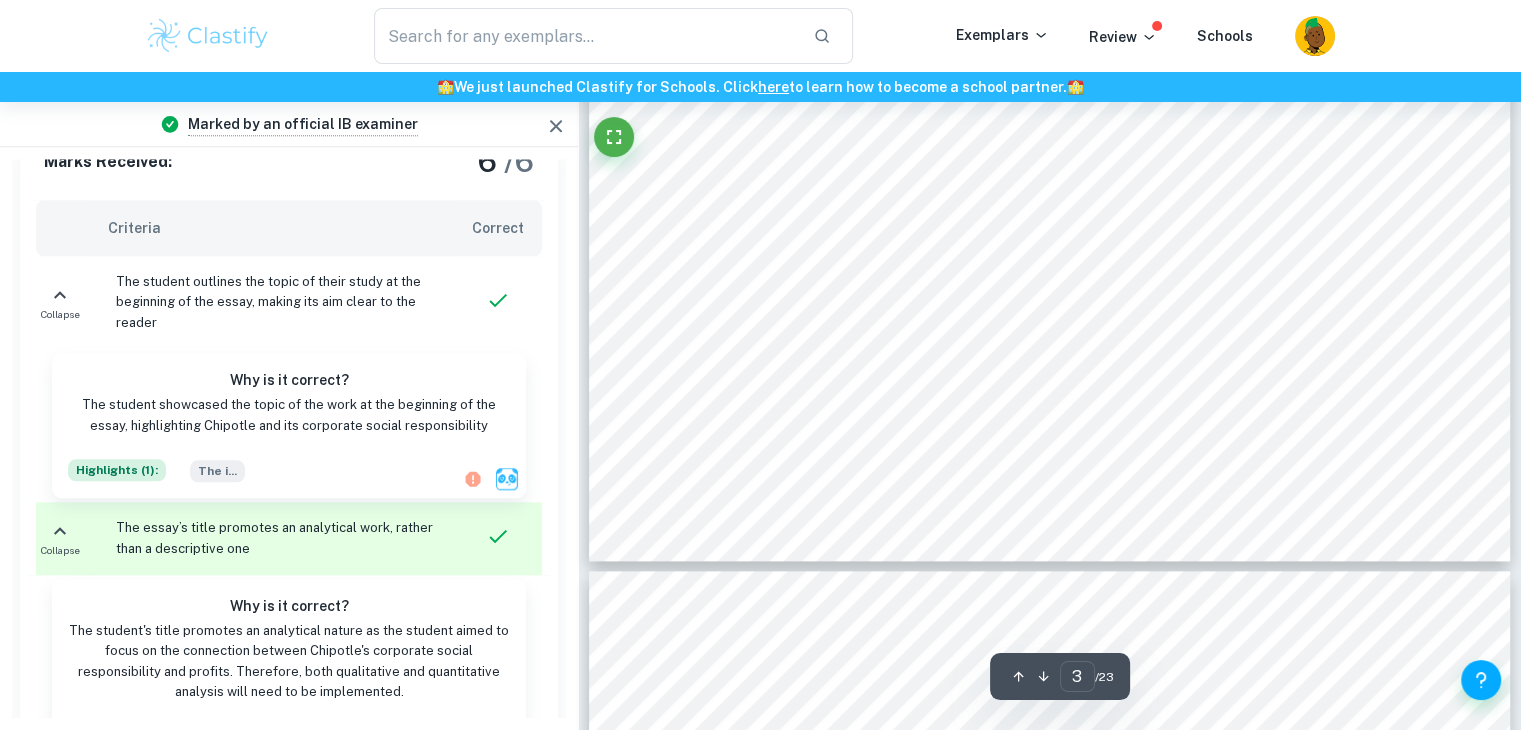 scroll, scrollTop: 2503, scrollLeft: 0, axis: vertical 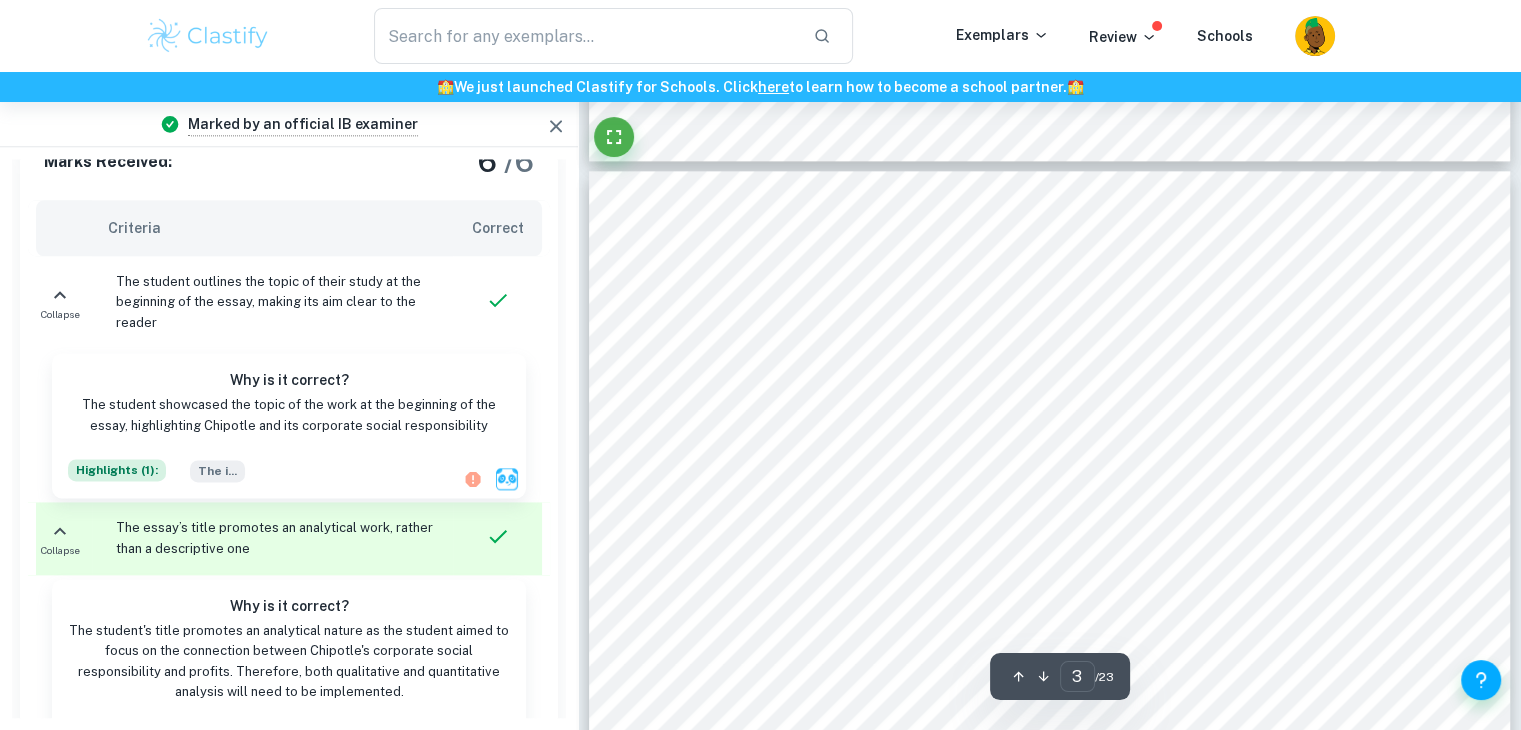 click on "Chipotle Mexican Grill, a multinational fast-casual restaurant chain that specializes in Mexican" at bounding box center (1041, 351) 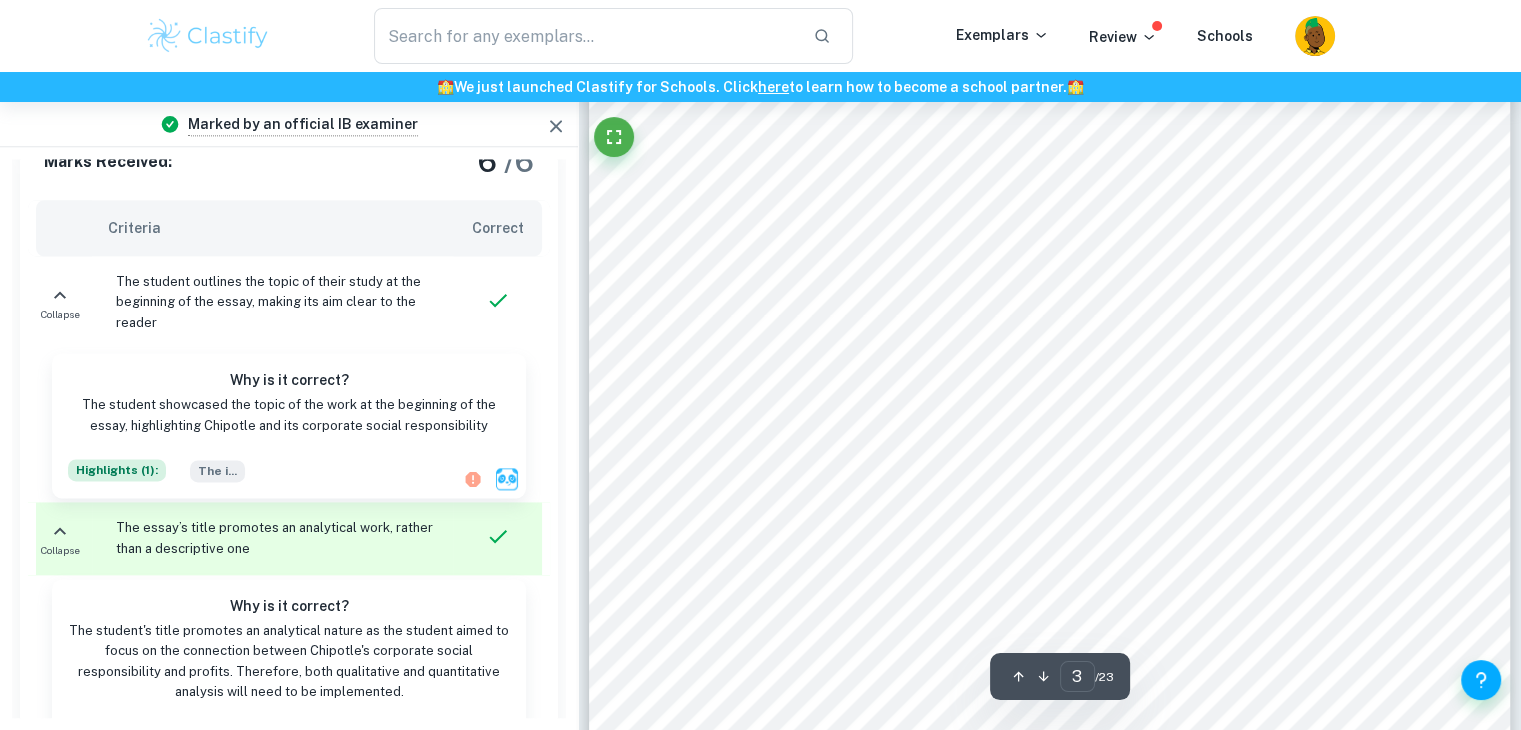 scroll, scrollTop: 2603, scrollLeft: 0, axis: vertical 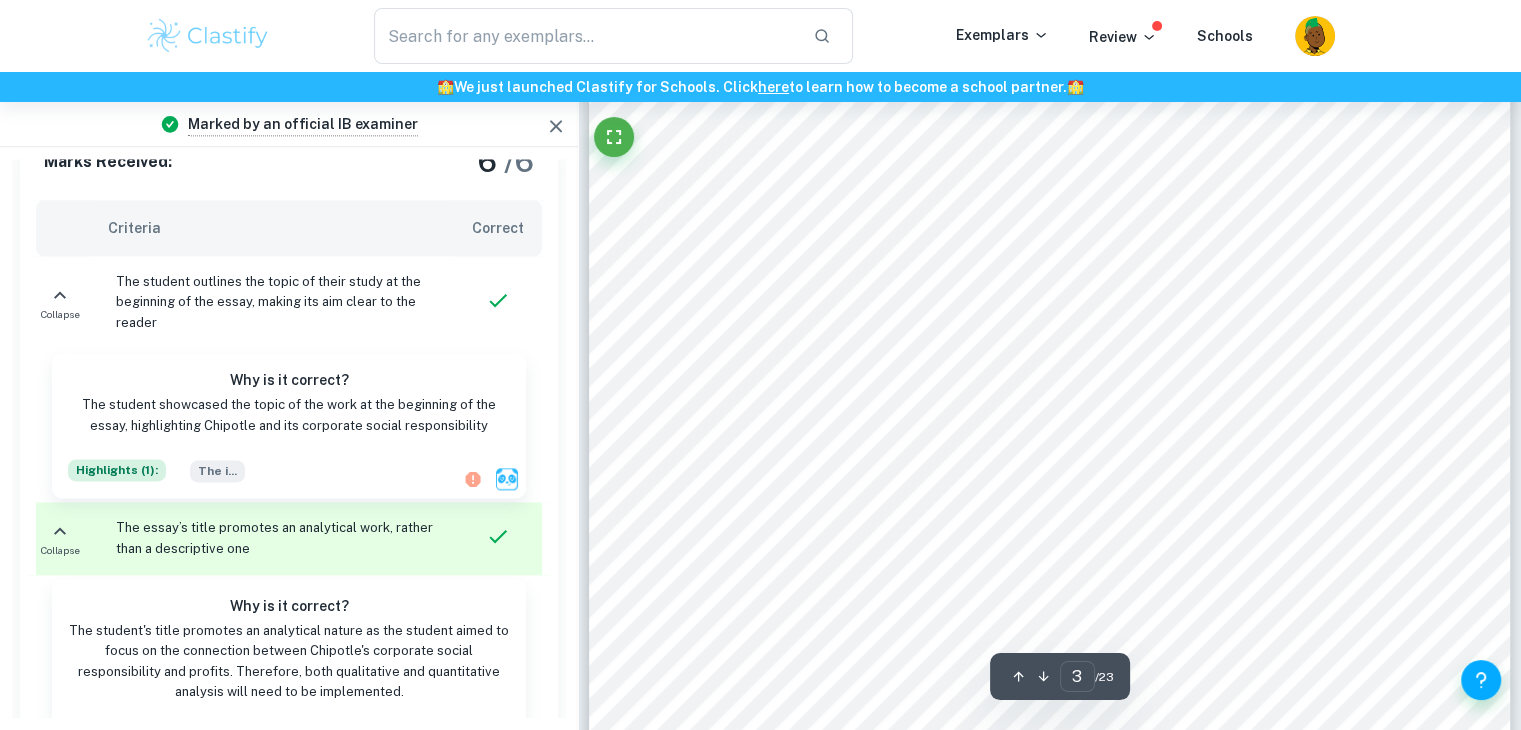 click on "Cuisine, was founded by [PERSON_NAME] in [DATE]. Since its inception, Chipotle has strived to" at bounding box center [1051, 292] 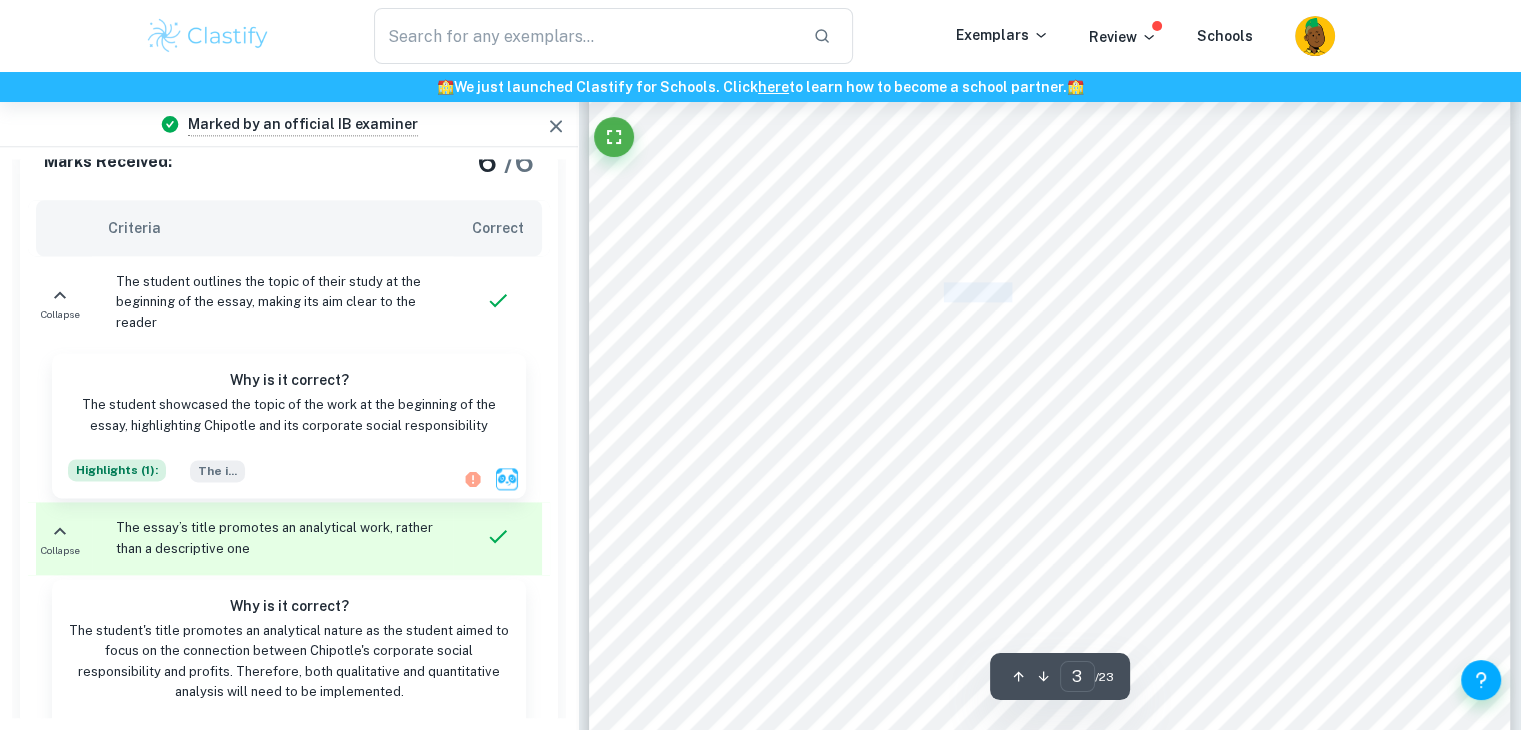click on "Cuisine, was founded by [PERSON_NAME] in [DATE]. Since its inception, Chipotle has strived to" at bounding box center [1051, 292] 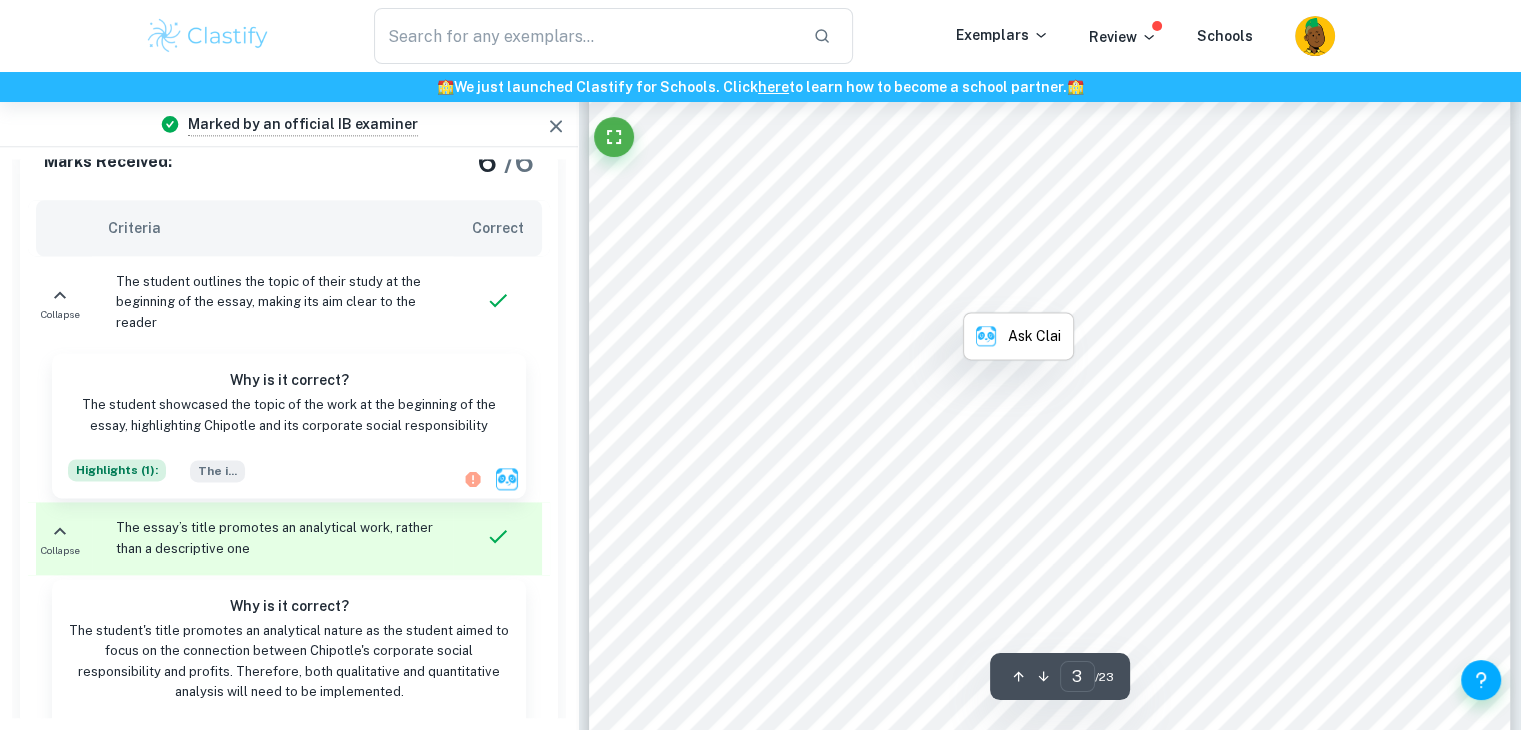 click on "Cuisine, was founded by [PERSON_NAME] in [DATE]. Since its inception, Chipotle has strived to" at bounding box center [1051, 292] 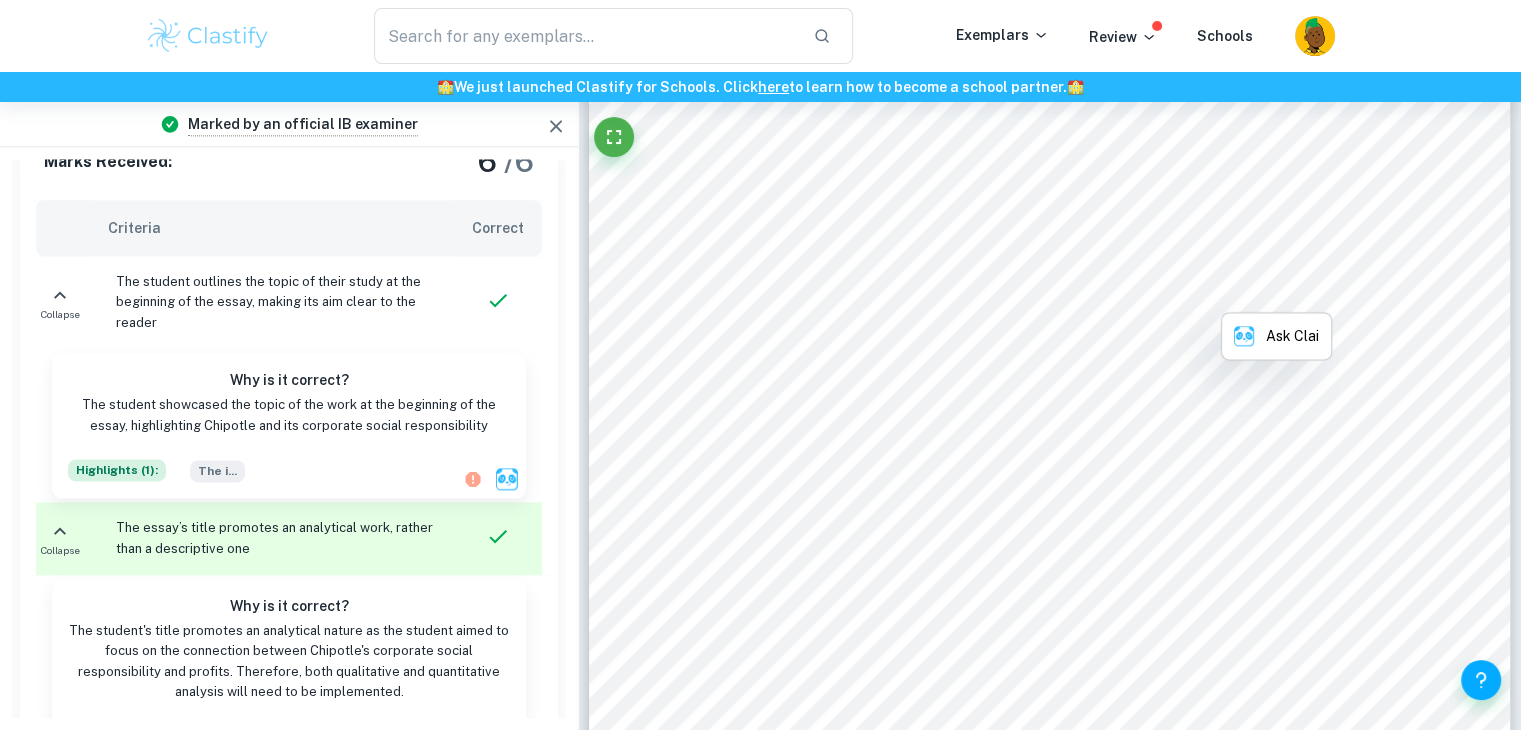 click on "Cuisine, was founded by [PERSON_NAME] in [DATE]. Since its inception, Chipotle has strived to" at bounding box center [1051, 292] 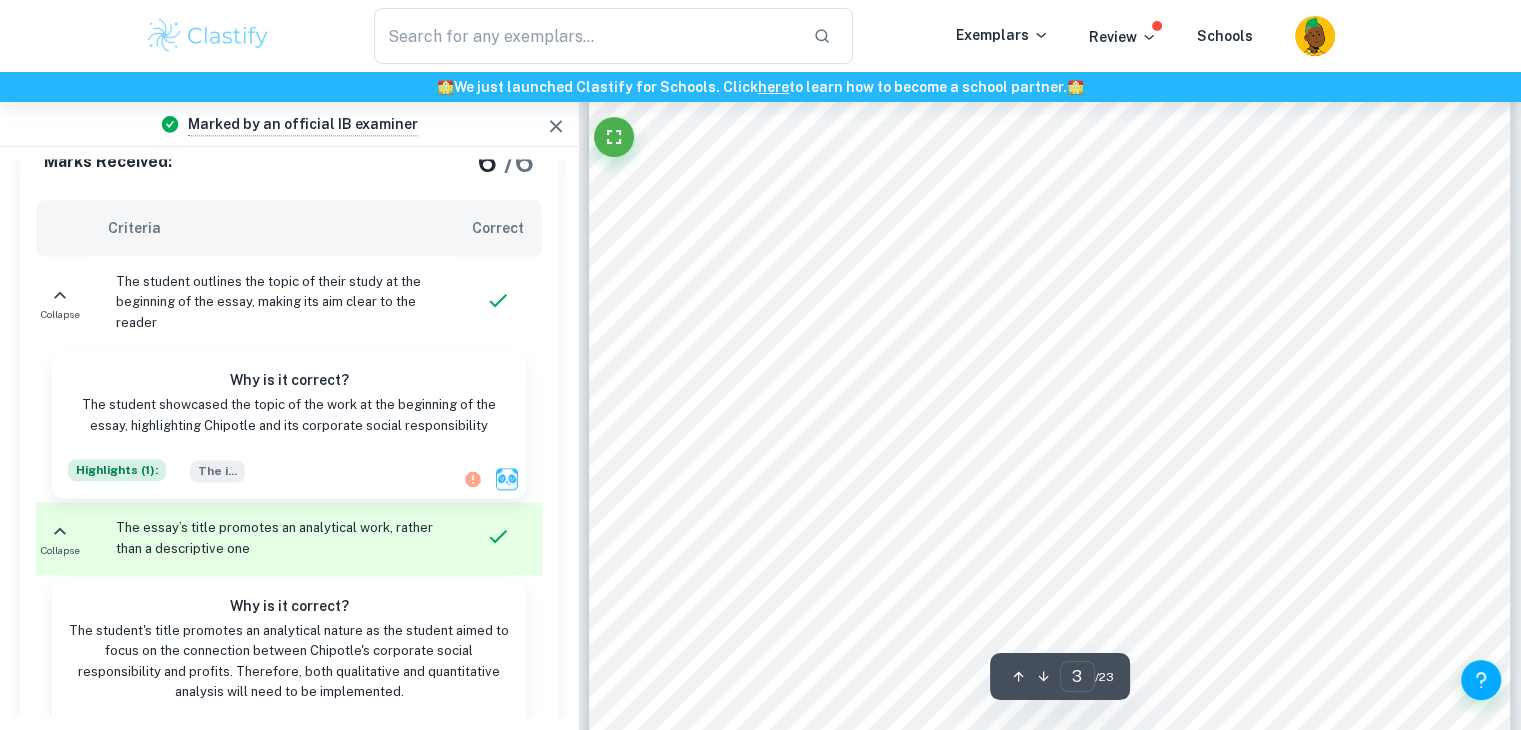 scroll, scrollTop: 2703, scrollLeft: 0, axis: vertical 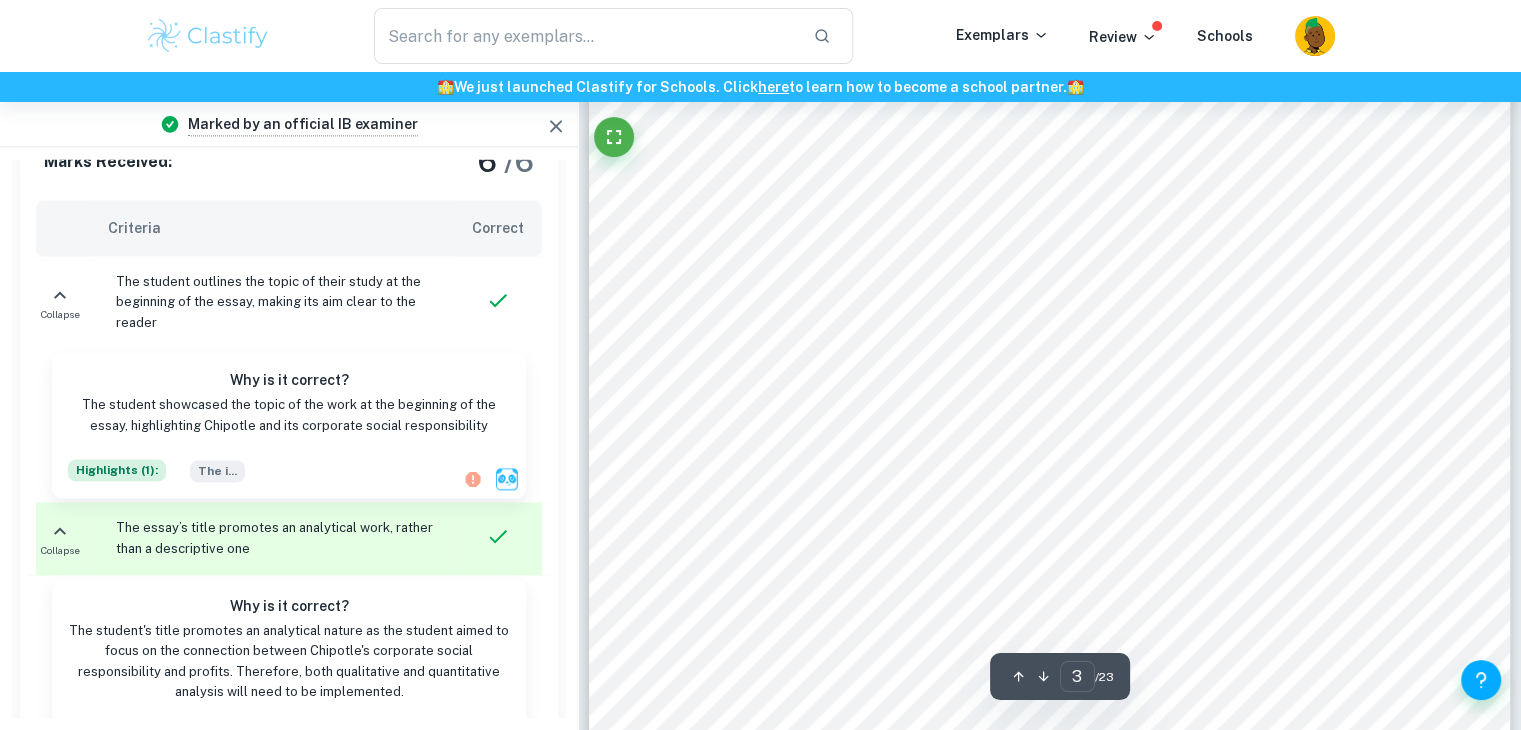 click on "differentiate itself from its fast-food competitors by being committed to serving 8food with" at bounding box center (1024, 234) 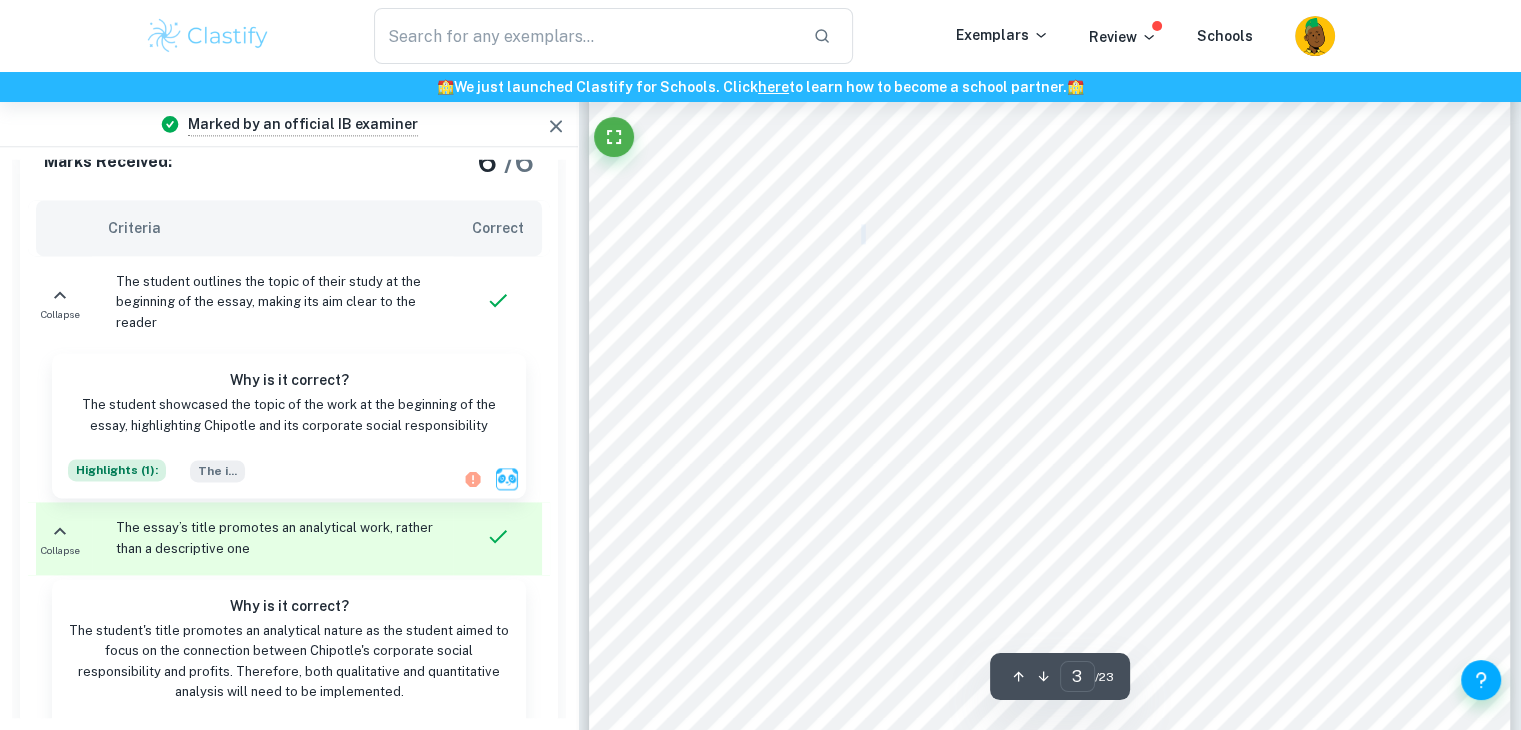 click on "differentiate itself from its fast-food competitors by being committed to serving 8food with" at bounding box center [1024, 234] 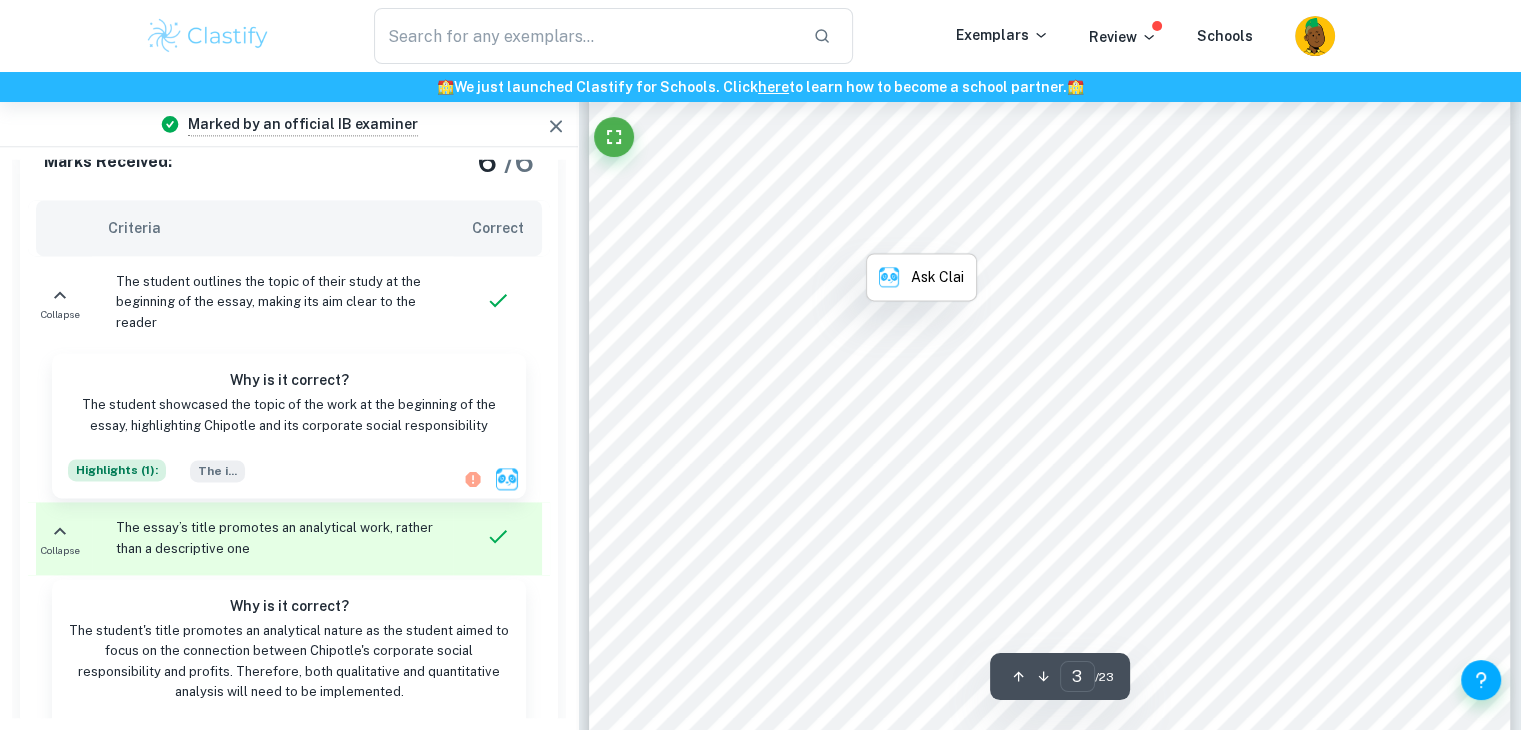 click on "differentiate itself from its fast-food competitors by being committed to serving 8food with" at bounding box center (1024, 234) 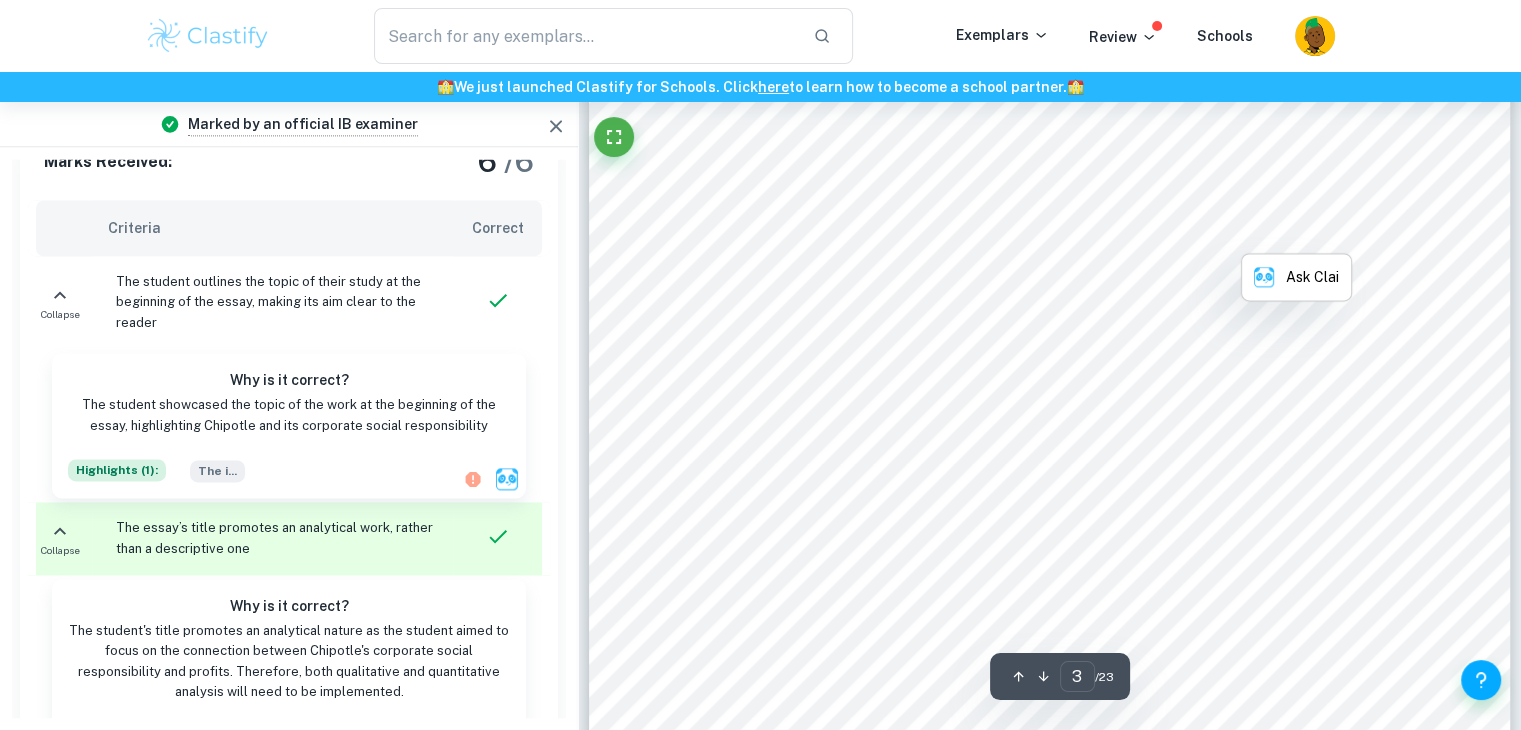 click on "1. Introduction Chipotle Mexican Grill, a multinational fast-casual restaurant chain that specializes in Mexican Cuisine, was founded by [PERSON_NAME] in [DATE]. Since its inception, Chipotle has strived to differentiate itself from its fast-food competitors by being committed to serving 8food with integrity9 using high-quality and fresh ingredients. This allowed [PERSON_NAME] to have a competitive advantage against competitors by targeting new demographics who were health conscious but wanted the convenience provided by fast-food restaurants. Over the years, it expanded into over 3000 locations, expanding to international locations in [DATE], and broadening its product portfolio to diversify into more niches of the fast-casual food industry. [DATE], Chipotle is one of the market leaders in the lucrative fast-casual industry that has a market size of $169.92 billion USD as of 2022 and a forecasted industry compound annual growth rate (CAGR) of 10.2% between , [GEOGRAPHIC_DATA] boasted approximately a 5.08% ýÿÿýÿ þ/ÿÿÿ" at bounding box center [1050, 567] 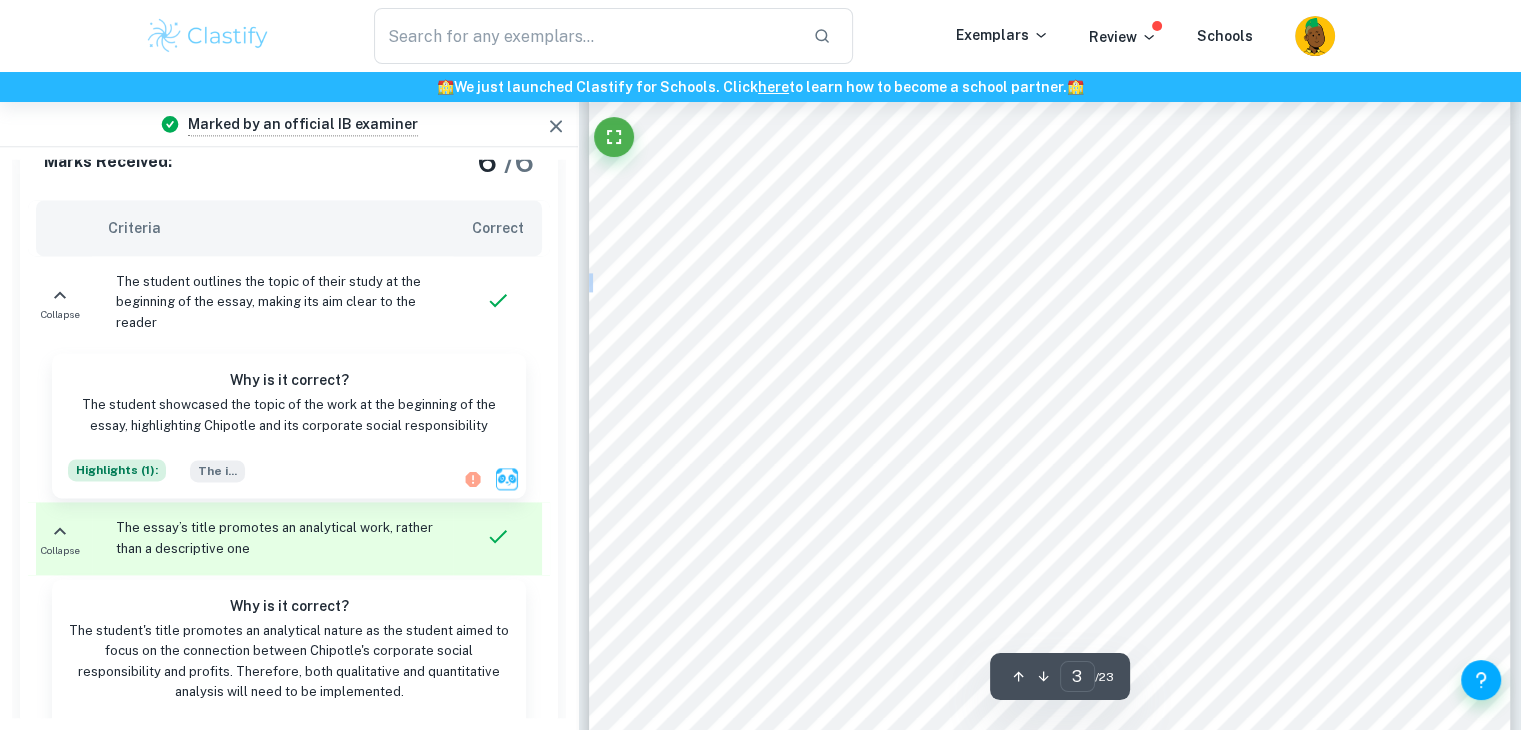 click on "1. Introduction Chipotle Mexican Grill, a multinational fast-casual restaurant chain that specializes in Mexican Cuisine, was founded by [PERSON_NAME] in [DATE]. Since its inception, Chipotle has strived to differentiate itself from its fast-food competitors by being committed to serving 8food with integrity9 using high-quality and fresh ingredients. This allowed [PERSON_NAME] to have a competitive advantage against competitors by targeting new demographics who were health conscious but wanted the convenience provided by fast-food restaurants. Over the years, it expanded into over 3000 locations, expanding to international locations in [DATE], and broadening its product portfolio to diversify into more niches of the fast-casual food industry. [DATE], Chipotle is one of the market leaders in the lucrative fast-casual industry that has a market size of $169.92 billion USD as of 2022 and a forecasted industry compound annual growth rate (CAGR) of 10.2% between , [GEOGRAPHIC_DATA] boasted approximately a 5.08% ýÿÿýÿ þ/ÿÿÿ" at bounding box center [1050, 567] 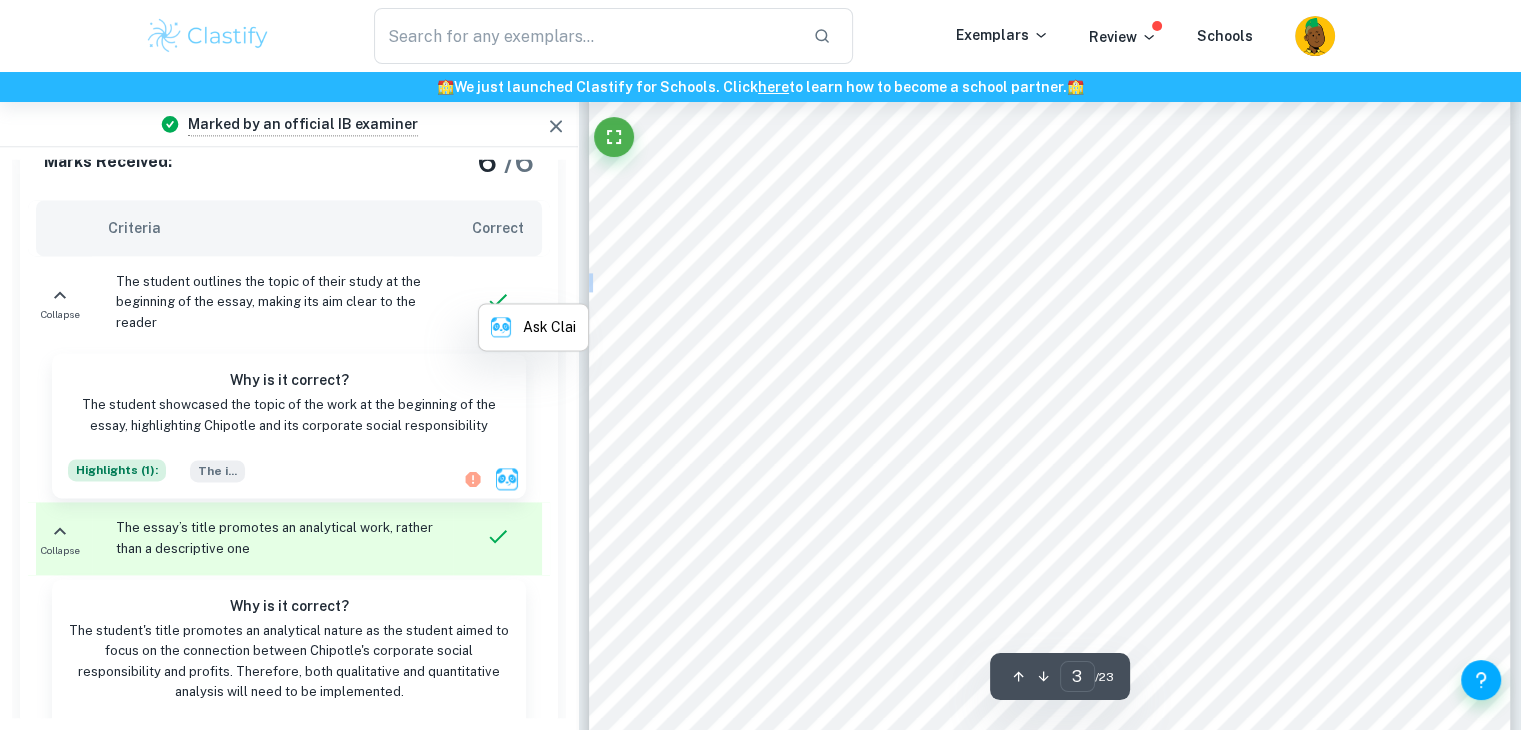 click on "1. Introduction Chipotle Mexican Grill, a multinational fast-casual restaurant chain that specializes in Mexican Cuisine, was founded by [PERSON_NAME] in [DATE]. Since its inception, Chipotle has strived to differentiate itself from its fast-food competitors by being committed to serving 8food with integrity9 using high-quality and fresh ingredients. This allowed [PERSON_NAME] to have a competitive advantage against competitors by targeting new demographics who were health conscious but wanted the convenience provided by fast-food restaurants. Over the years, it expanded into over 3000 locations, expanding to international locations in [DATE], and broadening its product portfolio to diversify into more niches of the fast-casual food industry. [DATE], Chipotle is one of the market leaders in the lucrative fast-casual industry that has a market size of $169.92 billion USD as of 2022 and a forecasted industry compound annual growth rate (CAGR) of 10.2% between , [GEOGRAPHIC_DATA] boasted approximately a 5.08% ýÿÿýÿ þ/ÿÿÿ" at bounding box center [1050, 567] 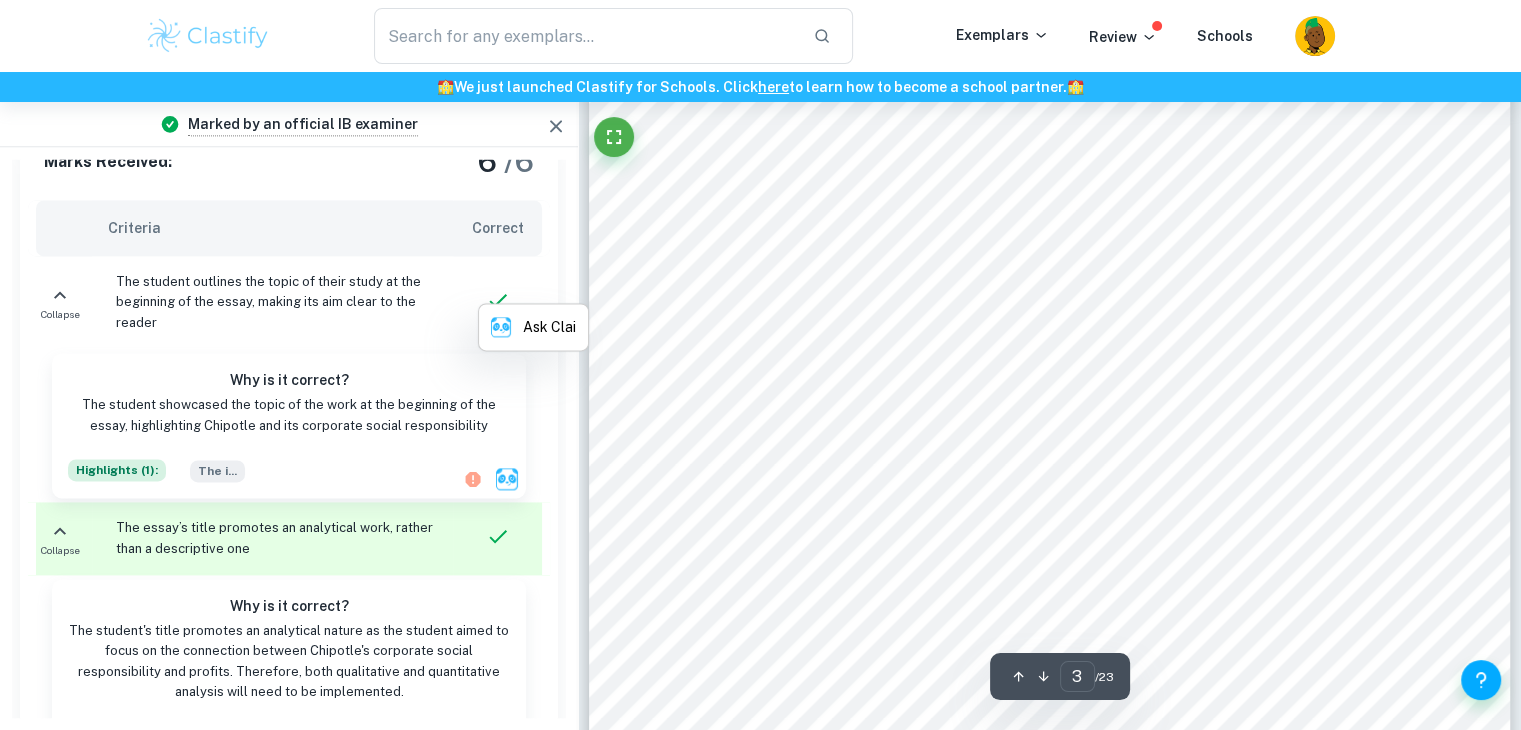 click on "integrity9 using high-quality and fresh ingredients. This allowed Chipotle to have a competitive" at bounding box center [1041, 275] 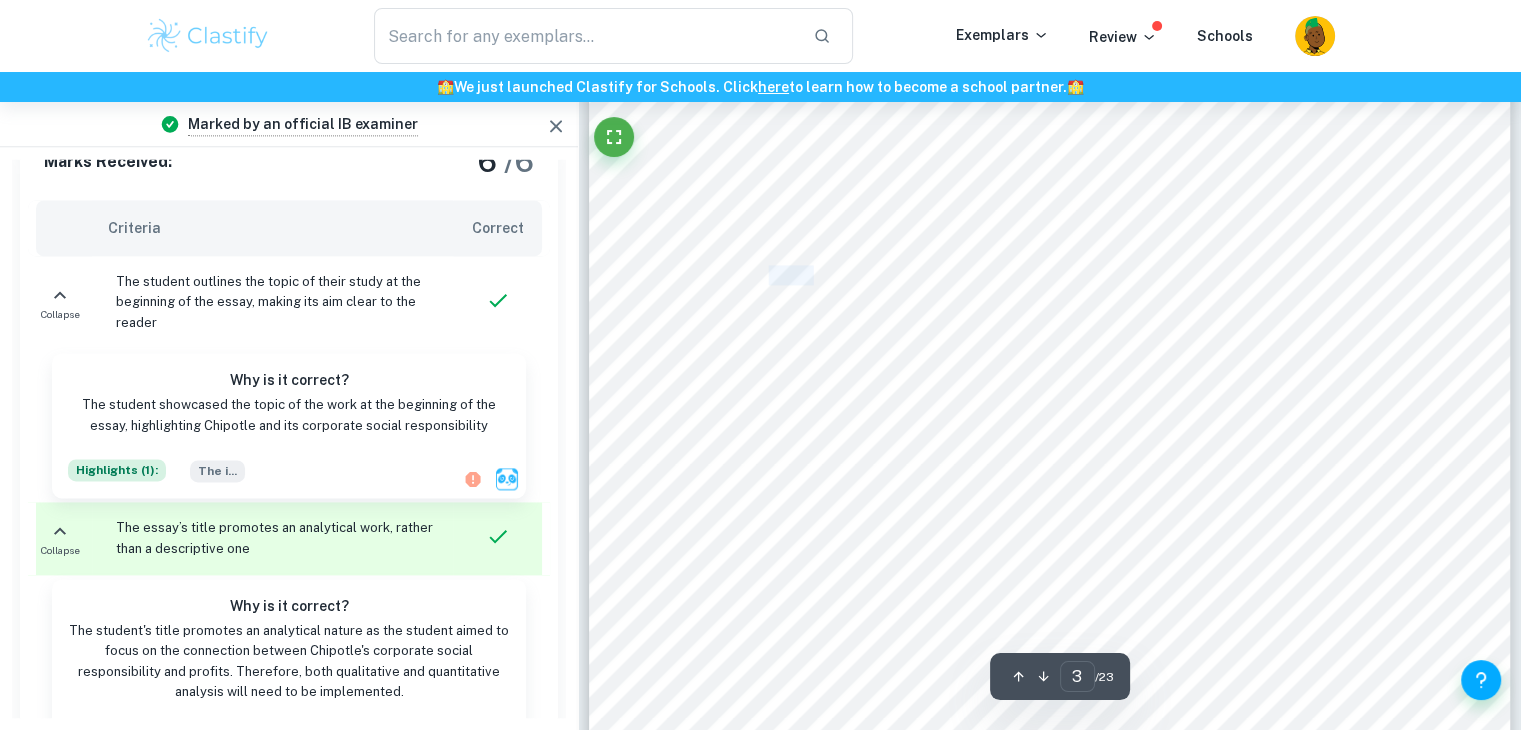 click on "integrity9 using high-quality and fresh ingredients. This allowed Chipotle to have a competitive" at bounding box center (1041, 275) 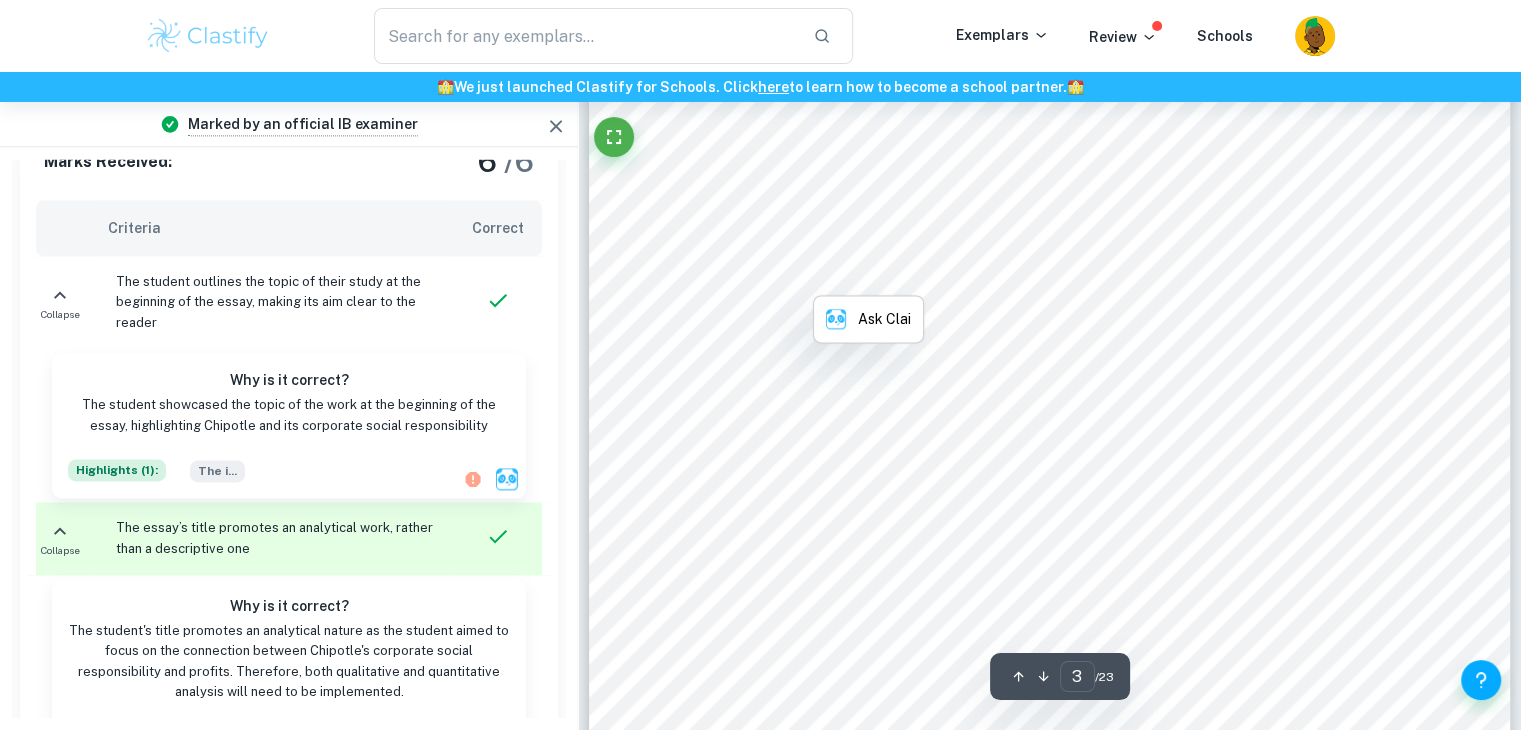 click on "integrity9 using high-quality and fresh ingredients. This allowed Chipotle to have a competitive" at bounding box center [1041, 275] 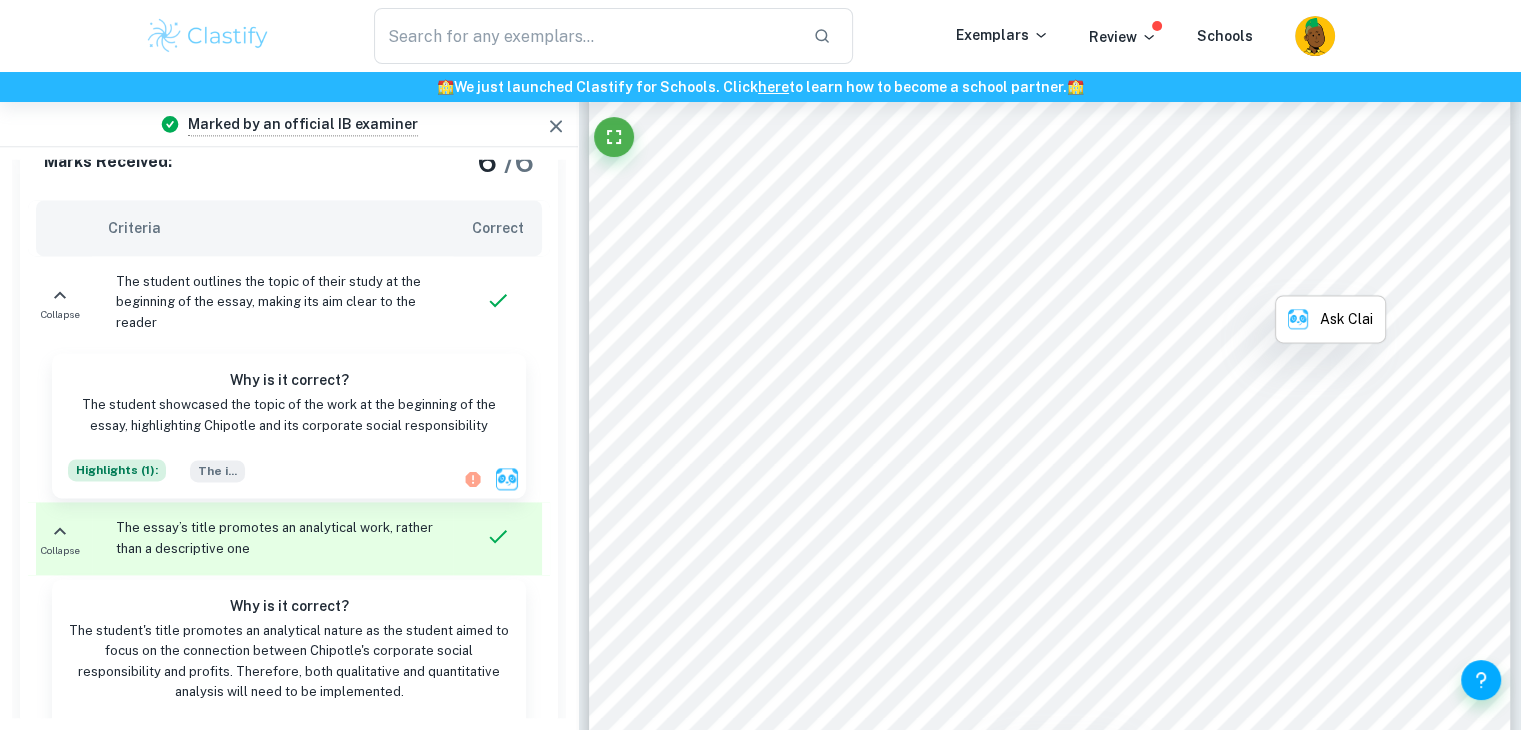 click on "integrity9 using high-quality and fresh ingredients. This allowed Chipotle to have a competitive" at bounding box center (1041, 275) 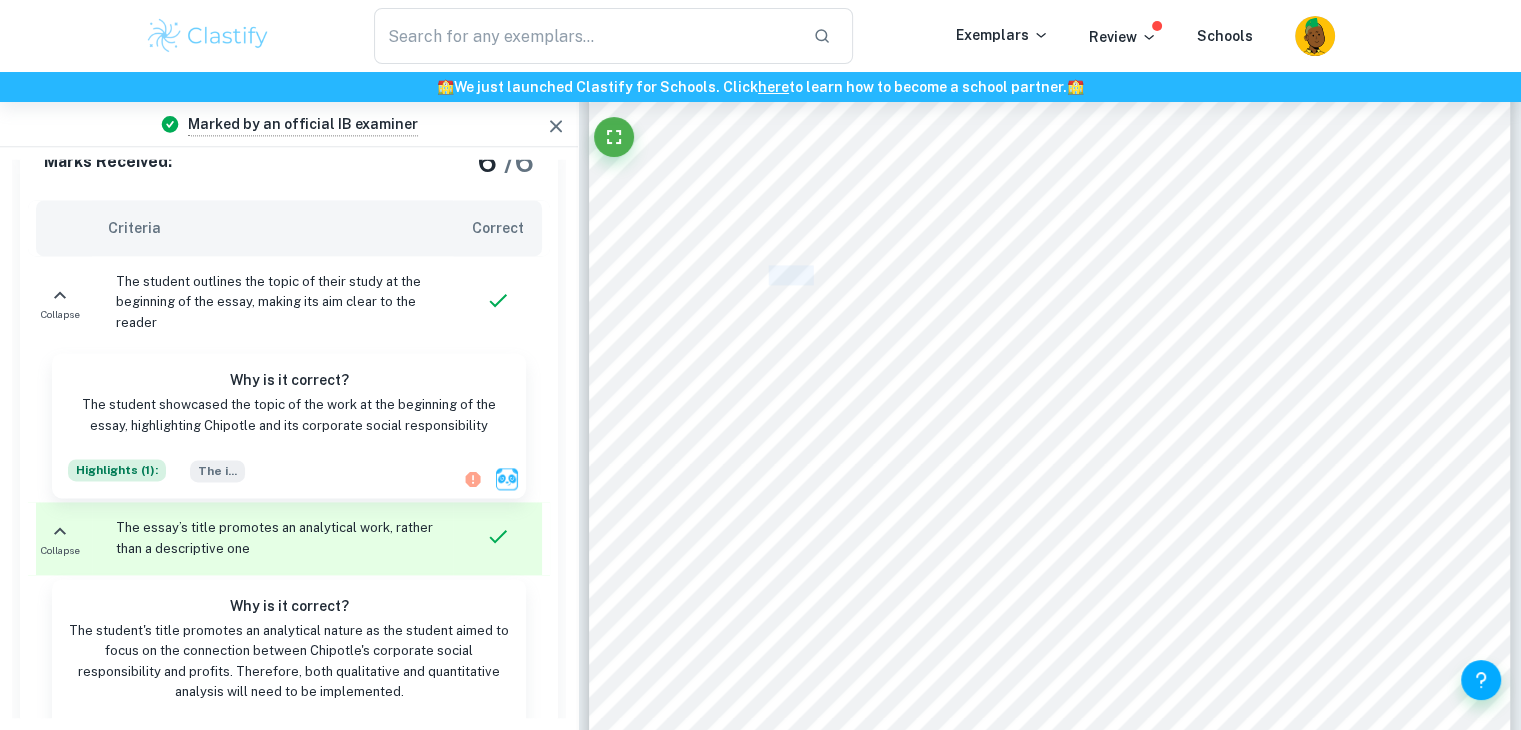 click on "integrity9 using high-quality and fresh ingredients. This allowed Chipotle to have a competitive" at bounding box center [1041, 275] 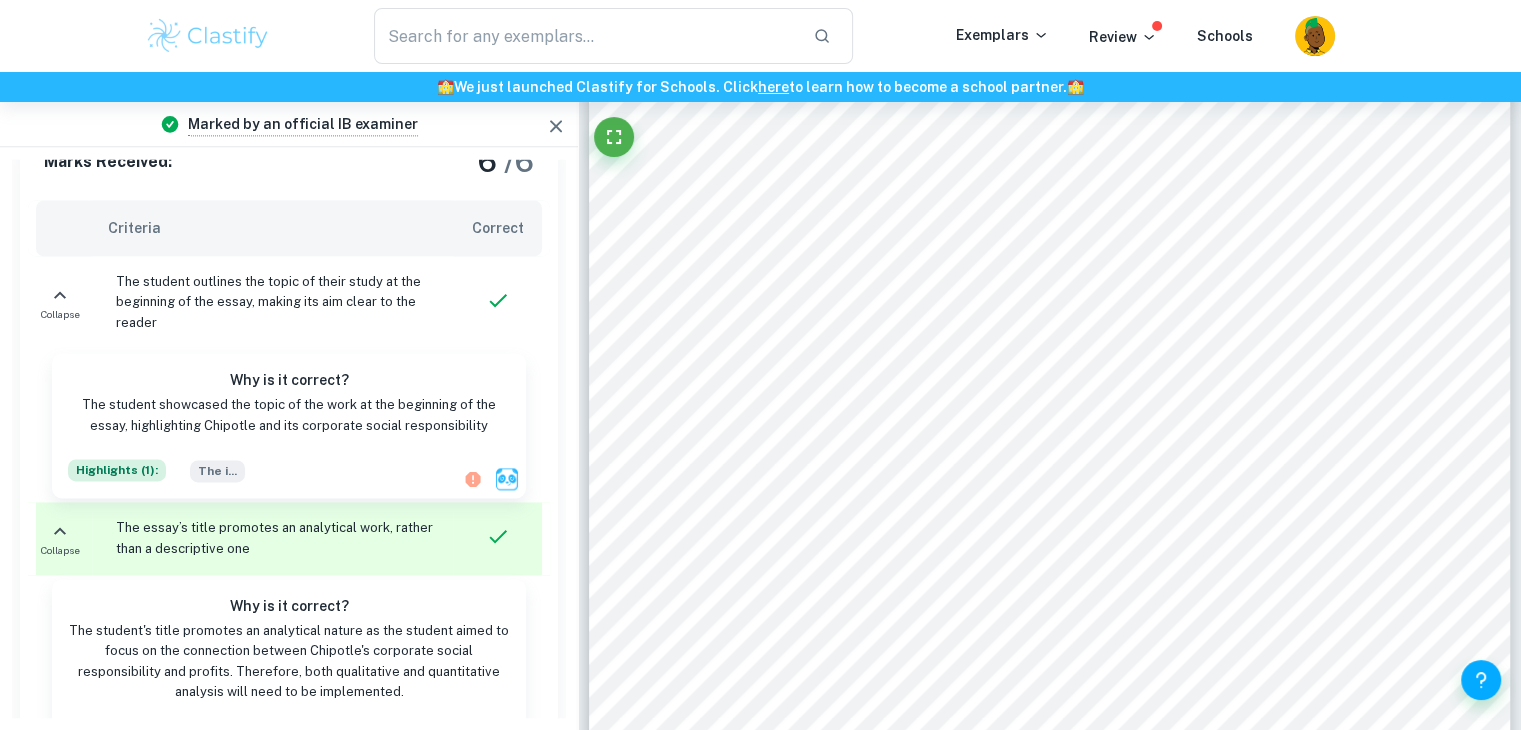 click on "integrity9 using high-quality and fresh ingredients. This allowed Chipotle to have a competitive" at bounding box center [1041, 275] 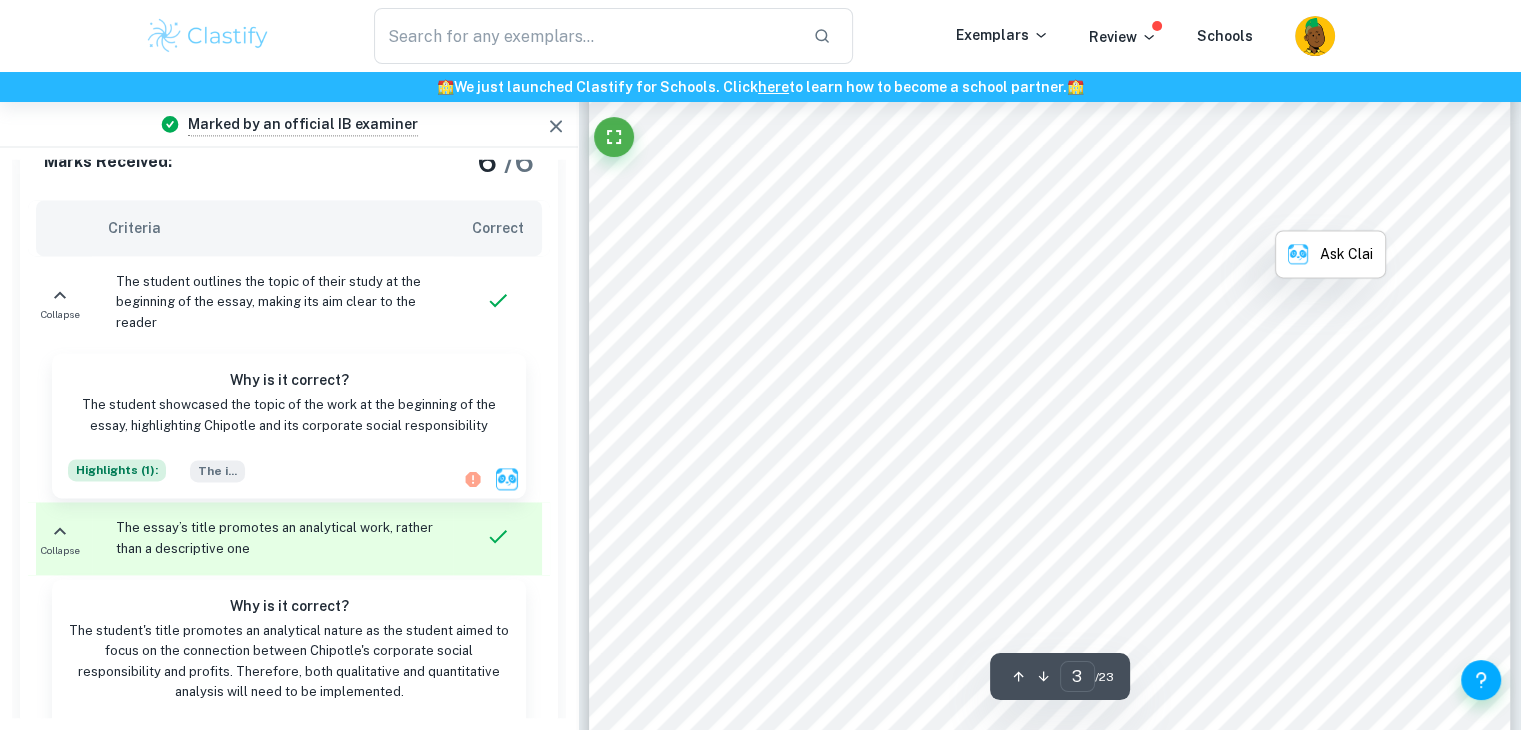 scroll, scrollTop: 2803, scrollLeft: 0, axis: vertical 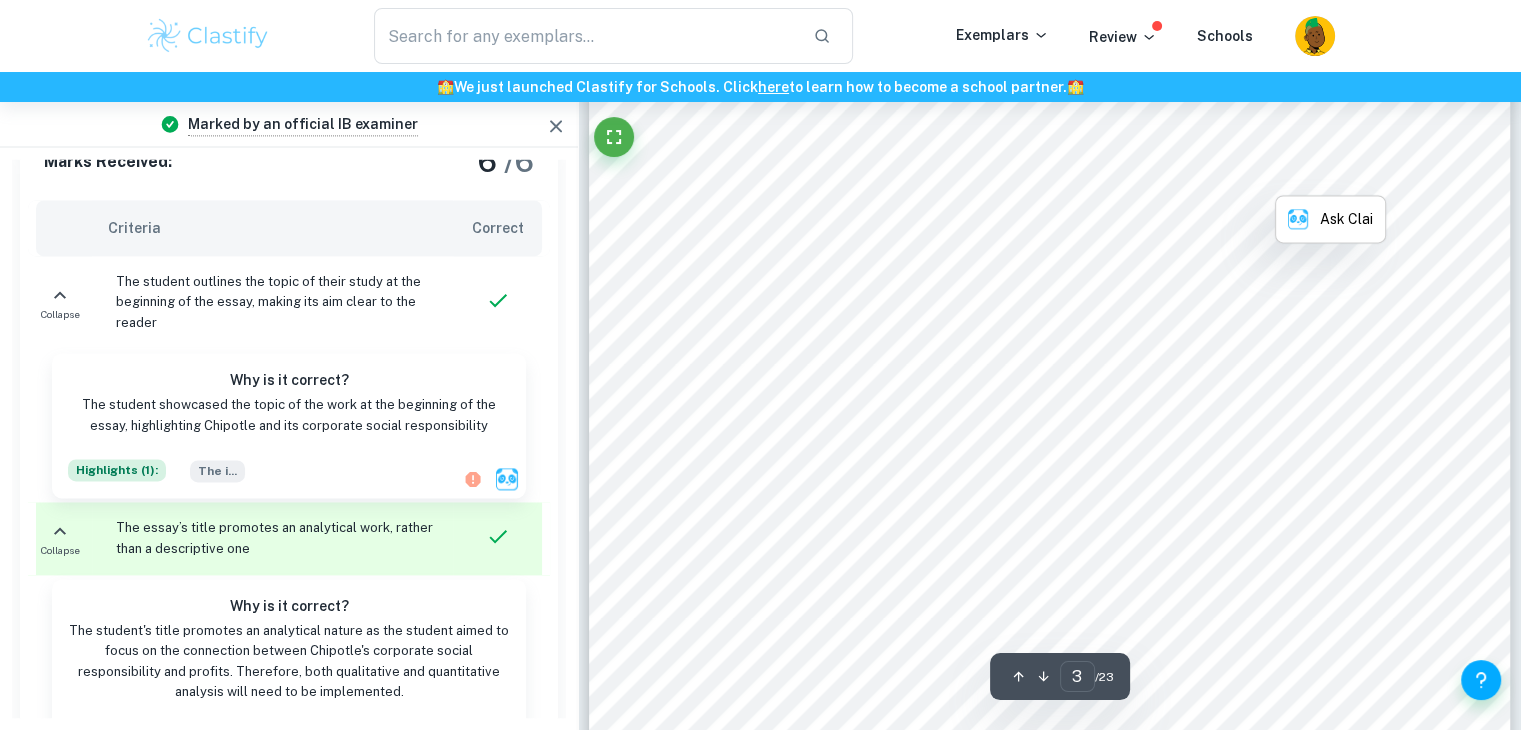 click on "1. Introduction Chipotle Mexican Grill, a multinational fast-casual restaurant chain that specializes in Mexican Cuisine, was founded by [PERSON_NAME] in [DATE]. Since its inception, Chipotle has strived to differentiate itself from its fast-food competitors by being committed to serving 8food with integrity9 using high-quality and fresh ingredients. This allowed [PERSON_NAME] to have a competitive advantage against competitors by targeting new demographics who were health conscious but wanted the convenience provided by fast-food restaurants. Over the years, it expanded into over 3000 locations, expanding to international locations in [DATE], and broadening its product portfolio to diversify into more niches of the fast-casual food industry. [DATE], Chipotle is one of the market leaders in the lucrative fast-casual industry that has a market size of $169.92 billion USD as of 2022 and a forecasted industry compound annual growth rate (CAGR) of 10.2% between , [GEOGRAPHIC_DATA] boasted approximately a 5.08% ýÿÿýÿ þ/ÿÿÿ" at bounding box center [1050, 467] 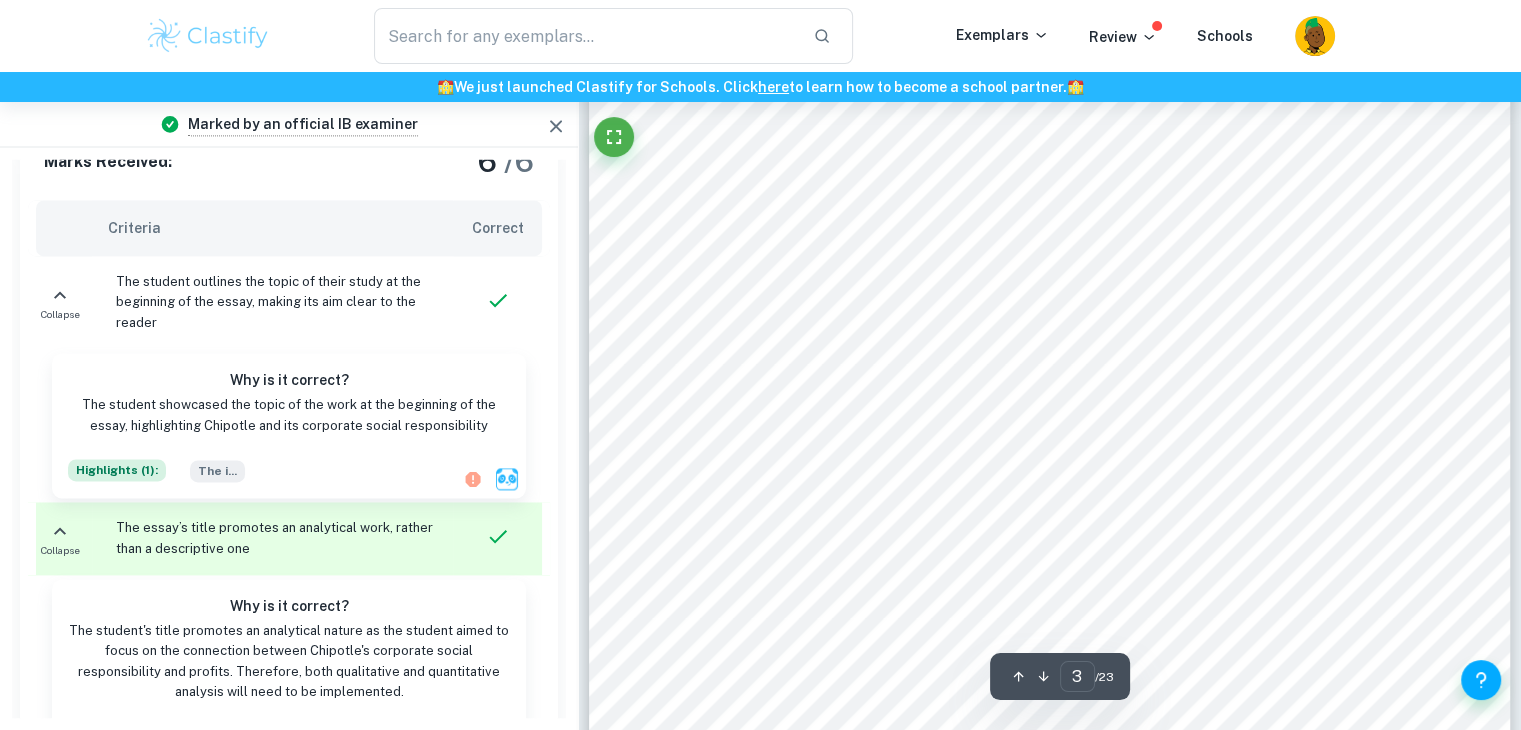drag, startPoint x: 980, startPoint y: 236, endPoint x: 966, endPoint y: 246, distance: 17.20465 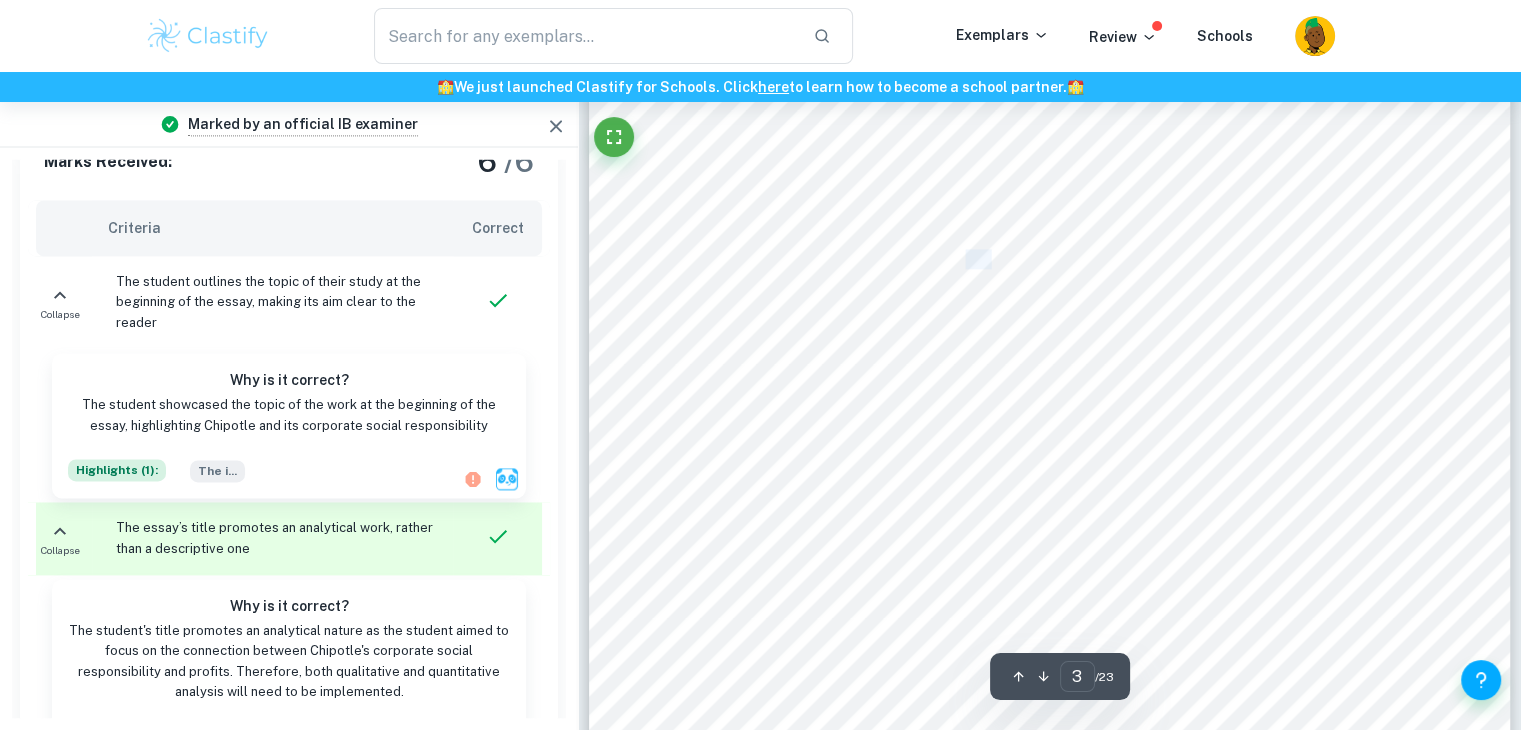 click on "wanted the convenience provided by fast-food restaurants. Over the years, it expanded into over" at bounding box center (1044, 259) 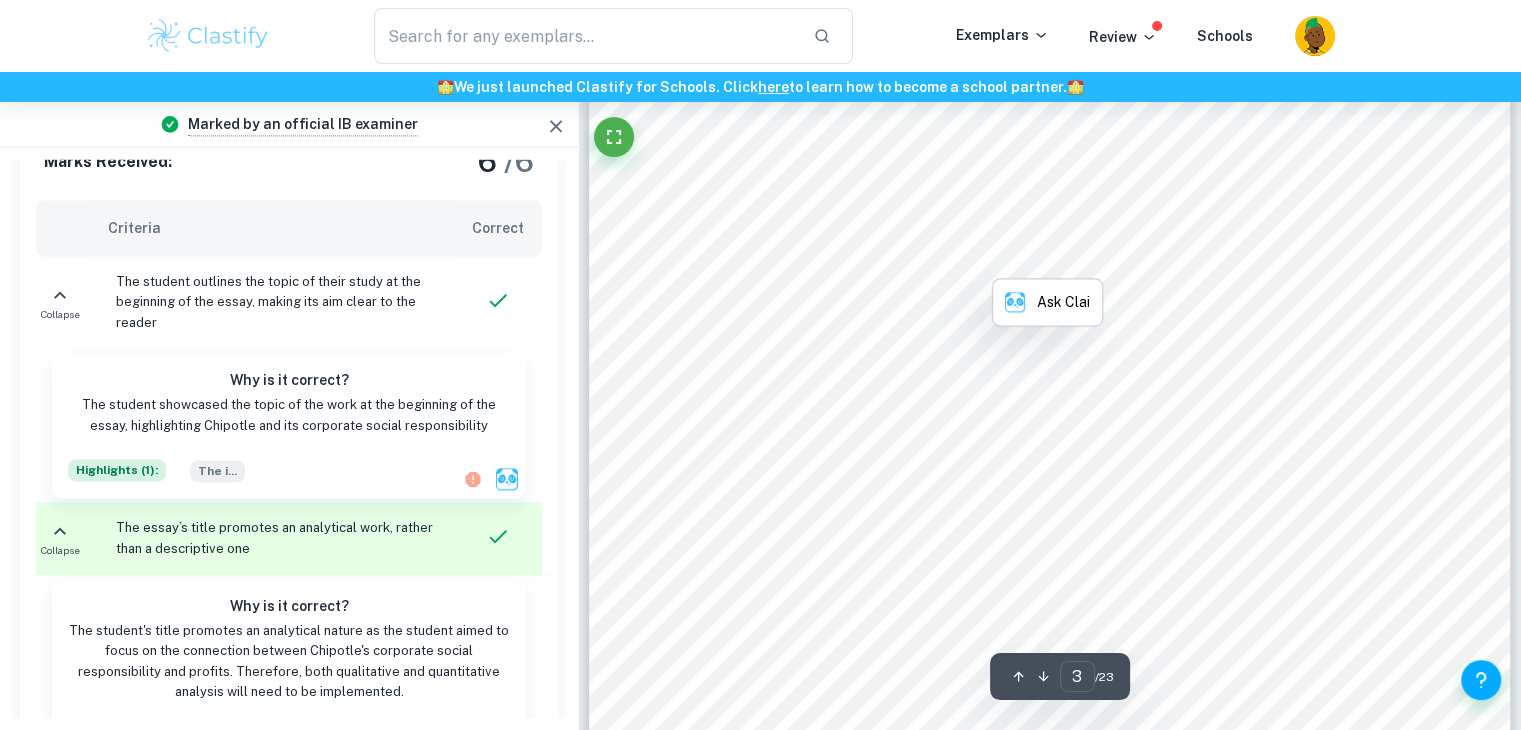 click on "wanted the convenience provided by fast-food restaurants. Over the years, it expanded into over" at bounding box center (1044, 259) 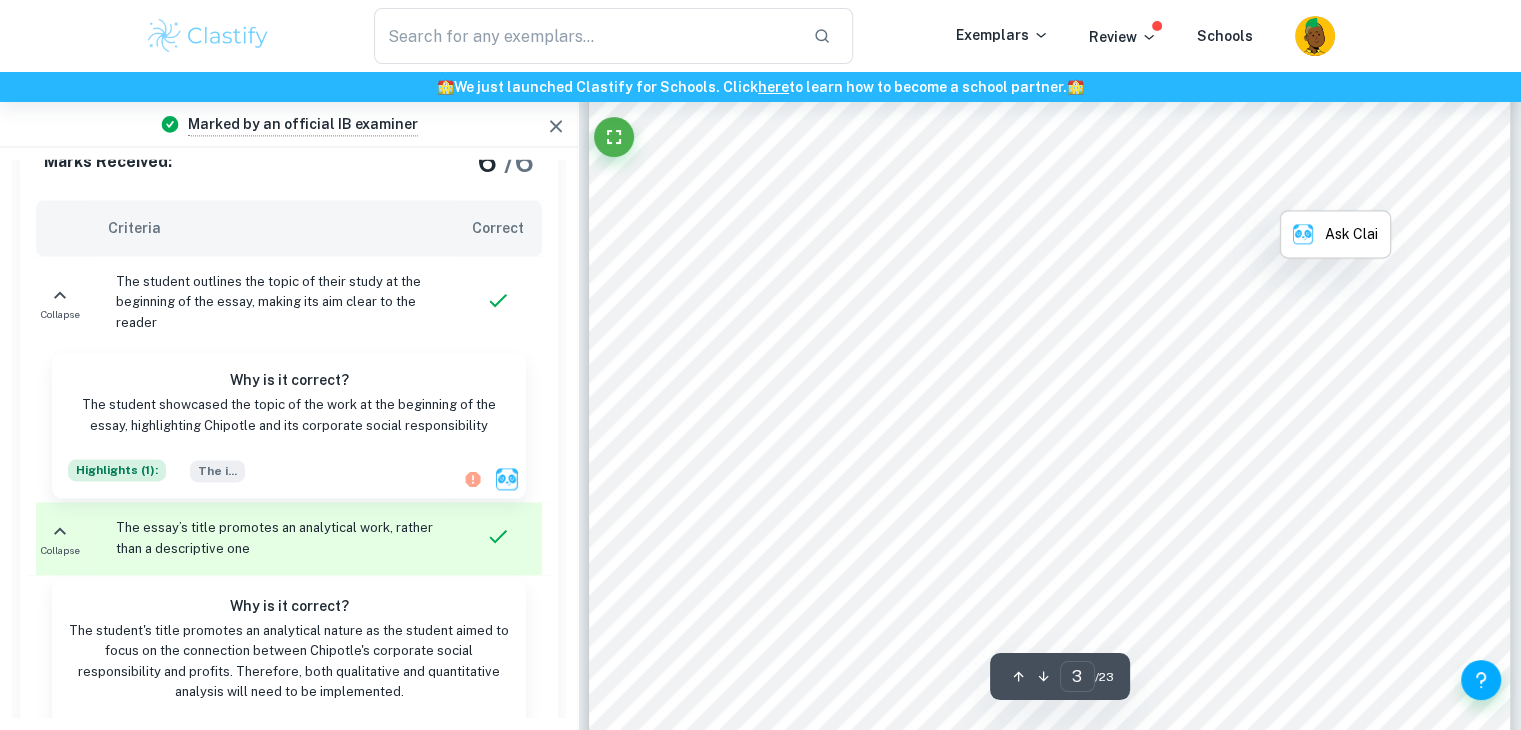 scroll, scrollTop: 2903, scrollLeft: 0, axis: vertical 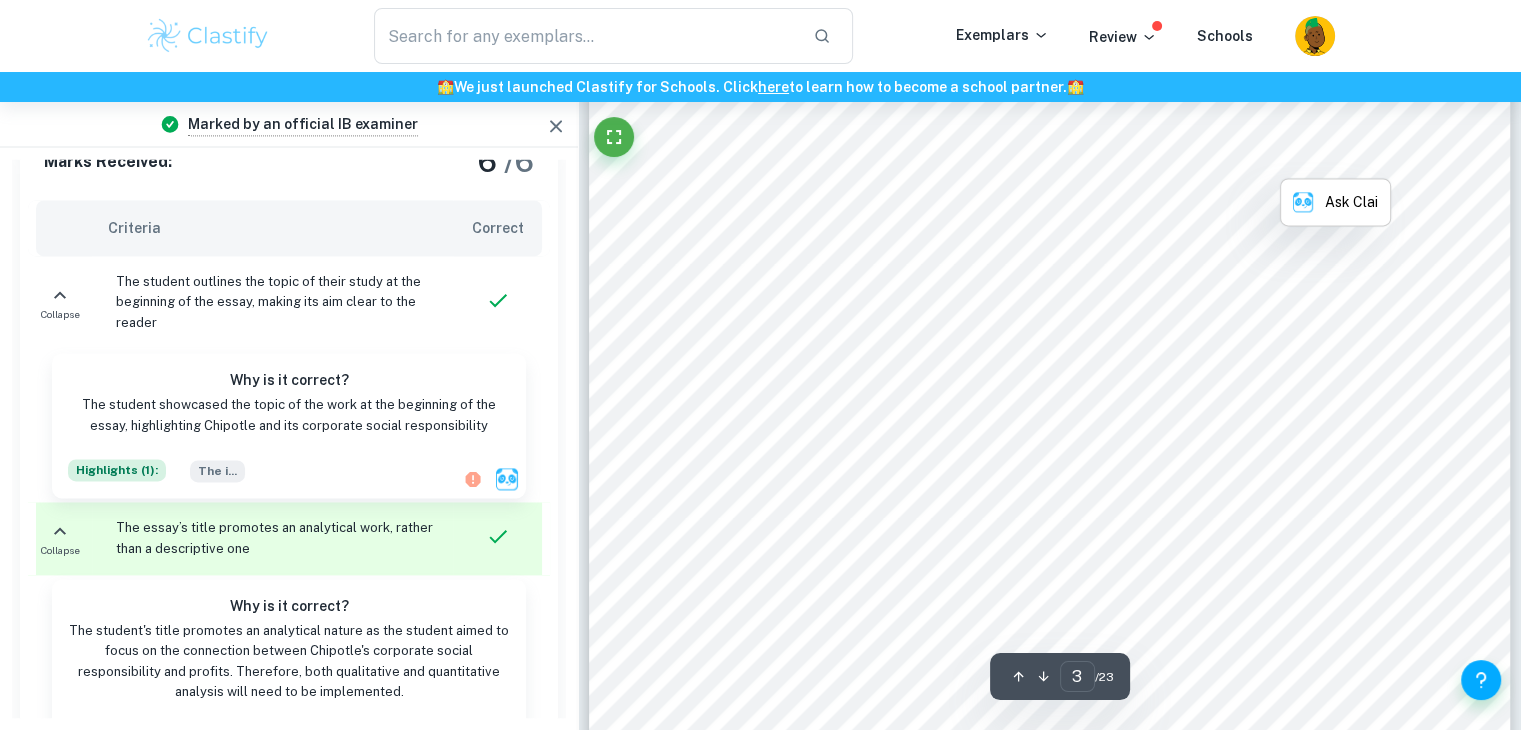 click on "3000 locations, expanding to international locations in [DATE], and broadening its product portfolio" at bounding box center [1056, 200] 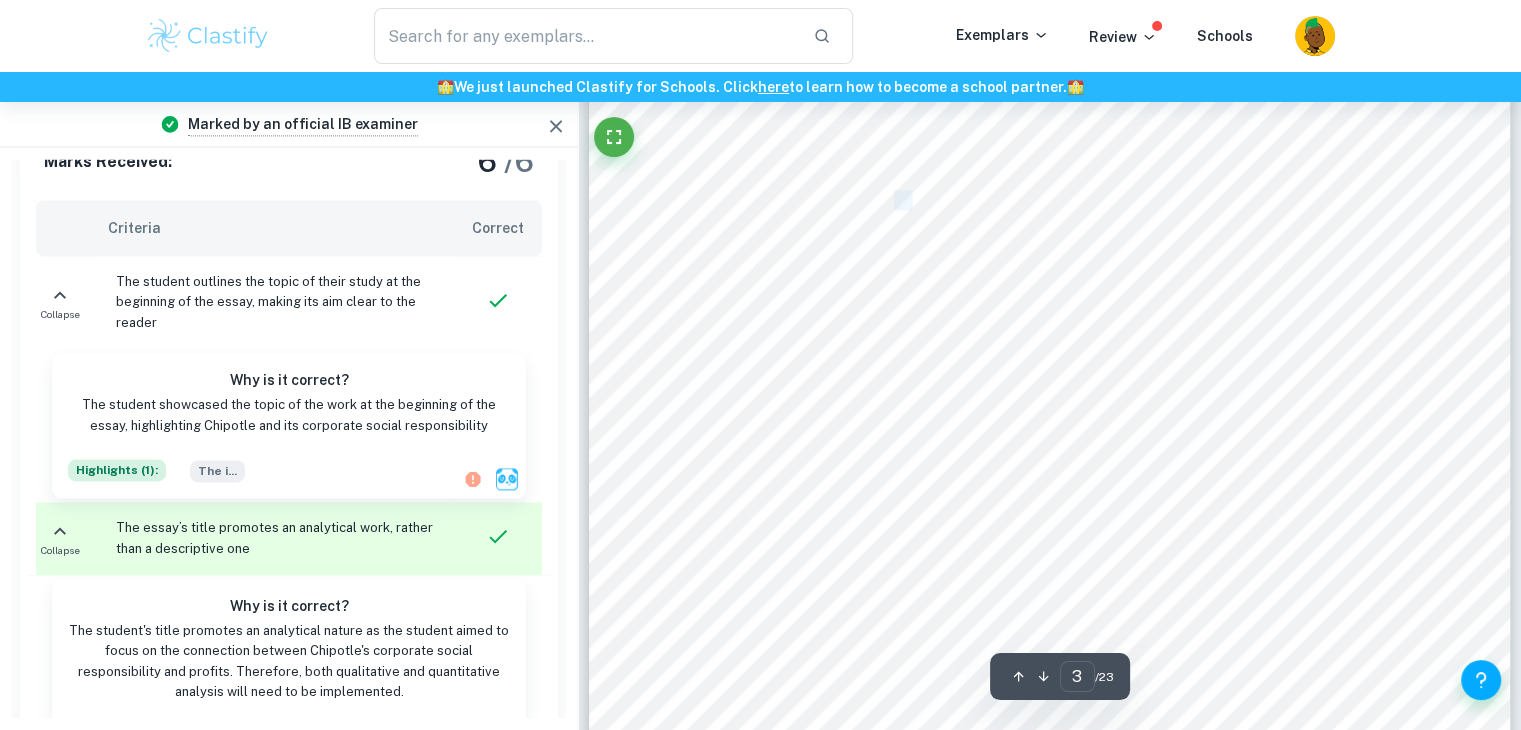 click on "3000 locations, expanding to international locations in [DATE], and broadening its product portfolio" at bounding box center (1056, 200) 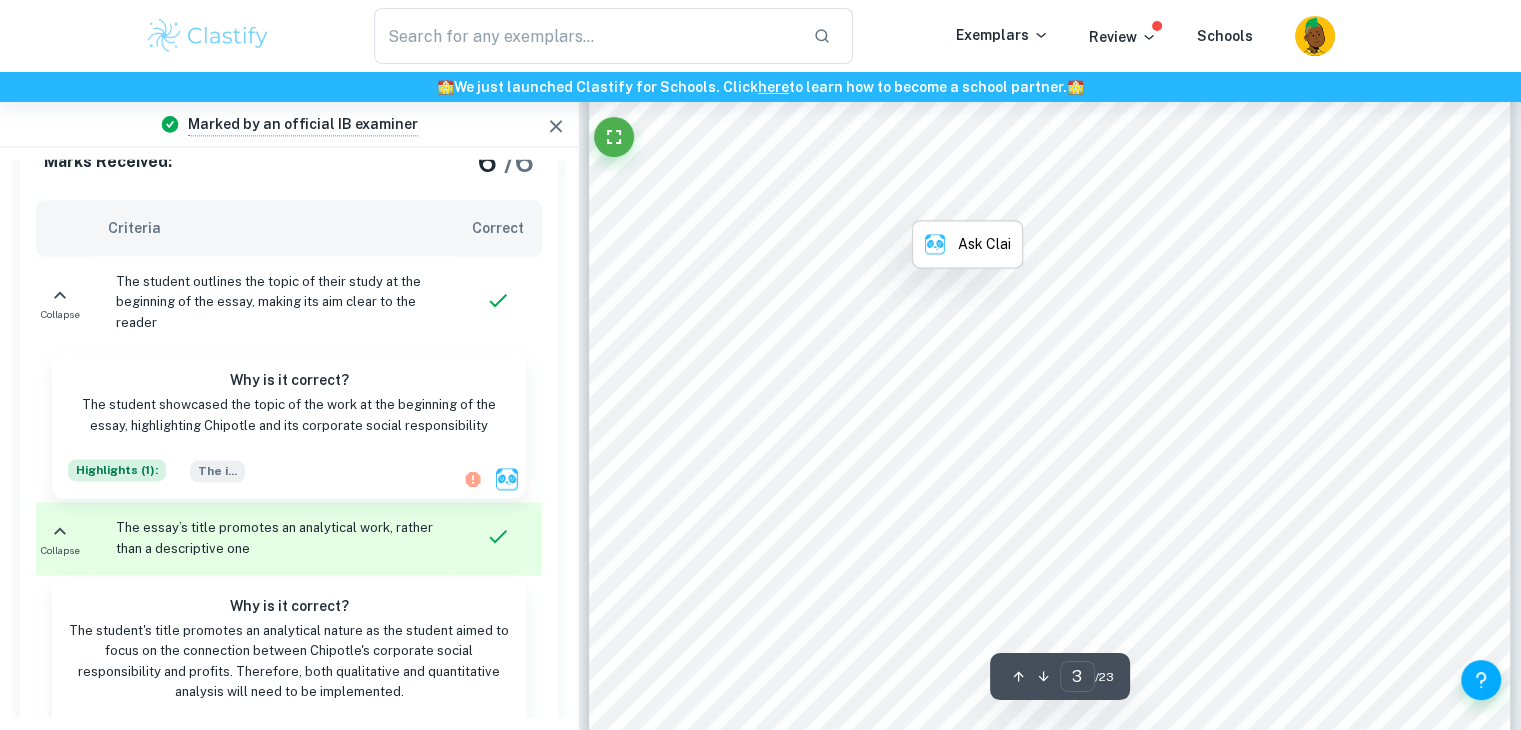click on "3000 locations, expanding to international locations in [DATE], and broadening its product portfolio" at bounding box center [1056, 200] 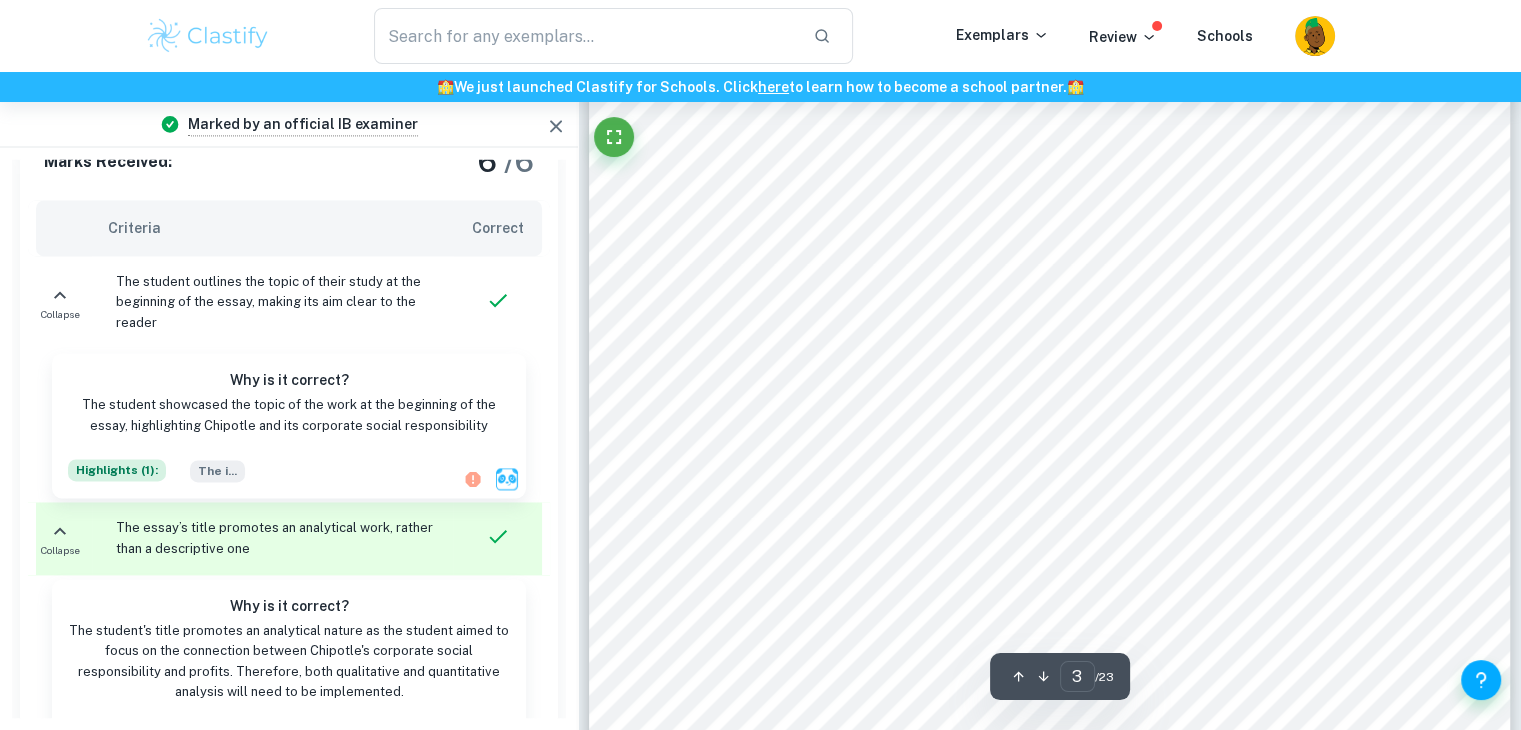 click on "to diversify into more niches of the fast-casual food industry. [DATE], [GEOGRAPHIC_DATA] is one of the" at bounding box center [1084, 242] 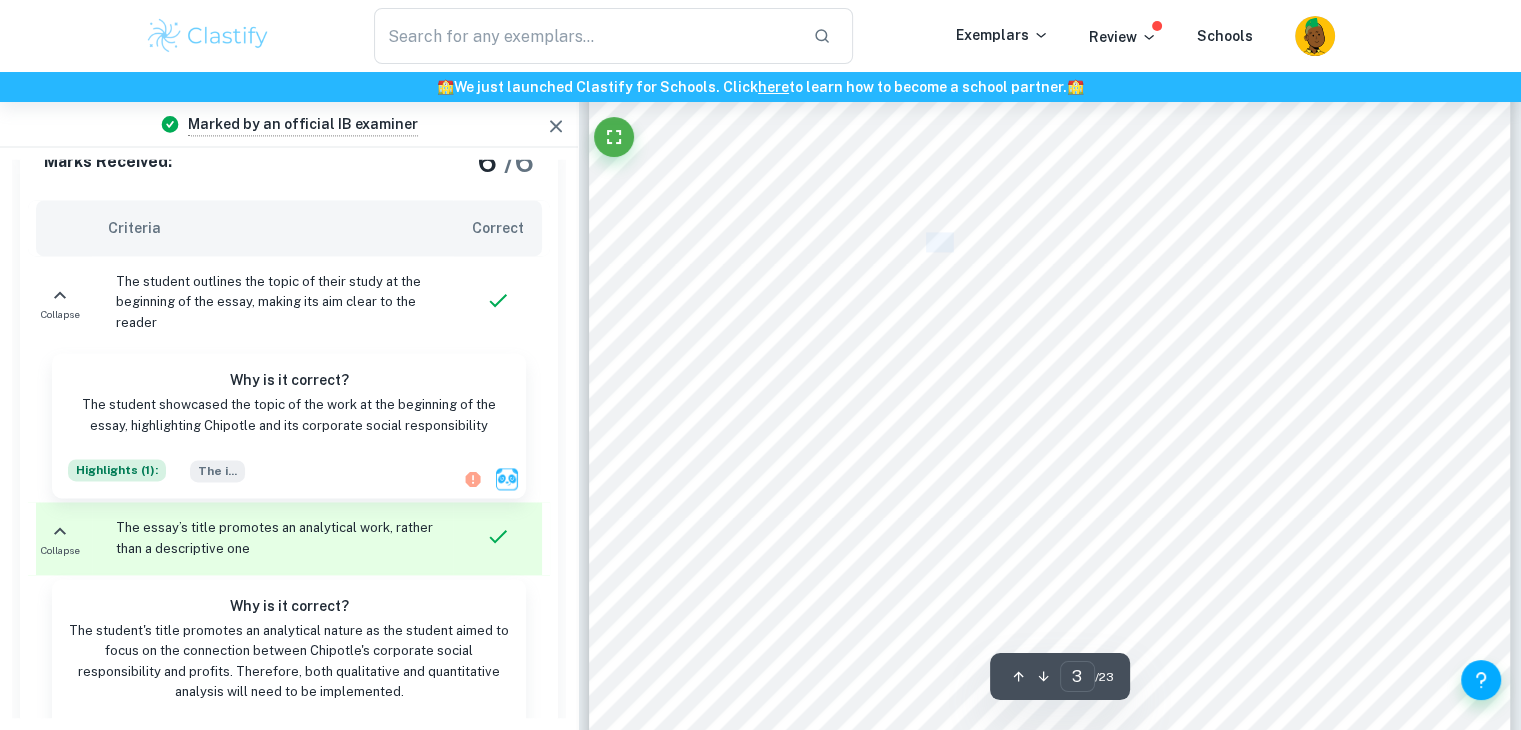 click on "to diversify into more niches of the fast-casual food industry. [DATE], [GEOGRAPHIC_DATA] is one of the" at bounding box center (1084, 242) 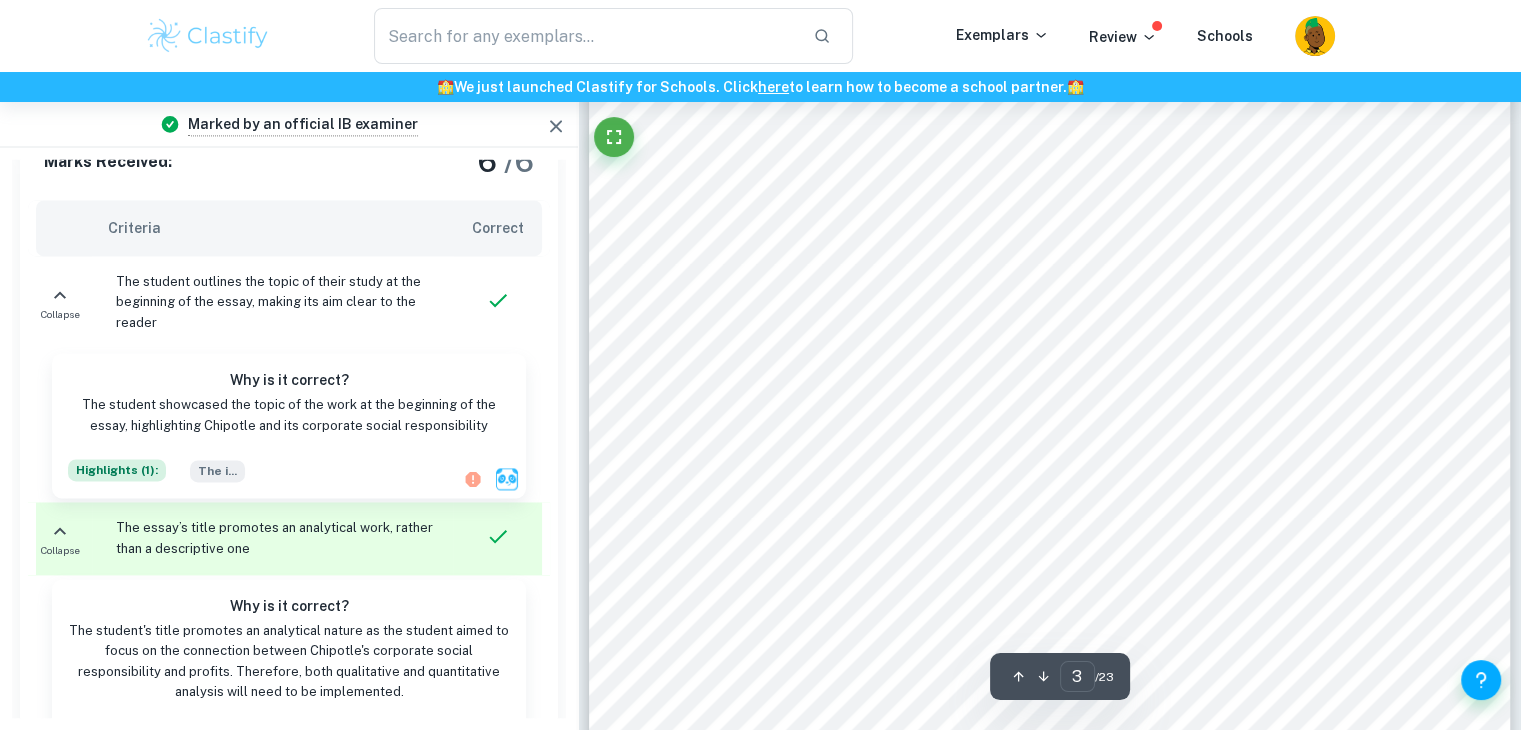 click on "to diversify into more niches of the fast-casual food industry. [DATE], [GEOGRAPHIC_DATA] is one of the" at bounding box center (1084, 242) 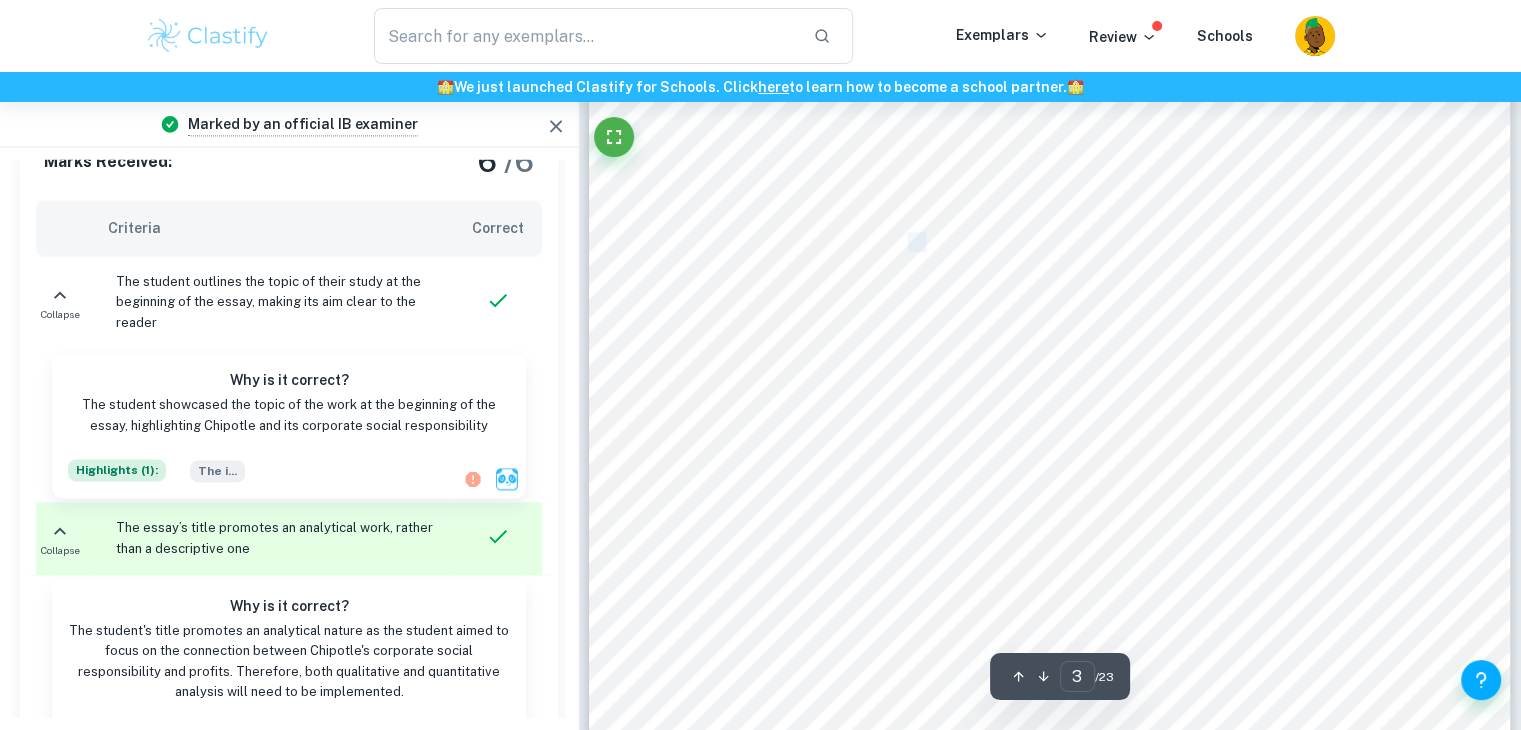 click on "to diversify into more niches of the fast-casual food industry. [DATE], [GEOGRAPHIC_DATA] is one of the" at bounding box center (1084, 242) 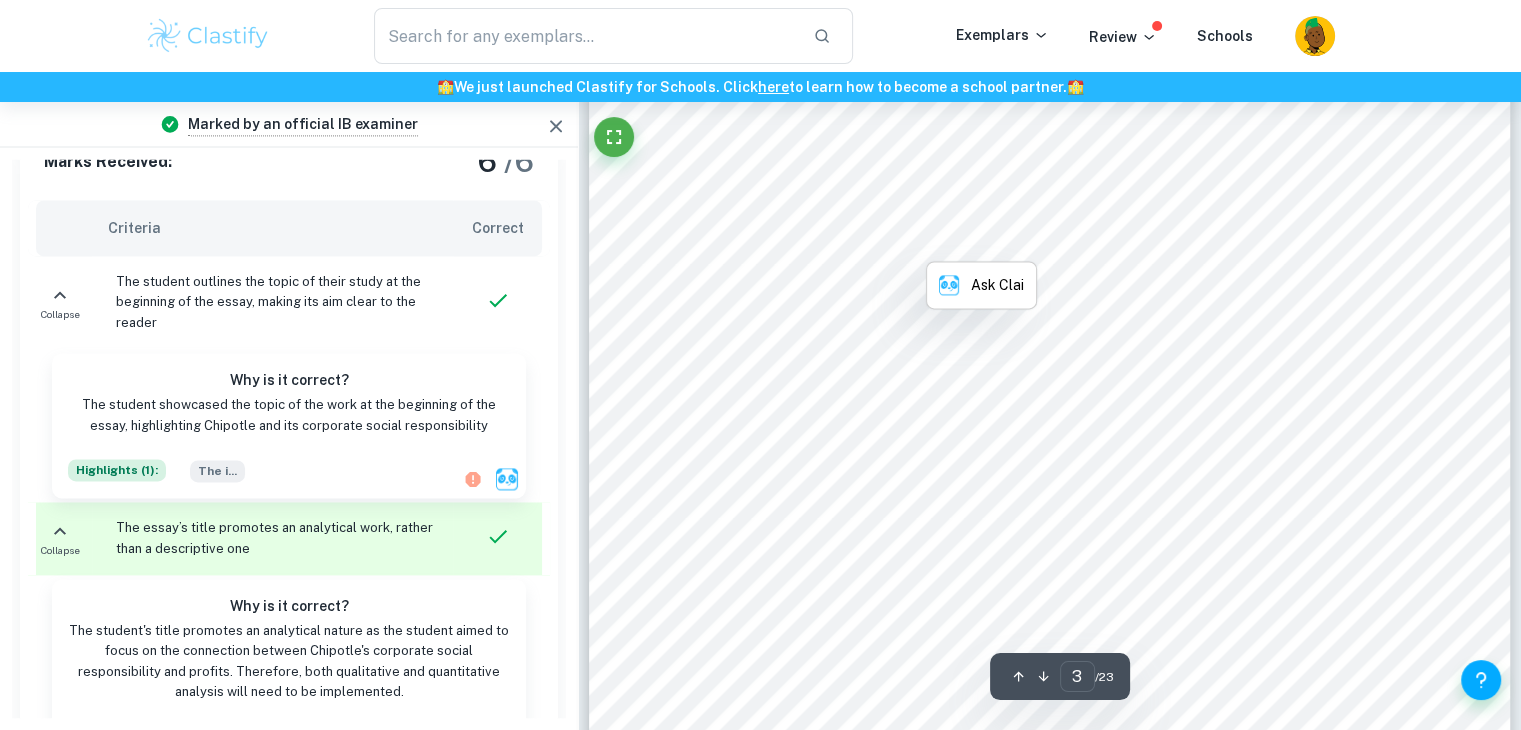 click on "to diversify into more niches of the fast-casual food industry. [DATE], [GEOGRAPHIC_DATA] is one of the" at bounding box center (1084, 242) 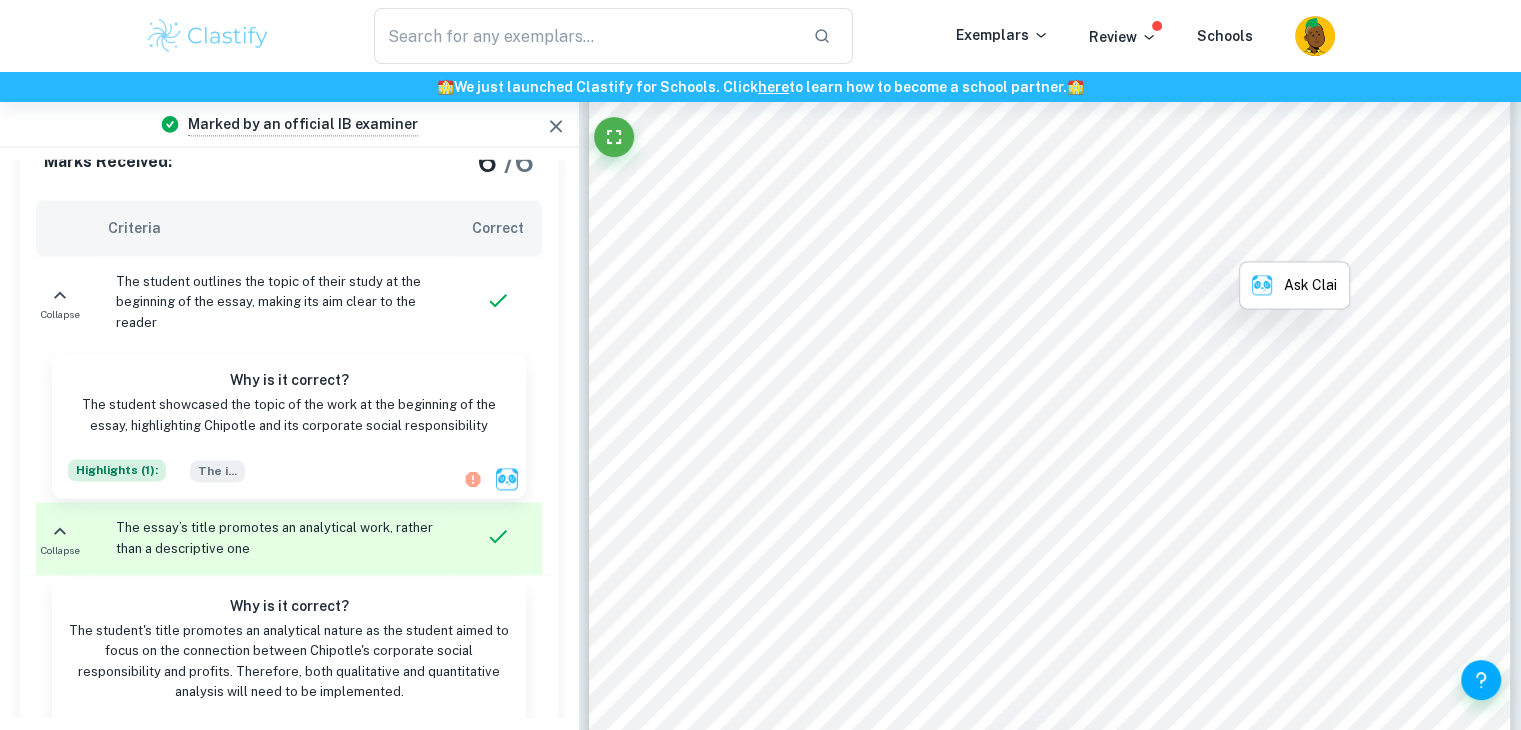 click on "to diversify into more niches of the fast-casual food industry. [DATE], [GEOGRAPHIC_DATA] is one of the" at bounding box center [1084, 242] 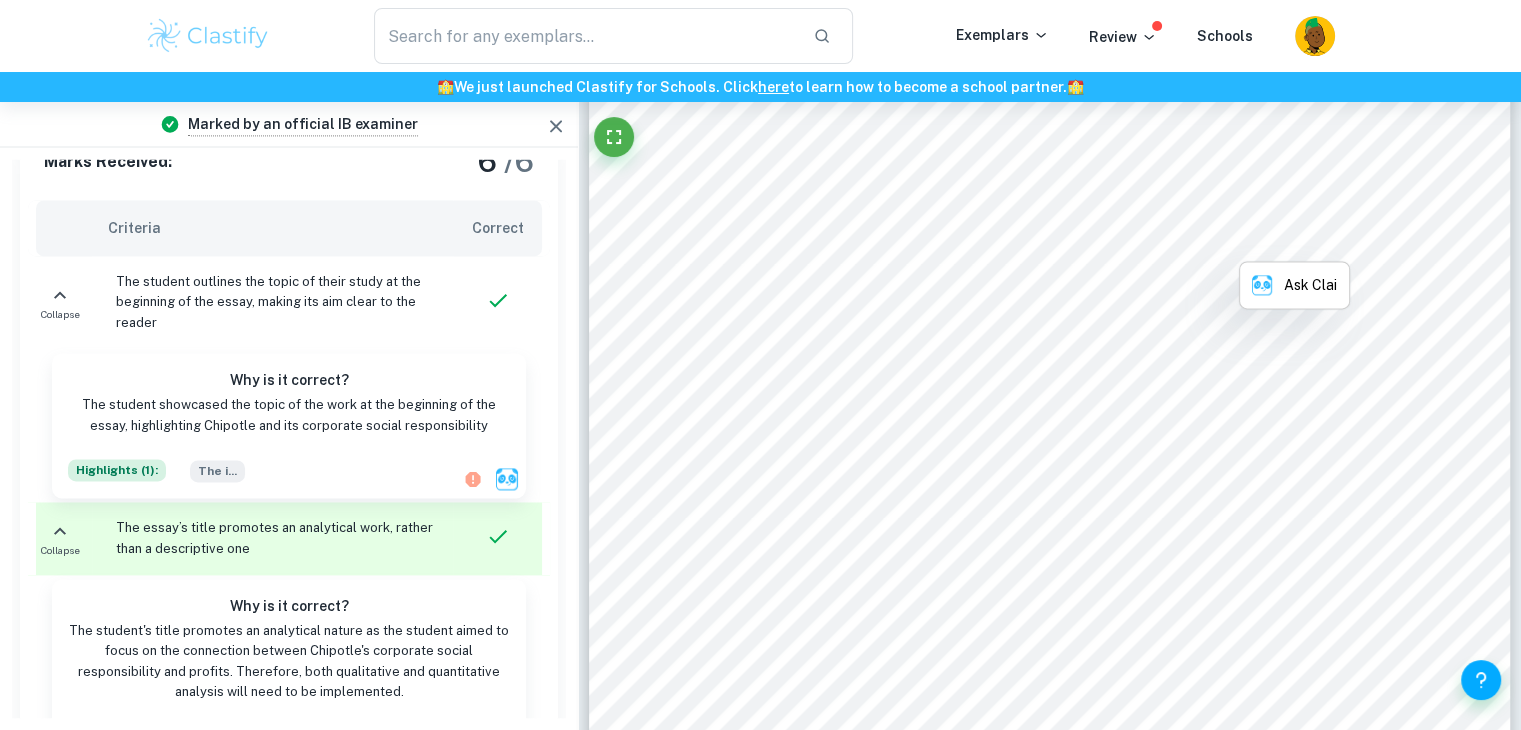 click on "to diversify into more niches of the fast-casual food industry. [DATE], [GEOGRAPHIC_DATA] is one of the" at bounding box center (1084, 242) 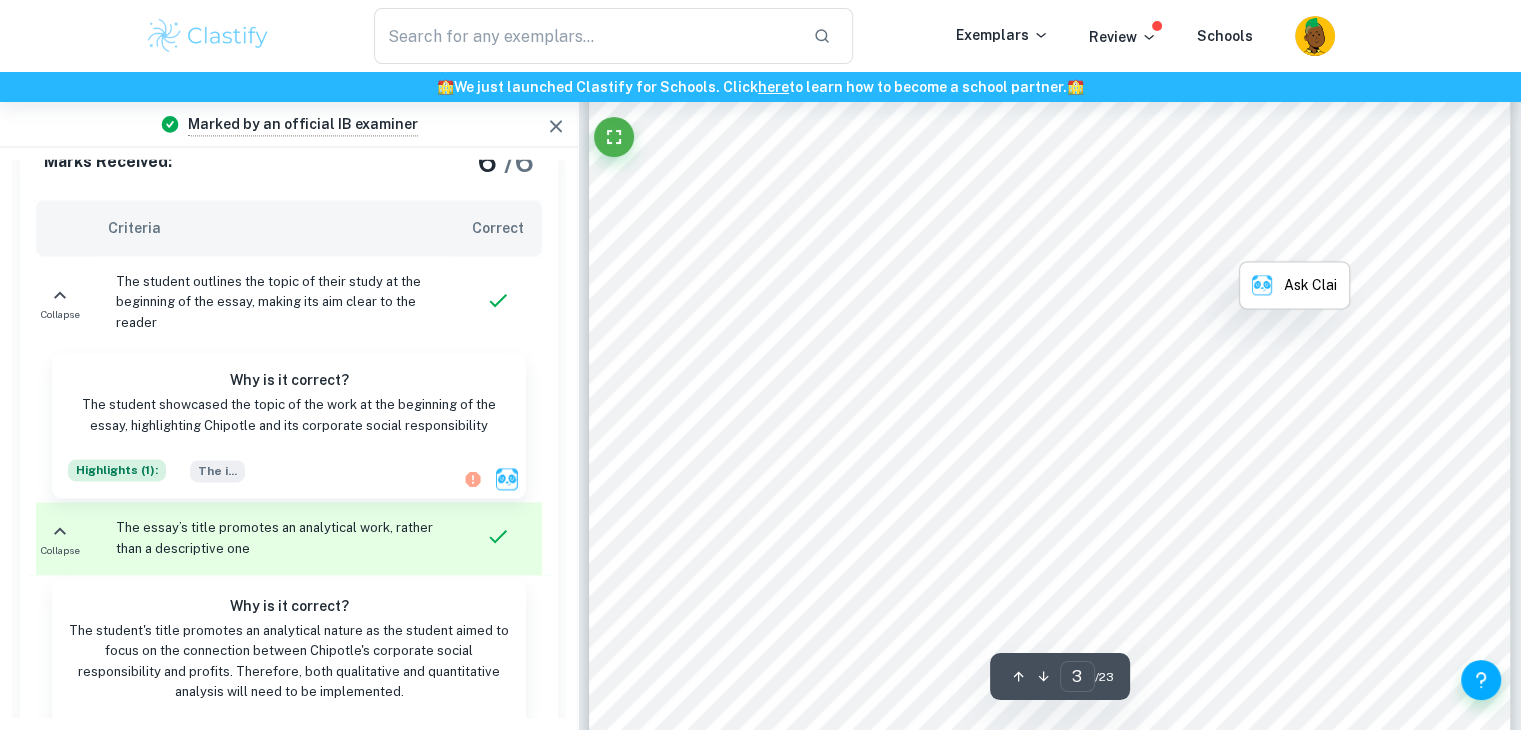 click on "to diversify into more niches of the fast-casual food industry. [DATE], [GEOGRAPHIC_DATA] is one of the" at bounding box center (1084, 242) 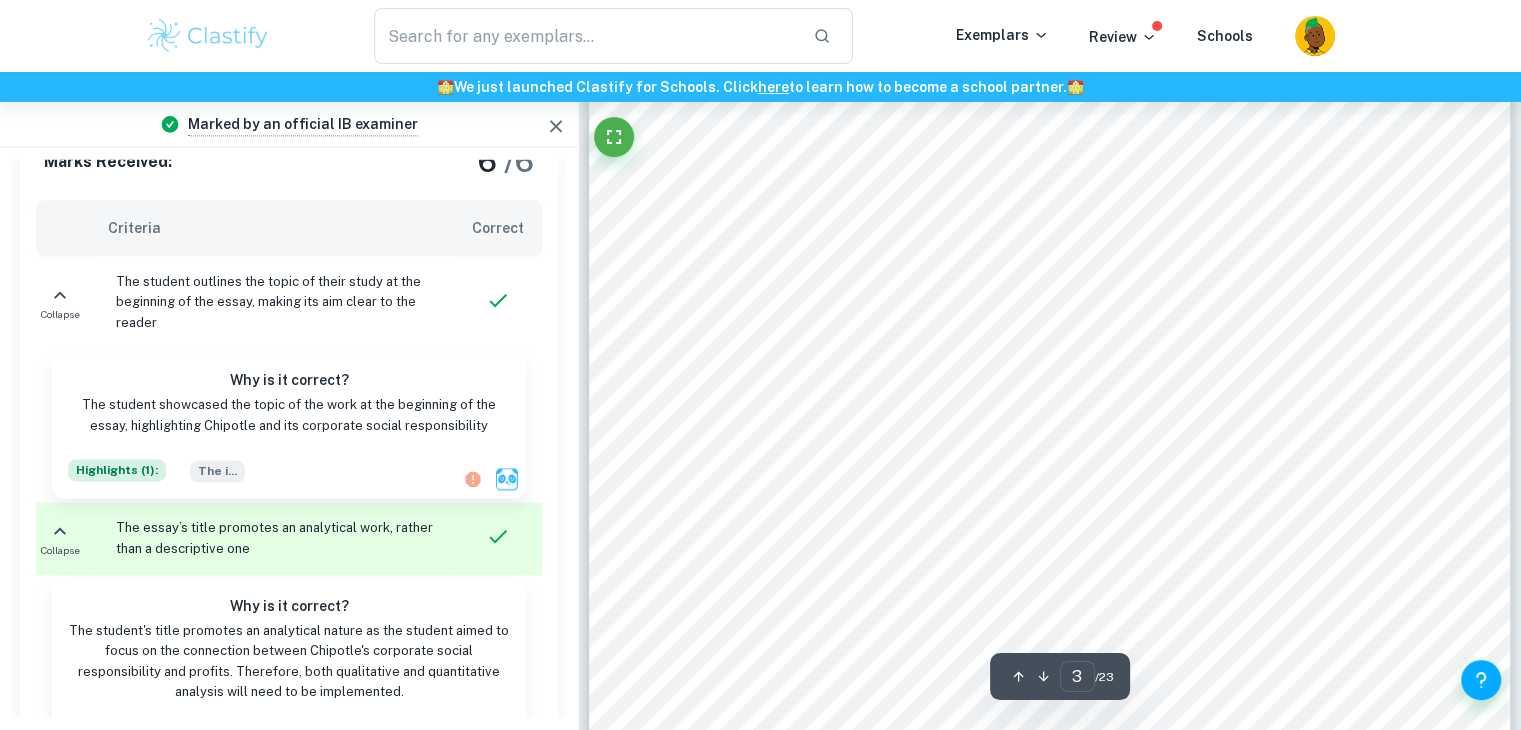 click on "as of 2022 and a forecasted industry compound annual growth rate (CAGR) of 10.2% between" at bounding box center (1039, 325) 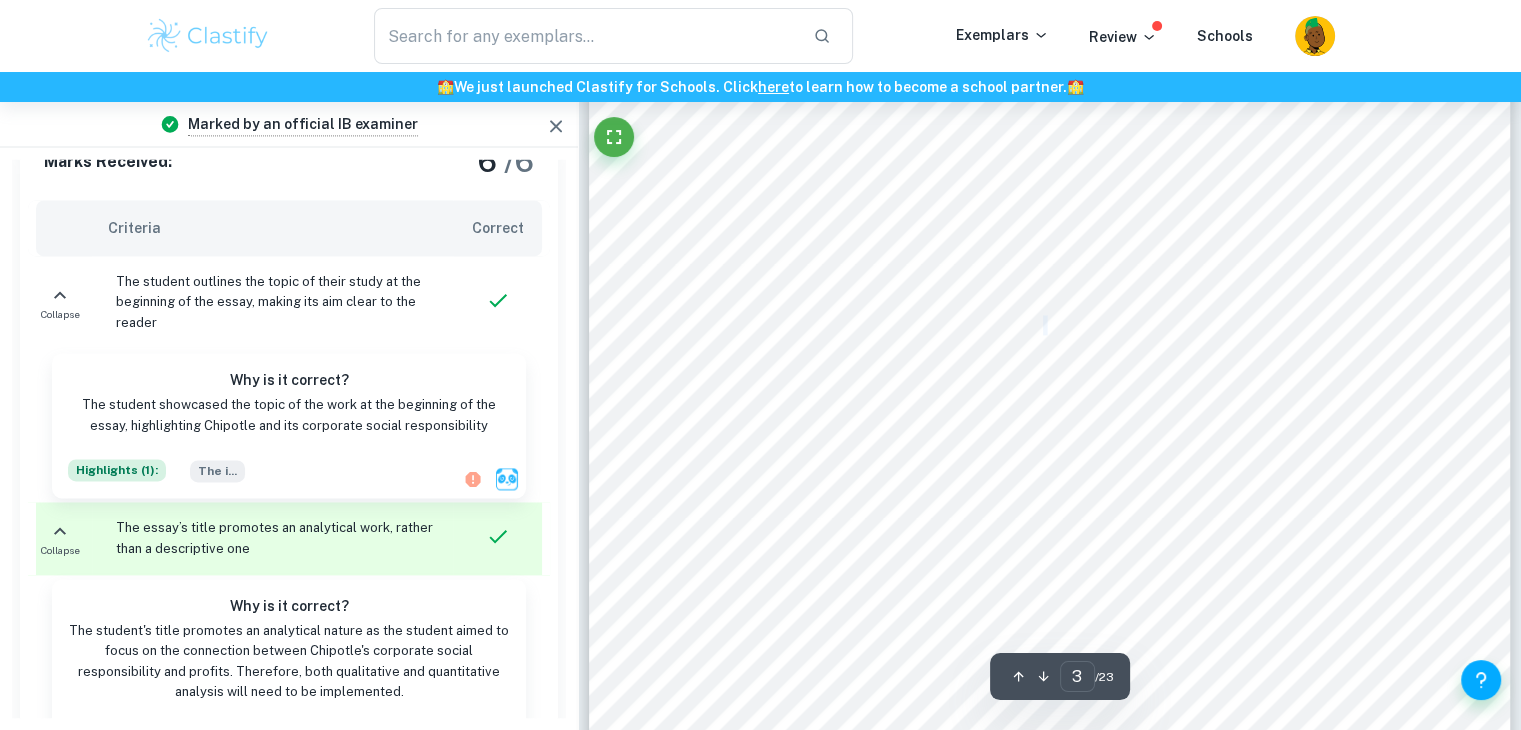 click on "as of 2022 and a forecasted industry compound annual growth rate (CAGR) of 10.2% between" at bounding box center [1039, 325] 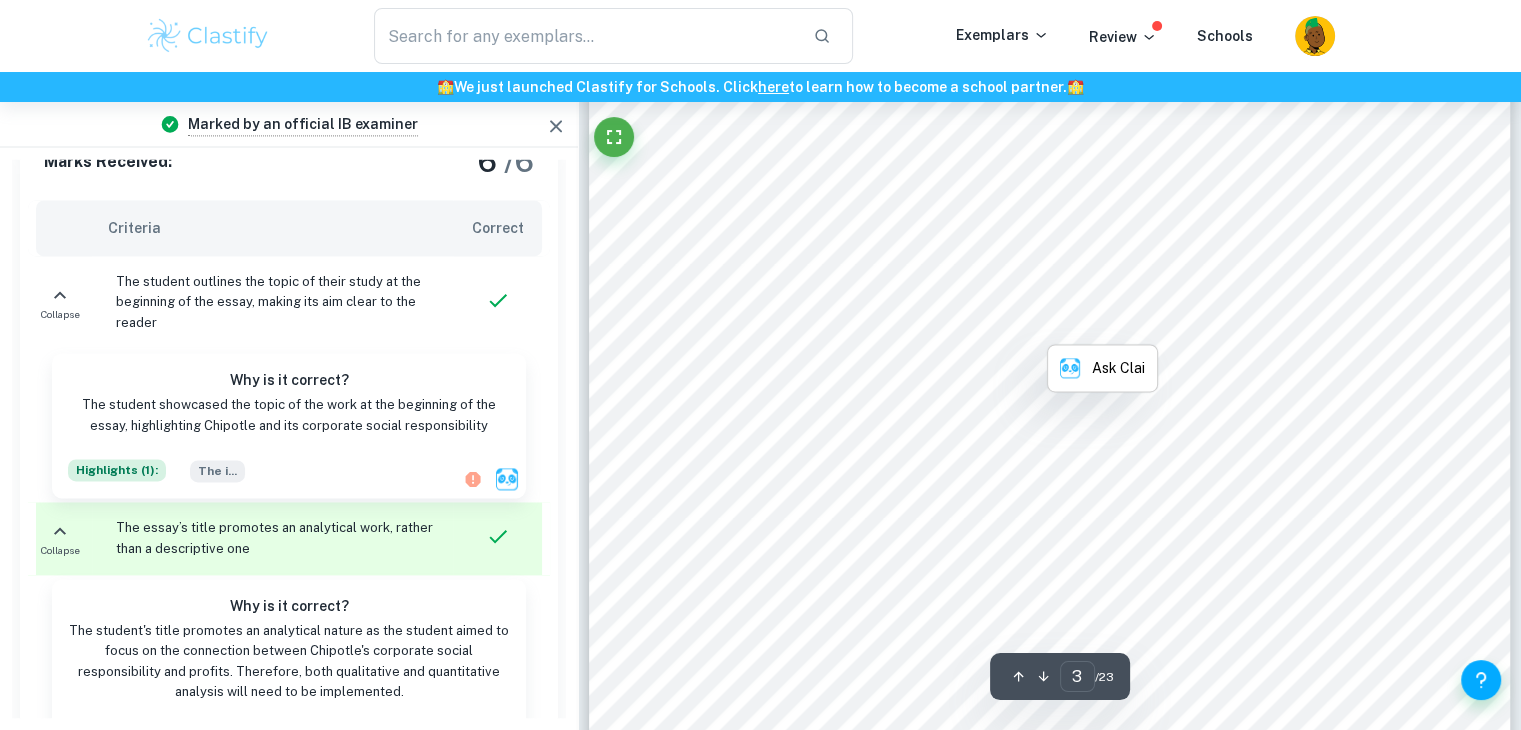 click on "as of 2022 and a forecasted industry compound annual growth rate (CAGR) of 10.2% between" at bounding box center (1039, 325) 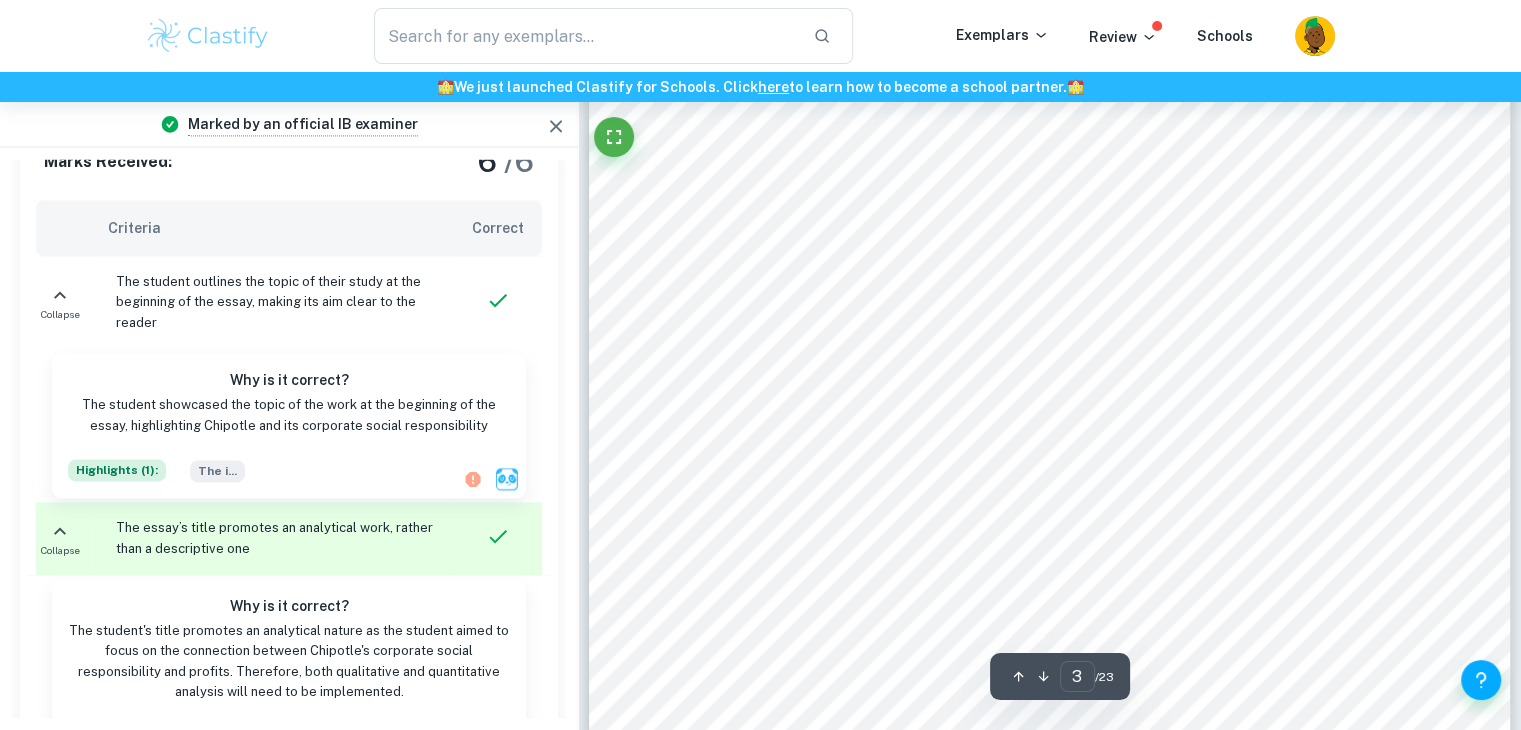 click on "[DATE]-[DATE] (Straits Research, 2022). Using the market share formula:" at bounding box center (964, 366) 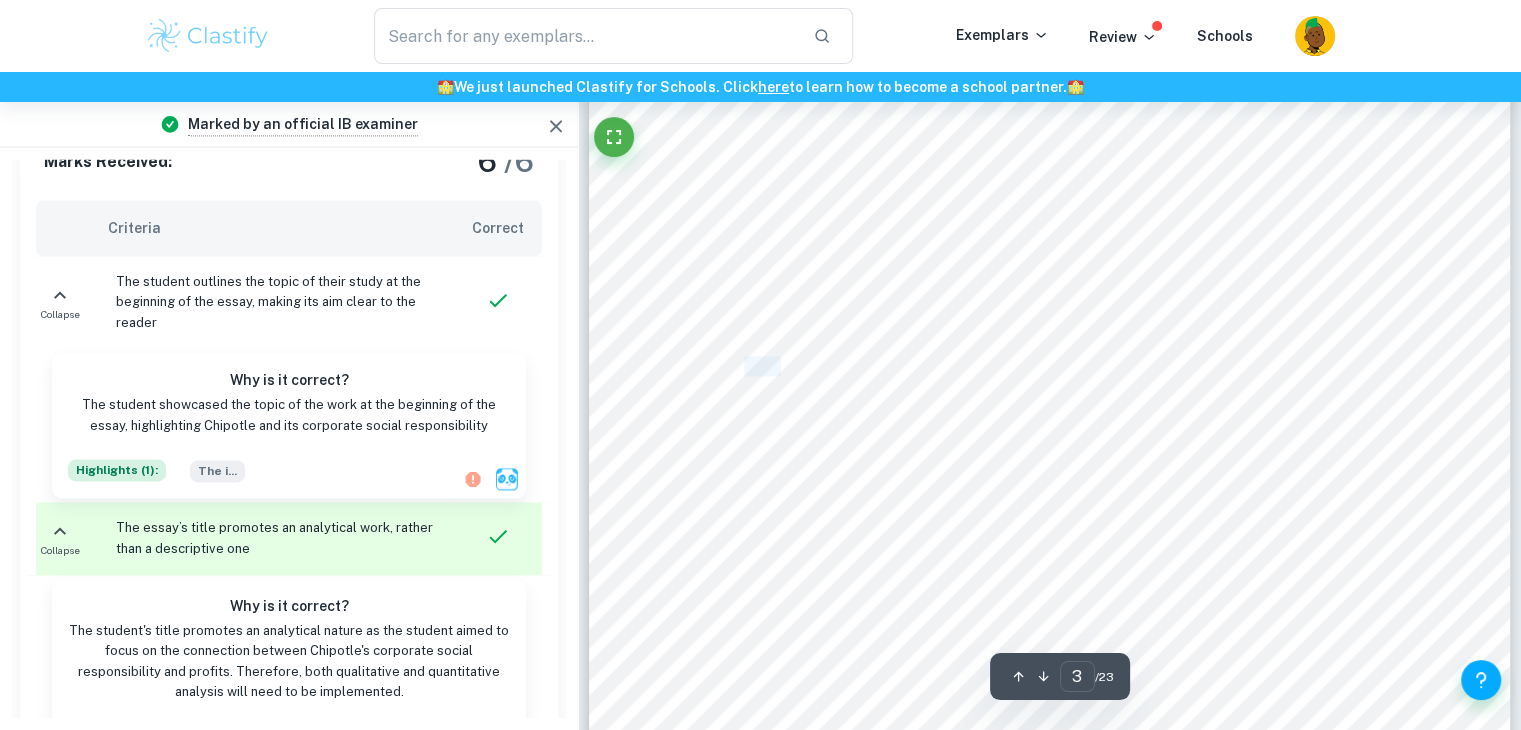 click on "[DATE]-[DATE] (Straits Research, 2022). Using the market share formula:" at bounding box center (964, 366) 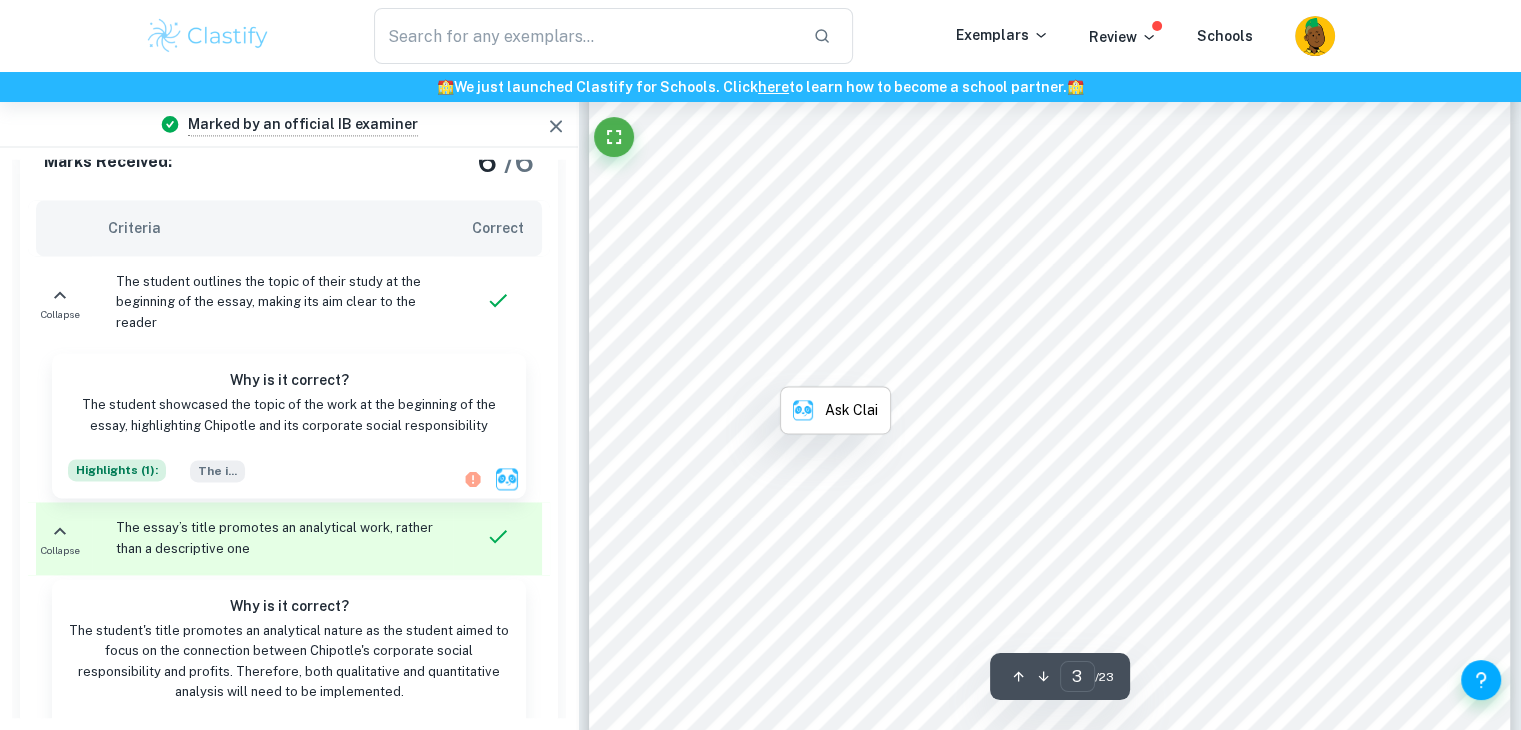 click on "1. Introduction Chipotle Mexican Grill, a multinational fast-casual restaurant chain that specializes in Mexican Cuisine, was founded by [PERSON_NAME] in [DATE]. Since its inception, Chipotle has strived to differentiate itself from its fast-food competitors by being committed to serving 8food with integrity9 using high-quality and fresh ingredients. This allowed [PERSON_NAME] to have a competitive advantage against competitors by targeting new demographics who were health conscious but wanted the convenience provided by fast-food restaurants. Over the years, it expanded into over 3000 locations, expanding to international locations in [DATE], and broadening its product portfolio to diversify into more niches of the fast-casual food industry. [DATE], Chipotle is one of the market leaders in the lucrative fast-casual industry that has a market size of $169.92 billion USD as of 2022 and a forecasted industry compound annual growth rate (CAGR) of 10.2% between , [GEOGRAPHIC_DATA] boasted approximately a 5.08% ýÿÿýÿ þ/ÿÿÿ" at bounding box center (1050, 367) 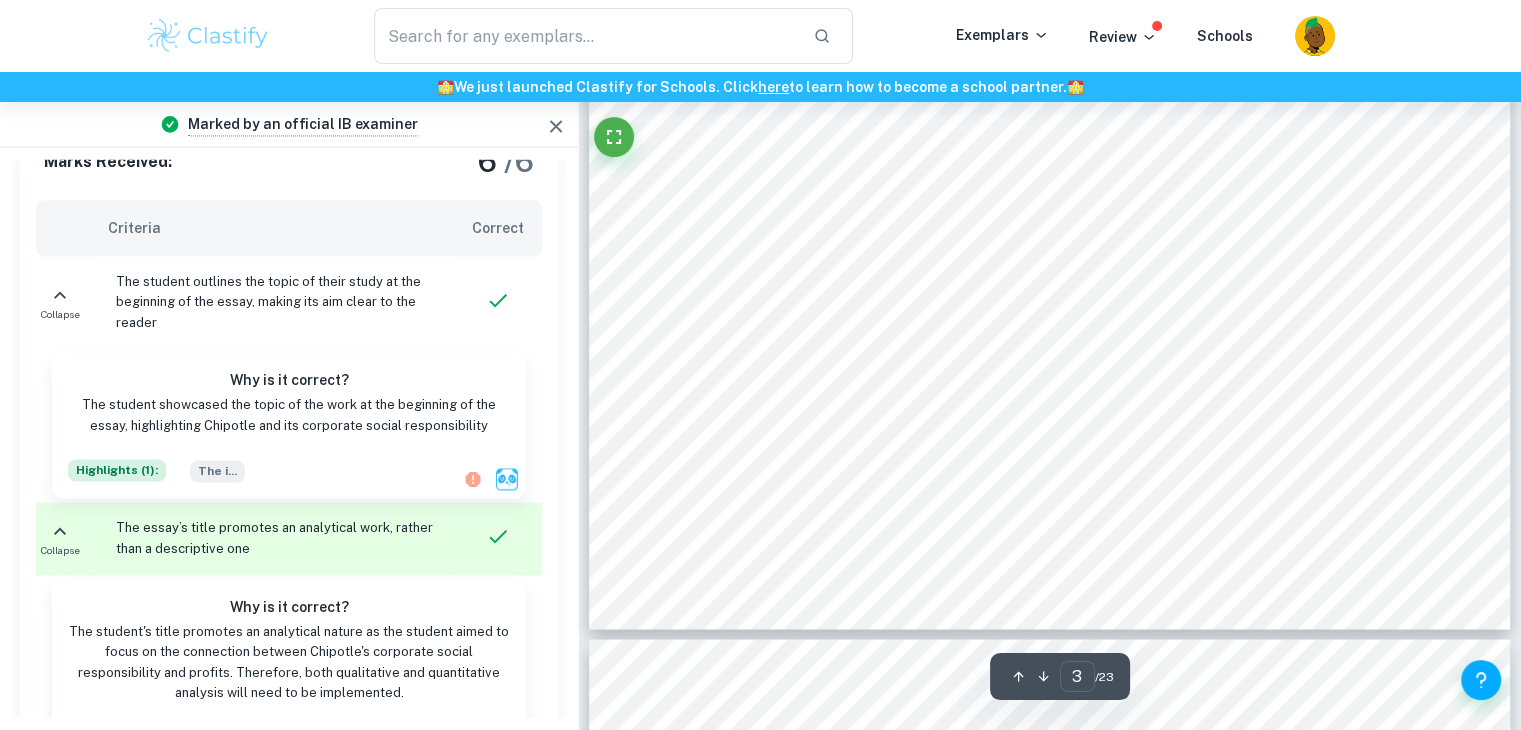 scroll, scrollTop: 3203, scrollLeft: 0, axis: vertical 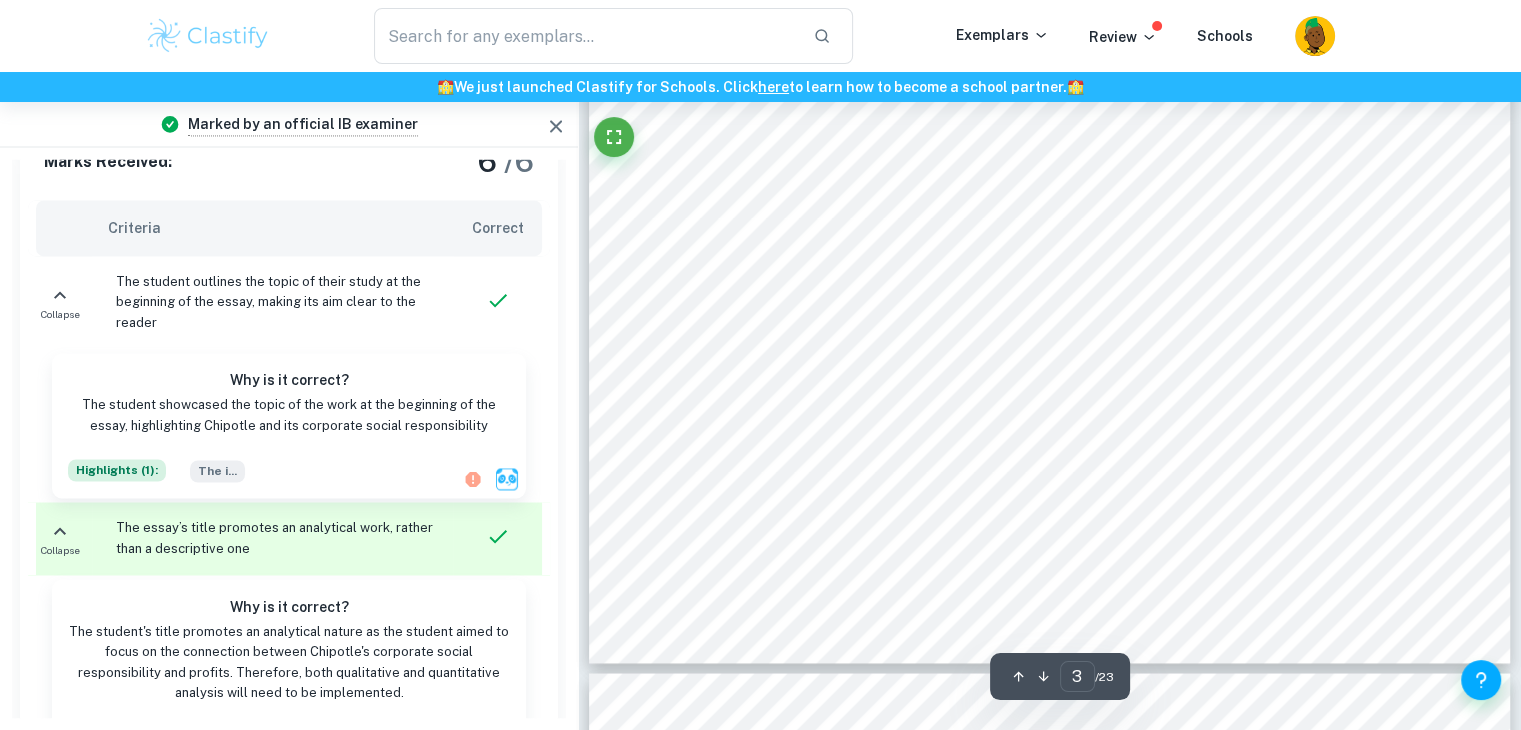 click on "billion USD, with 99.1% coming from food and beverages and 0.9% from delivery services" at bounding box center (1028, 203) 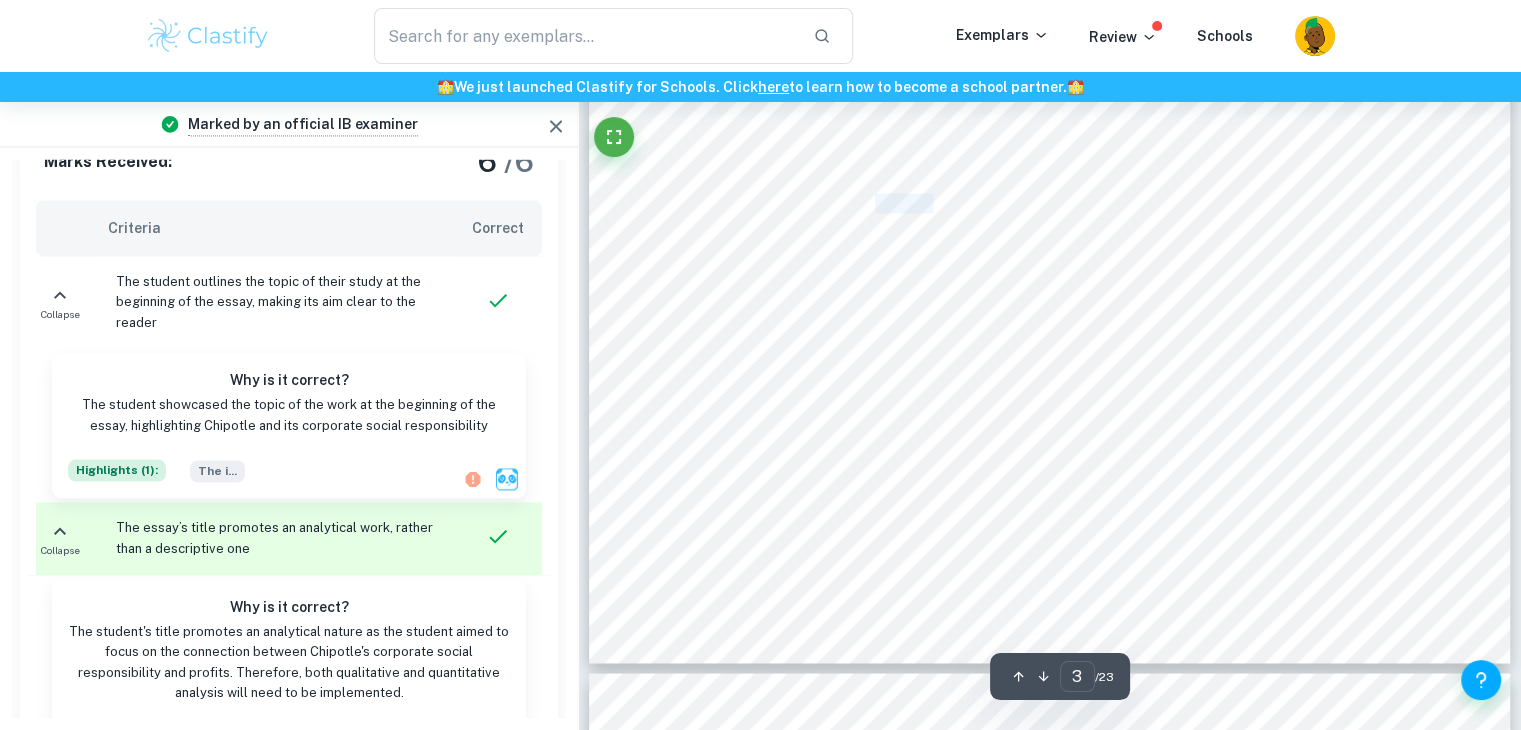 click on "billion USD, with 99.1% coming from food and beverages and 0.9% from delivery services" at bounding box center [1028, 203] 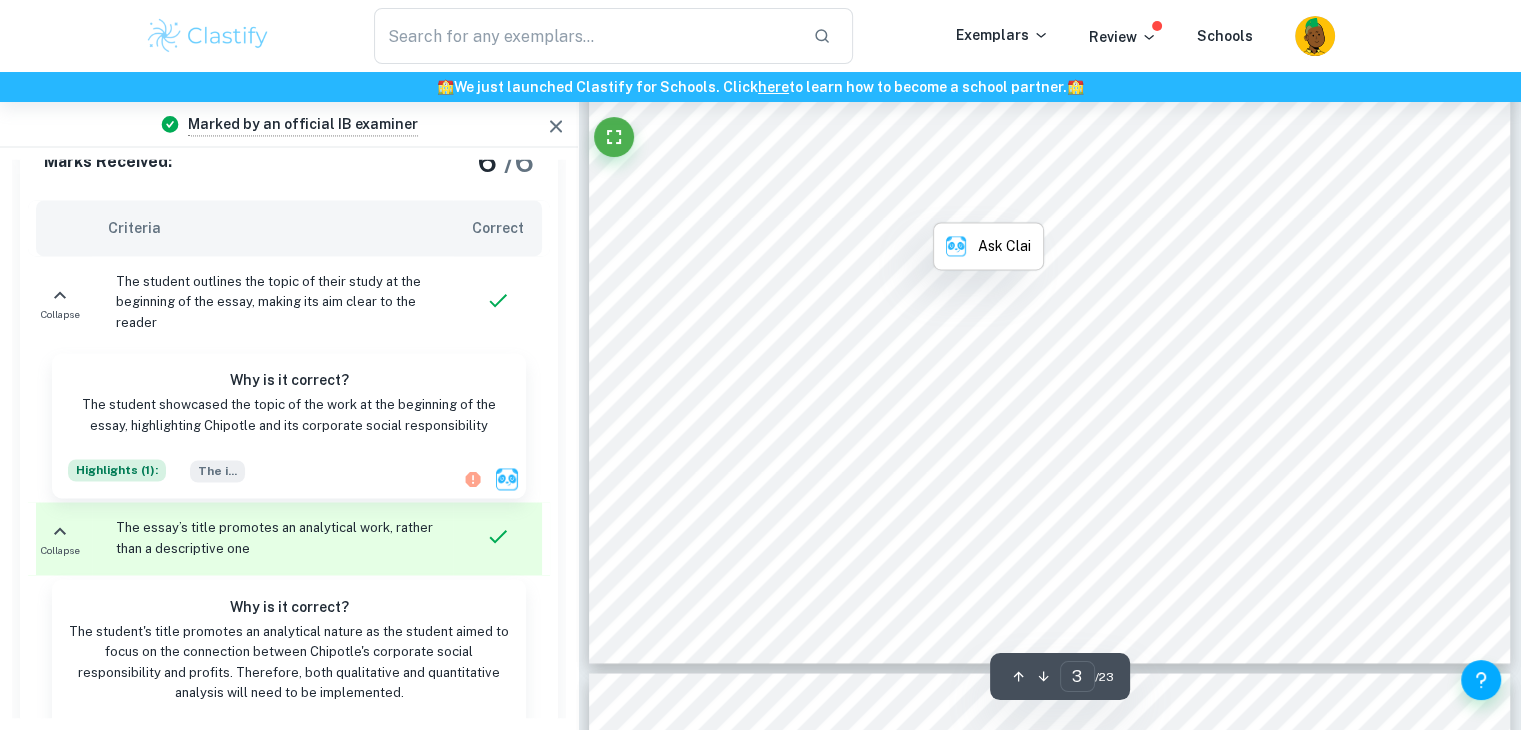 click on "billion USD, with 99.1% coming from food and beverages and 0.9% from delivery services" at bounding box center [1028, 203] 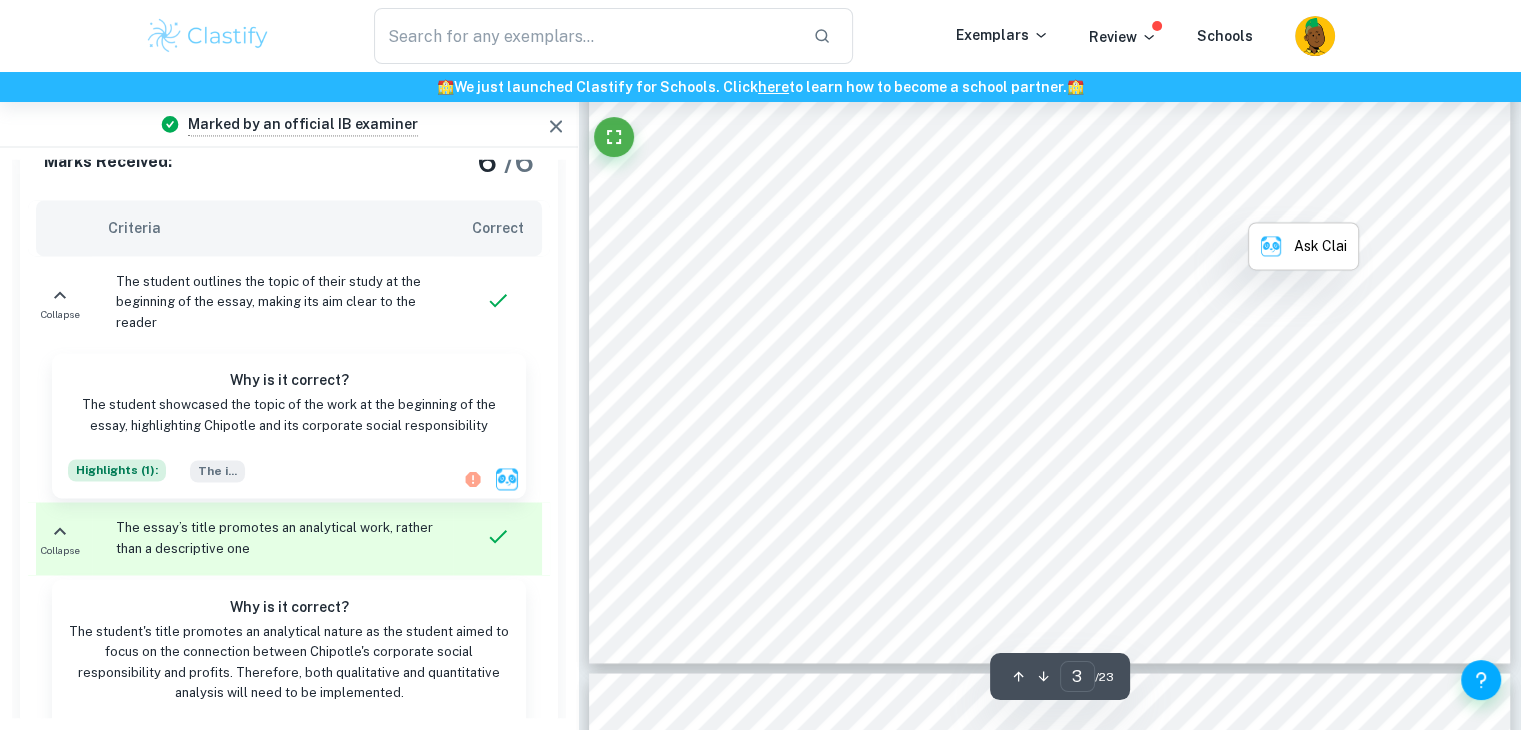 click on "billion USD, with 99.1% coming from food and beverages and 0.9% from delivery services" at bounding box center (1028, 203) 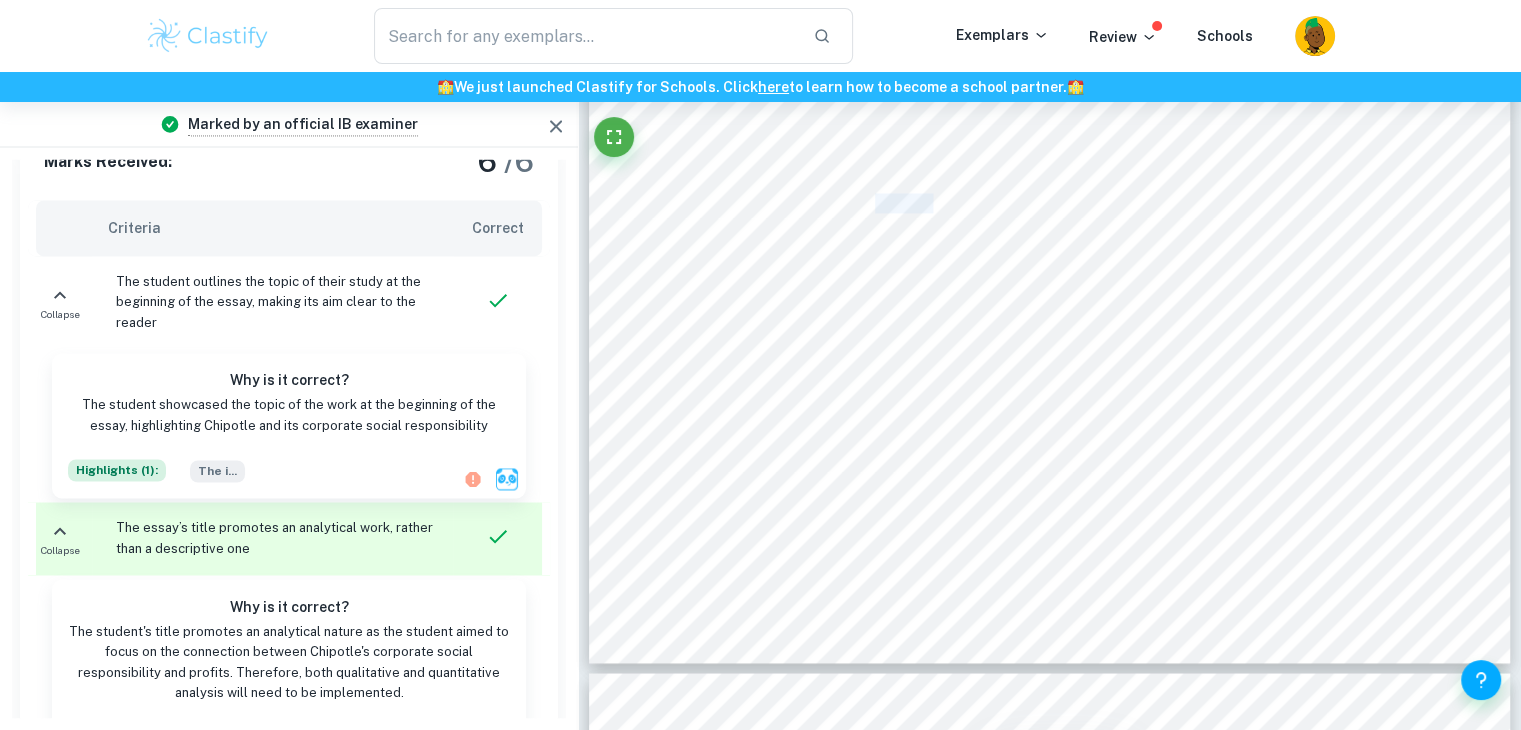 click on "billion USD, with 99.1% coming from food and beverages and 0.9% from delivery services" at bounding box center (1028, 203) 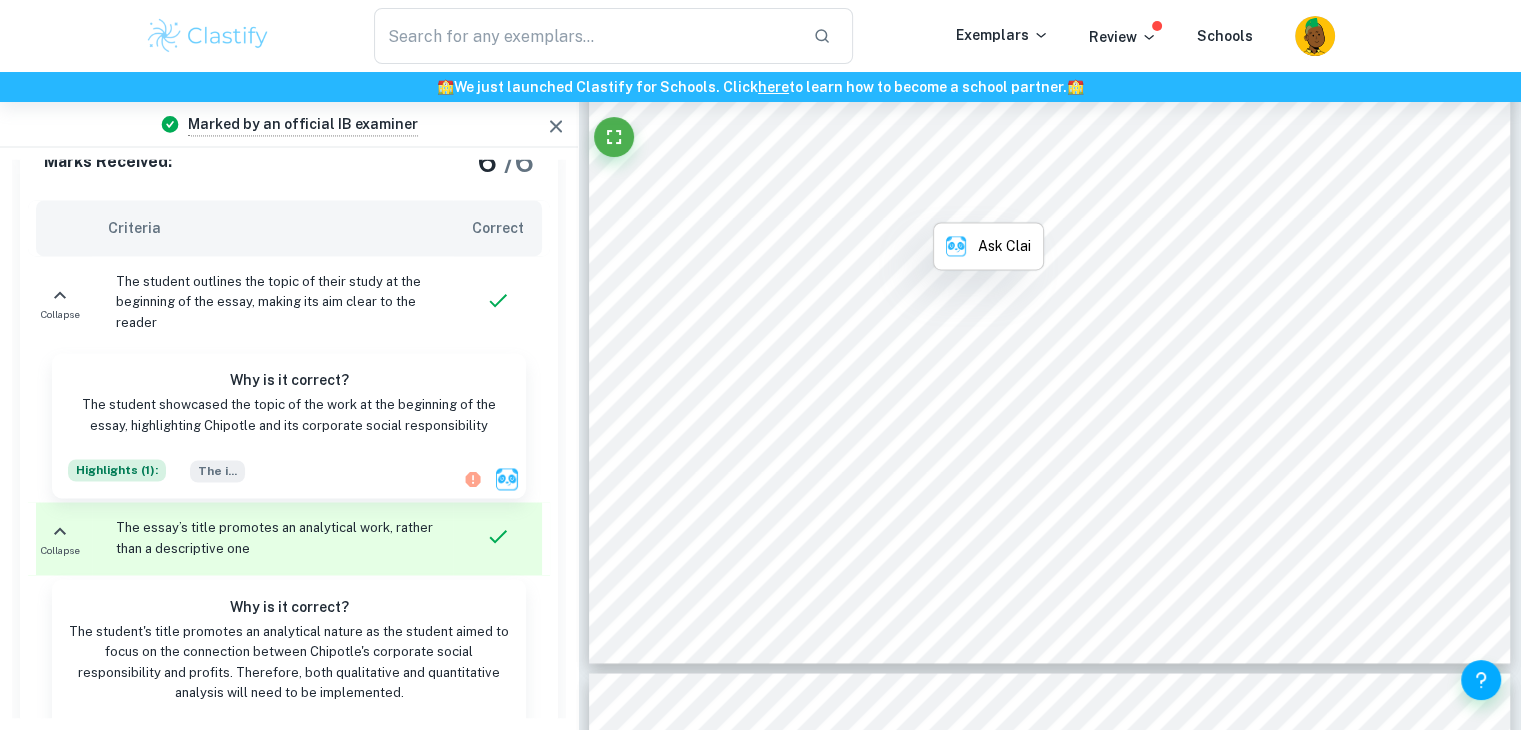 click on "billion USD, with 99.1% coming from food and beverages and 0.9% from delivery services" at bounding box center (1028, 203) 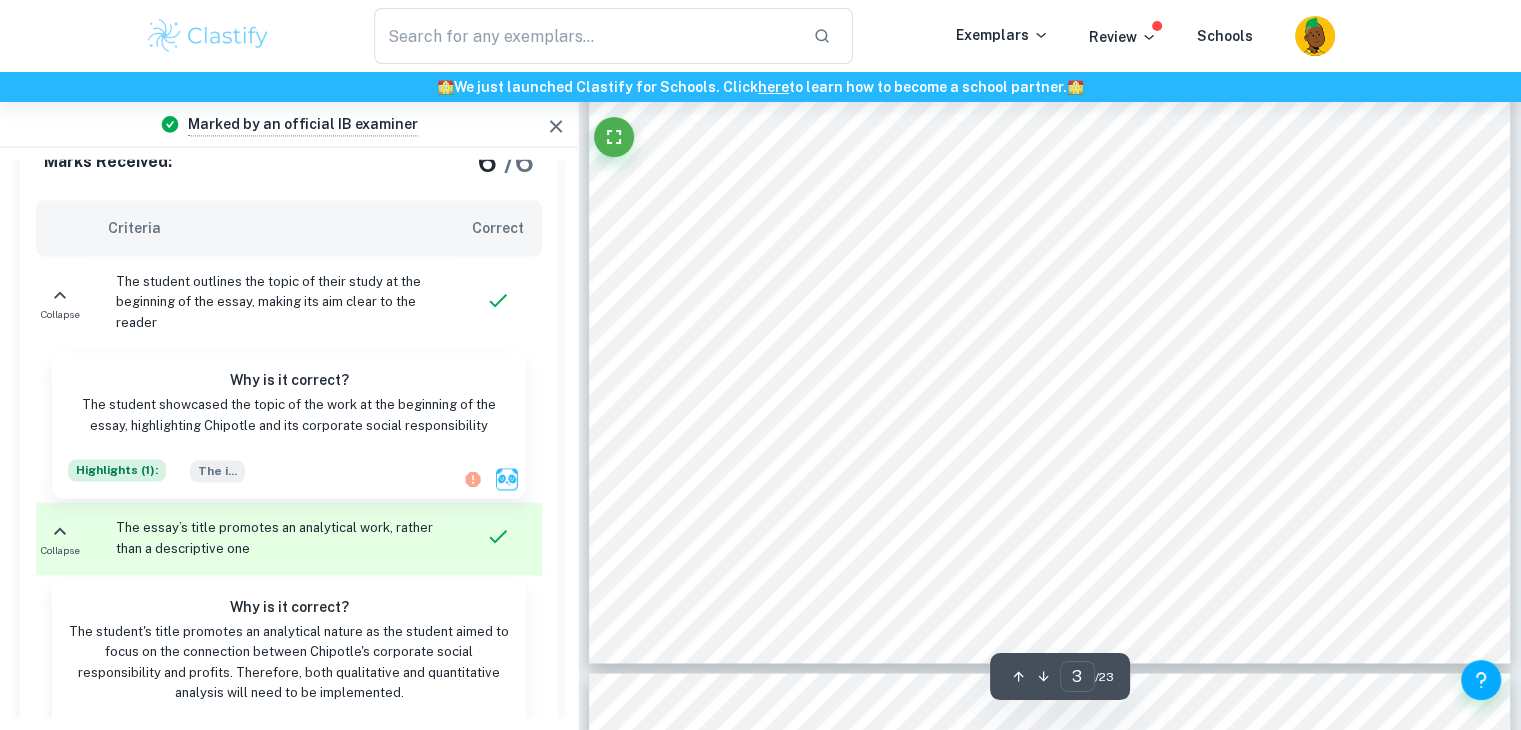 click on "(Chipotle, 2023). Chipotle is placed on Fortune's 2022 list of most admired companies and was" at bounding box center (1041, 244) 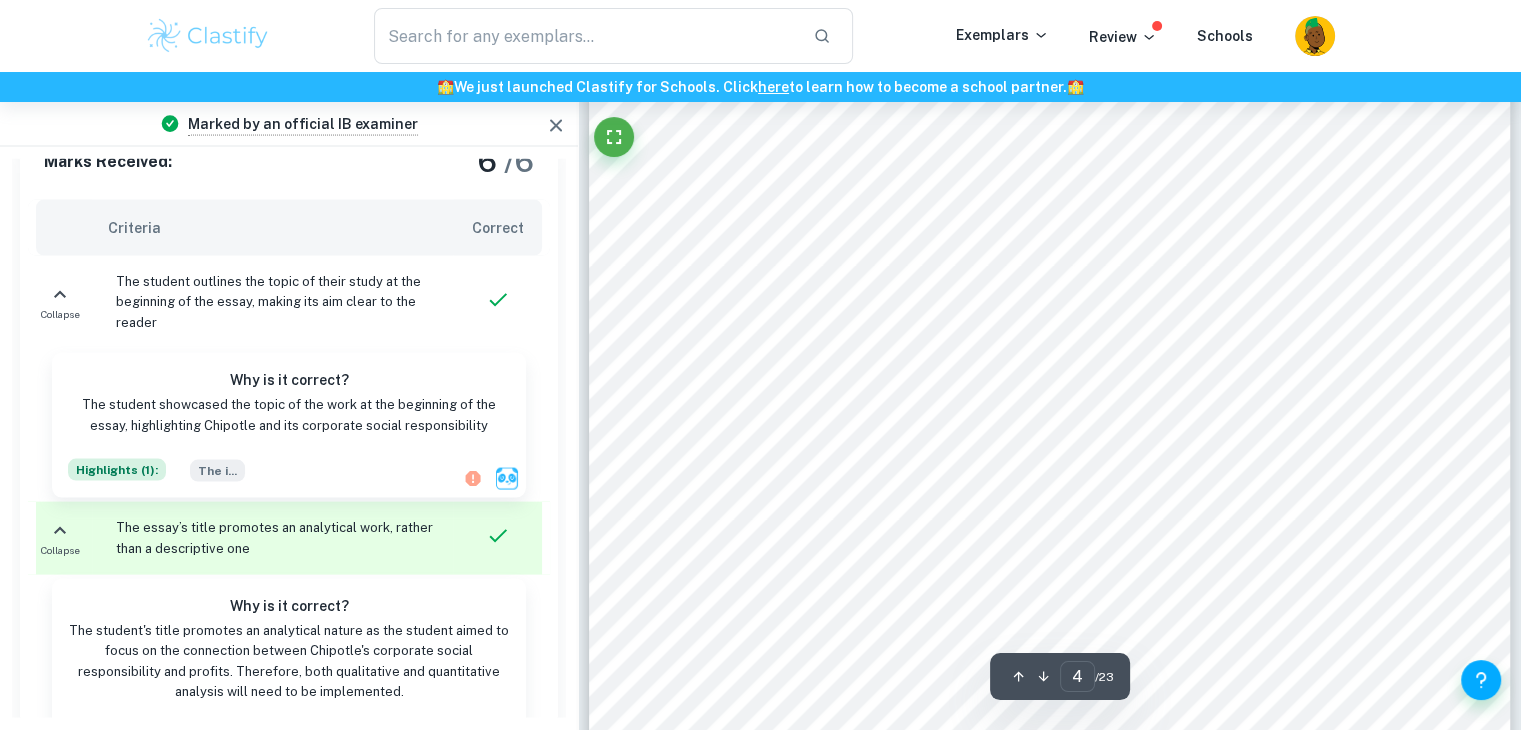 scroll, scrollTop: 4003, scrollLeft: 0, axis: vertical 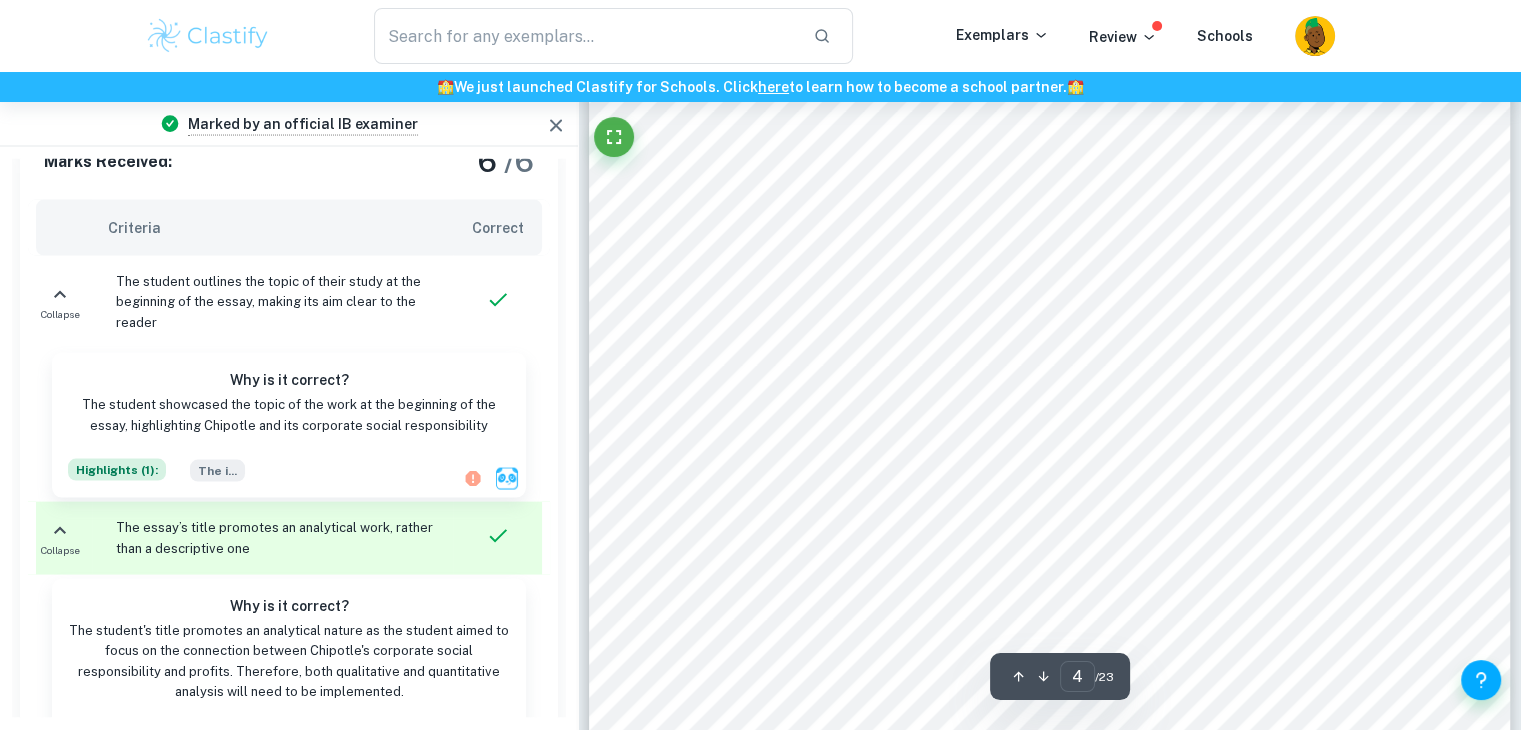 click on "This essay analyzes how Chipotle9s revenue and profits have recovered since the Ecoli outbreaks" at bounding box center (1047, 242) 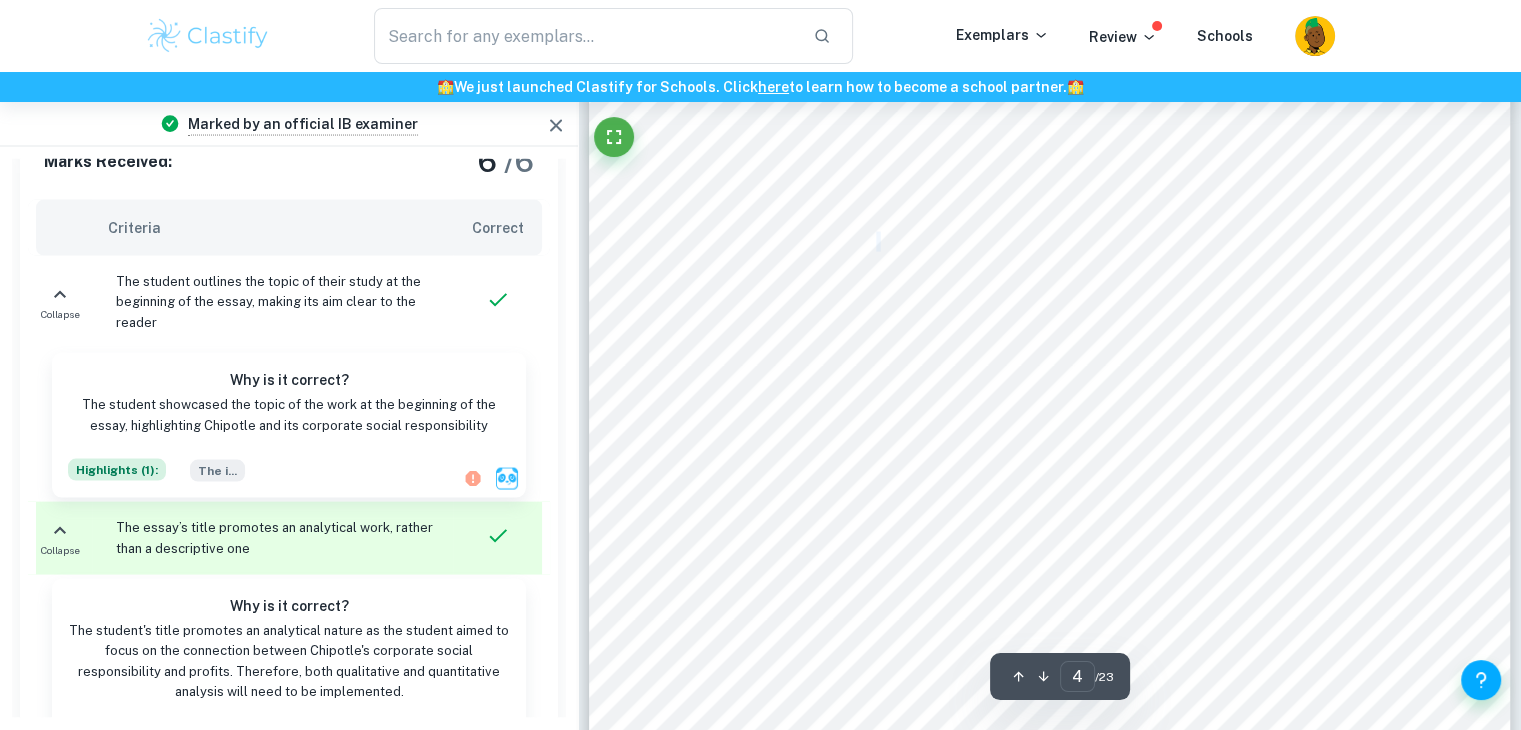click on "This essay analyzes how Chipotle9s revenue and profits have recovered since the Ecoli outbreaks" at bounding box center [1047, 242] 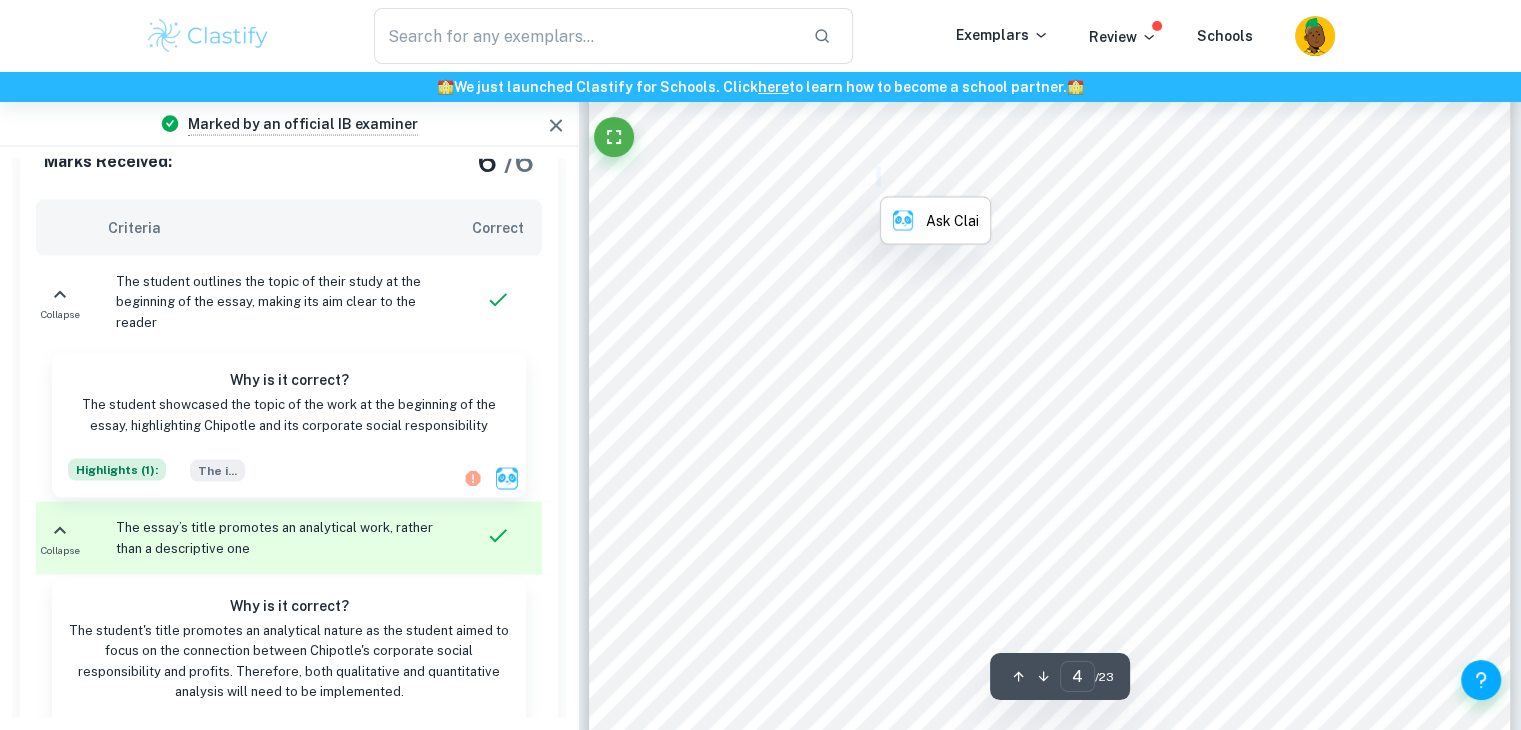 scroll, scrollTop: 4103, scrollLeft: 0, axis: vertical 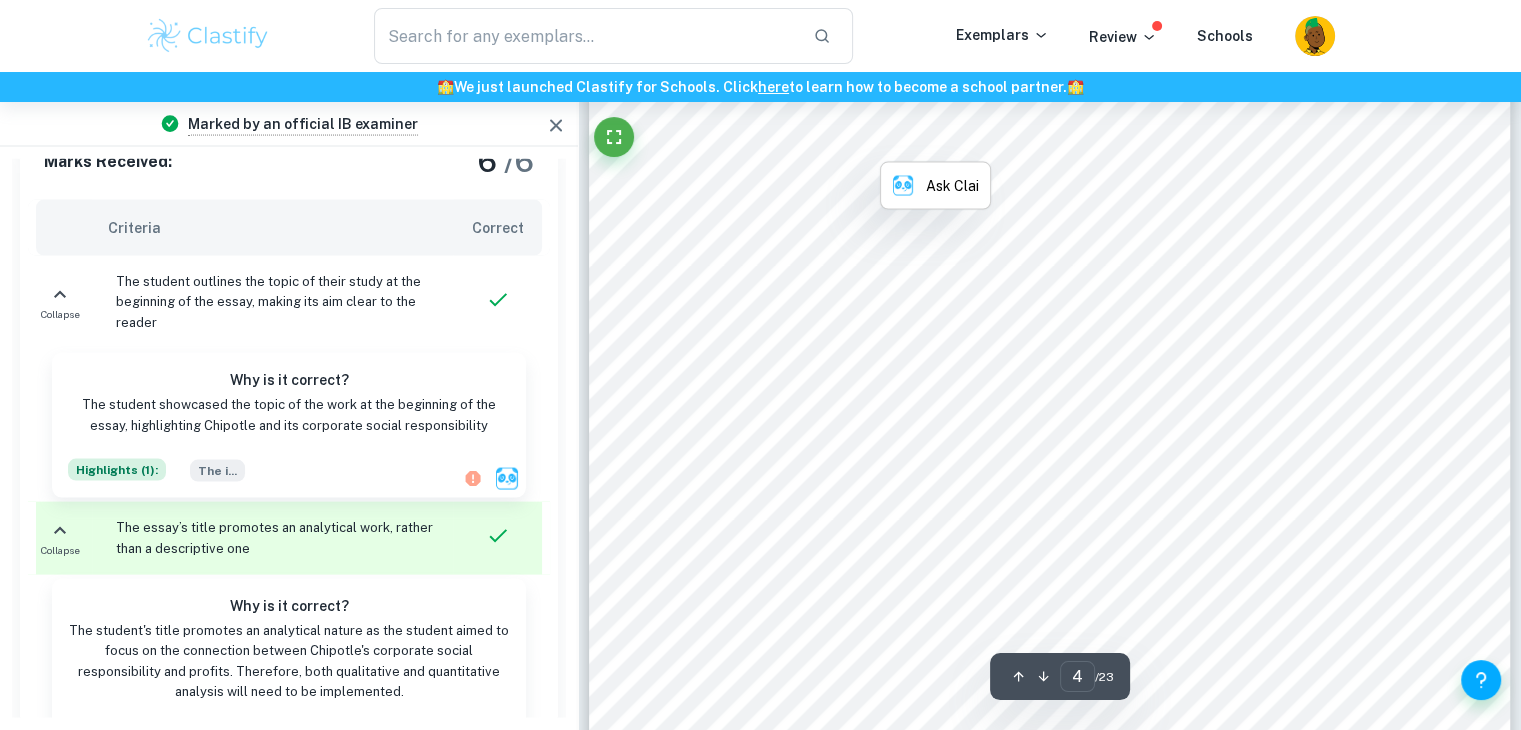 click on "Chipotle - The Rise and Fall& And Rise Again" at bounding box center [865, 475] 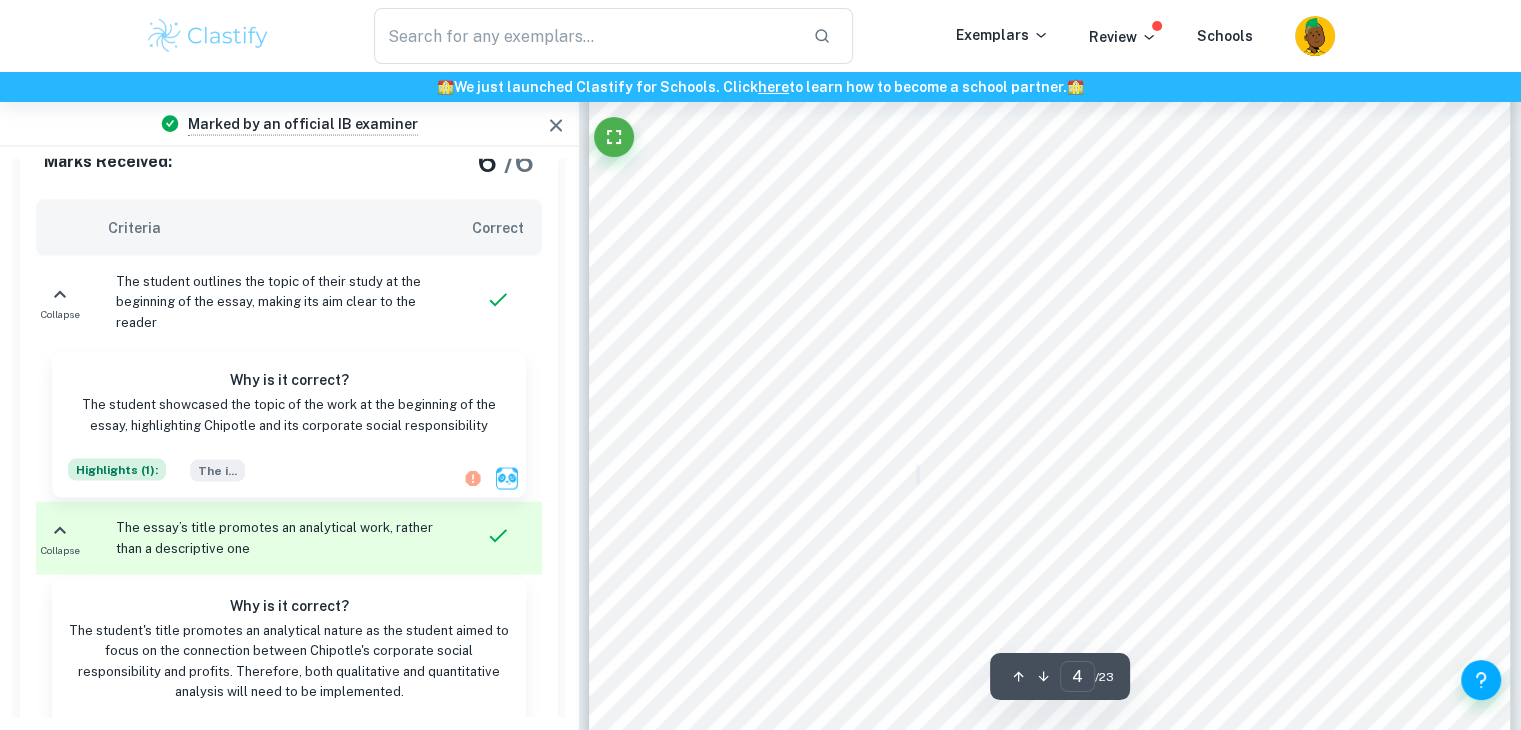 click on "Chipotle - The Rise and Fall& And Rise Again" at bounding box center [865, 475] 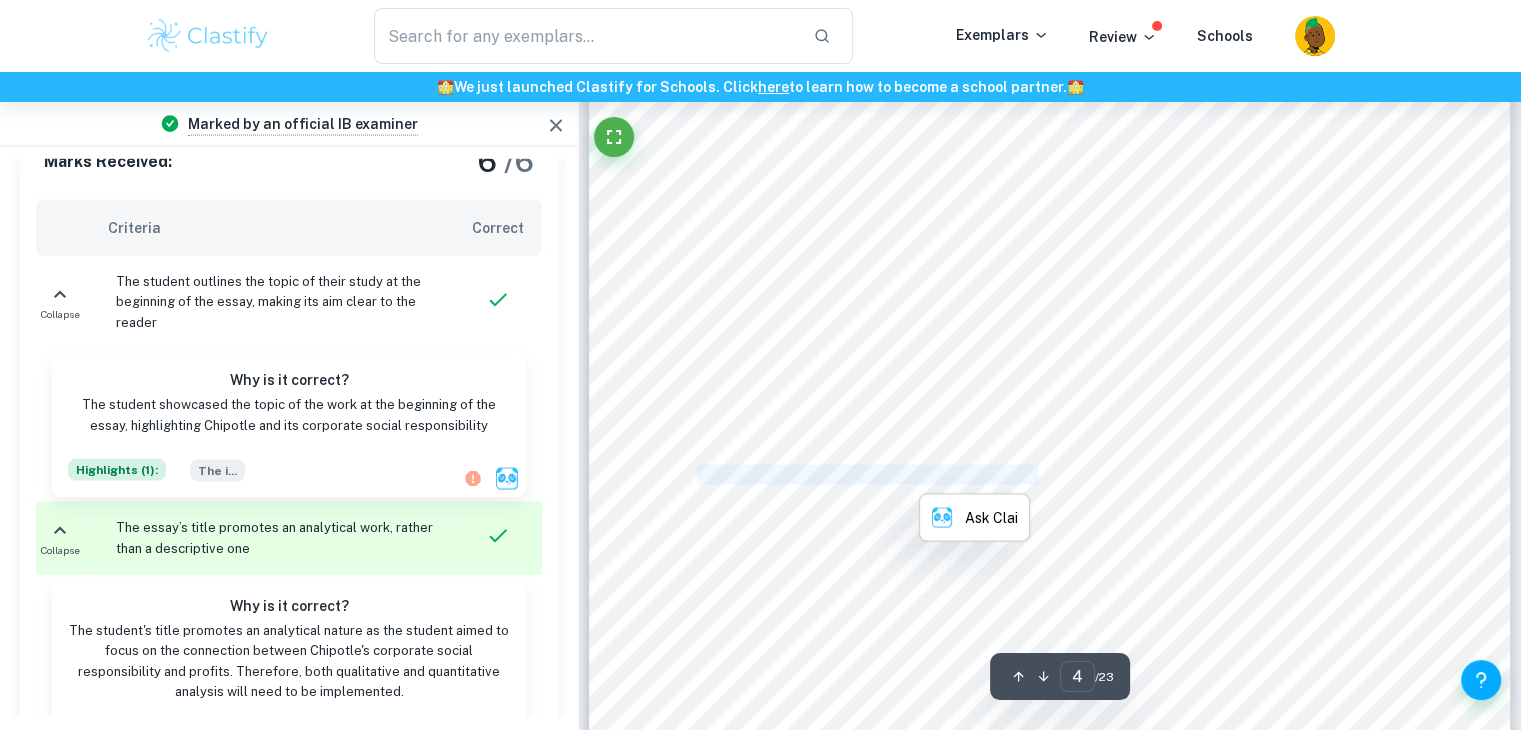 click on "Chipotle - The Rise and Fall& And Rise Again" at bounding box center (865, 475) 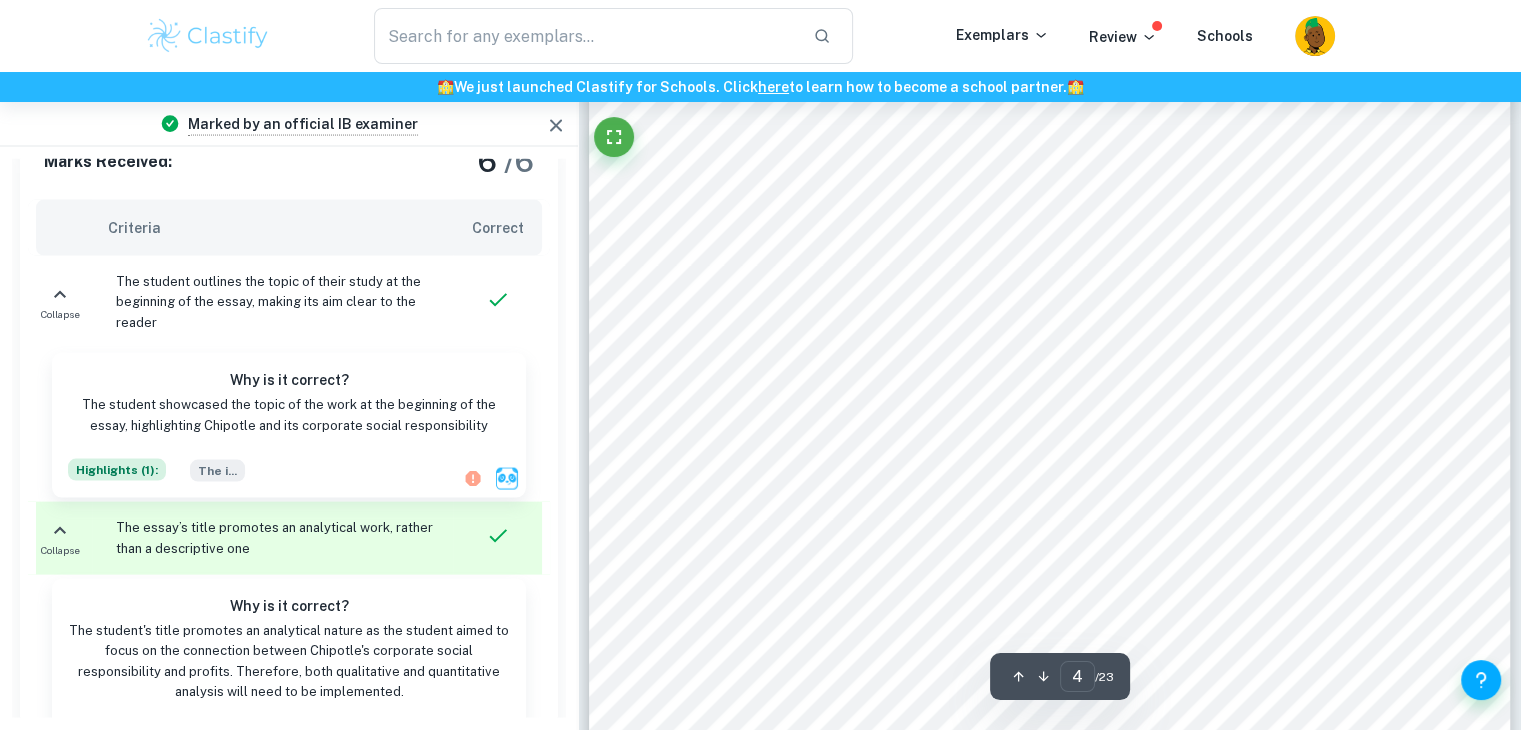 click on "1,100 people affected by foodborne illnesses between 2015 and 2018 as a result of food safety violations (News Desk, 2020). These outbreaks severely tarnished Chipotle9s brand reputation. The public associated Chipotle with food-borne illnesses rather than being a health-conscious alternative to fast food chains. As a result, customer loyalty plummeted, deterring many consumers from purchasing goods at [GEOGRAPHIC_DATA]. This essay analyzes how Chipotle9s revenue and profits have recovered since the Ecoli outbreaks due to its integration of corporate social responsibility. More specifically, the essay discusses how Chipotle implemented new food safety and ESG measures to help regain consumer trust and recover its brand image of serving high-quality food. Hence, this essay will discuss:   To what extent have Chipotle9s Corporate Social Responsibility measures helped recover its brand image and profitability since its [MEDICAL_DATA] outbreaks in [DATE]? Chipotle - The Rise and Fall& And Rise Again save its business from falling." at bounding box center (1050, 369) 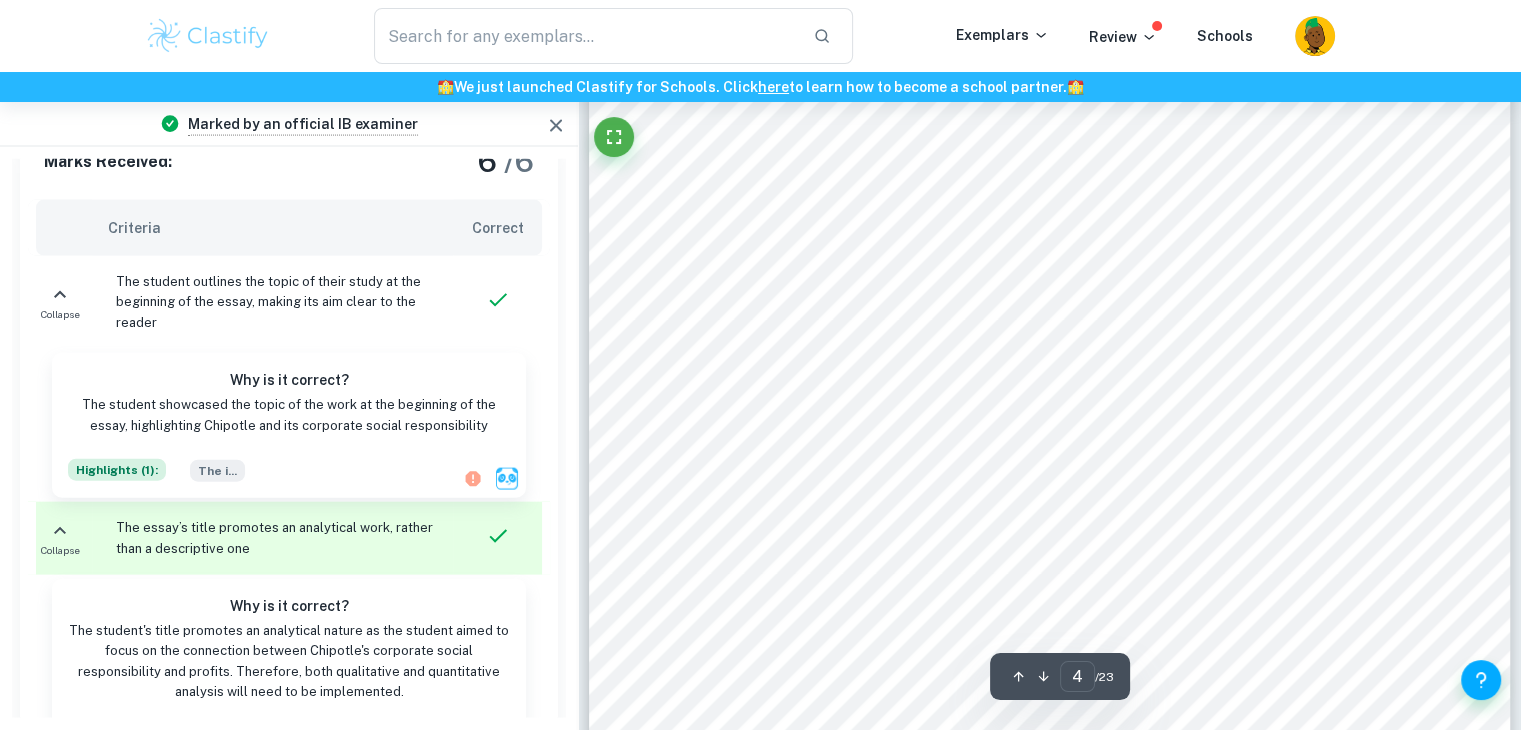 scroll, scrollTop: 4403, scrollLeft: 0, axis: vertical 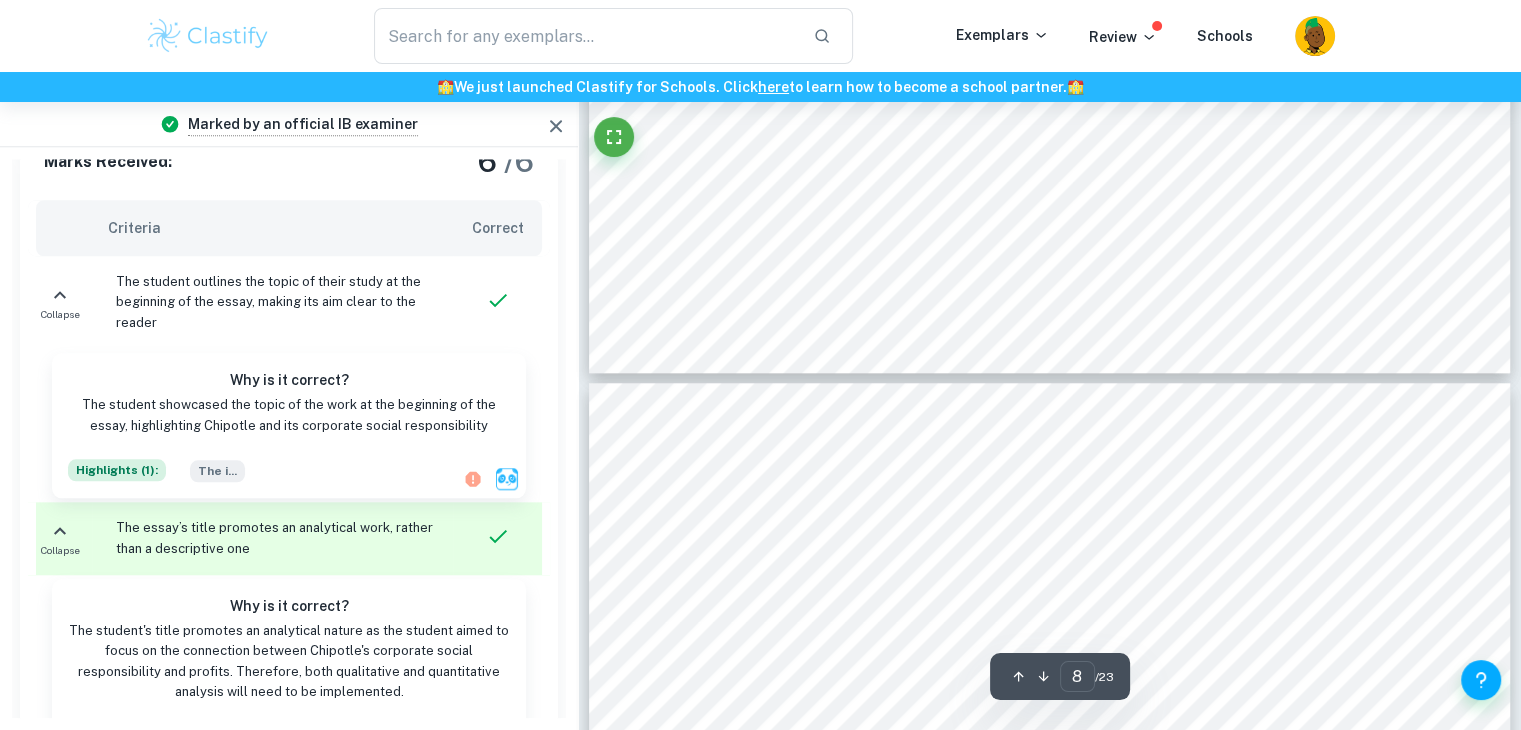 type on "9" 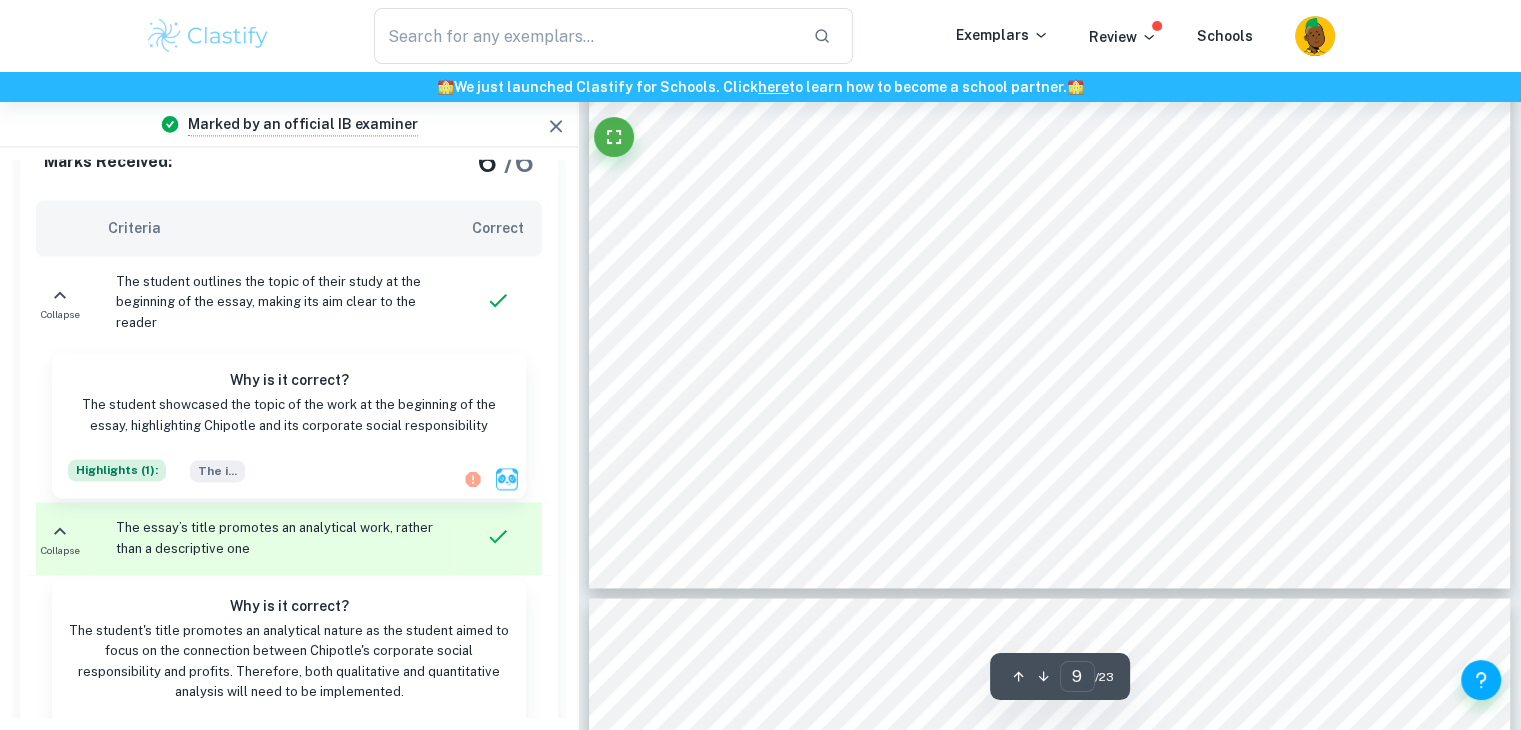 scroll, scrollTop: 10503, scrollLeft: 0, axis: vertical 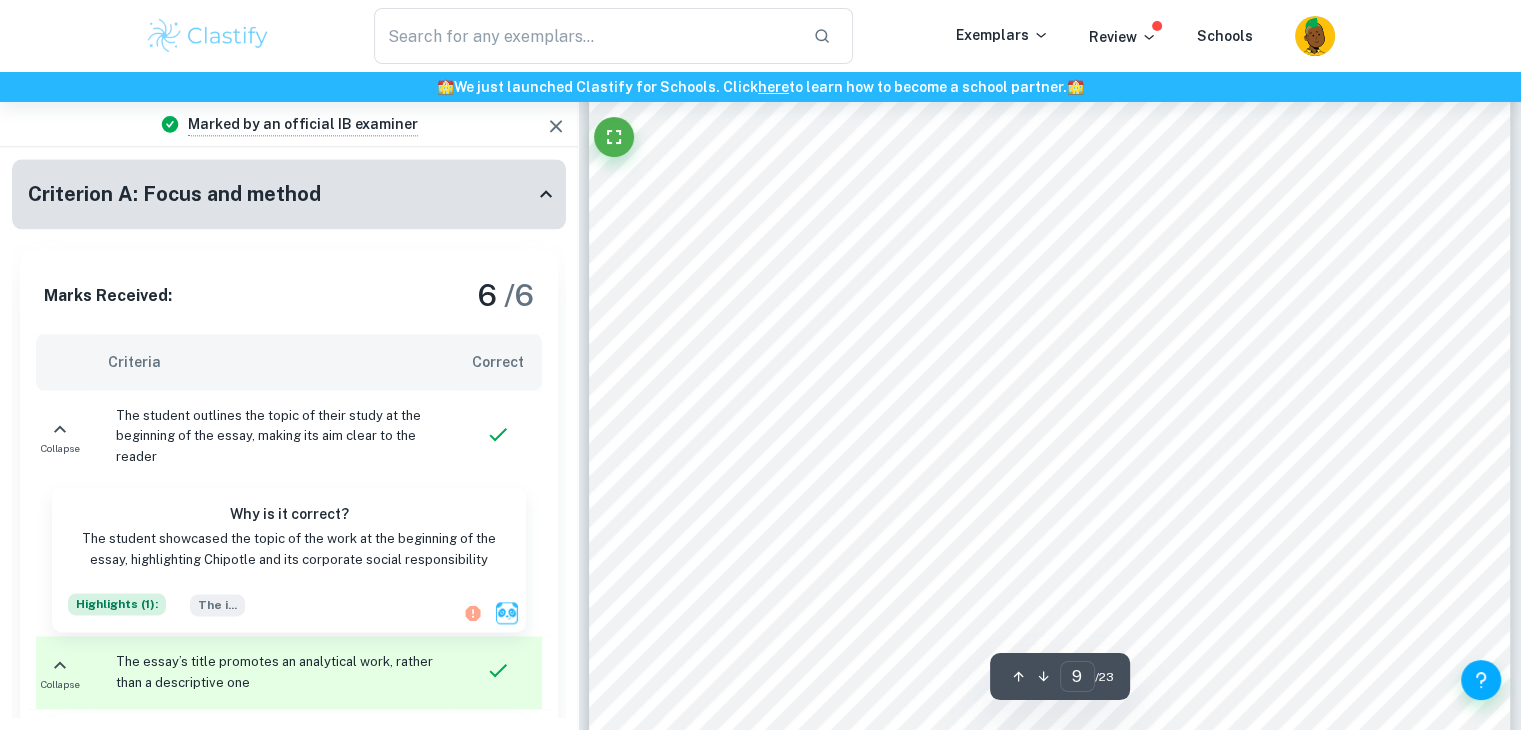 click on "Criterion A: Focus and method" at bounding box center (289, 194) 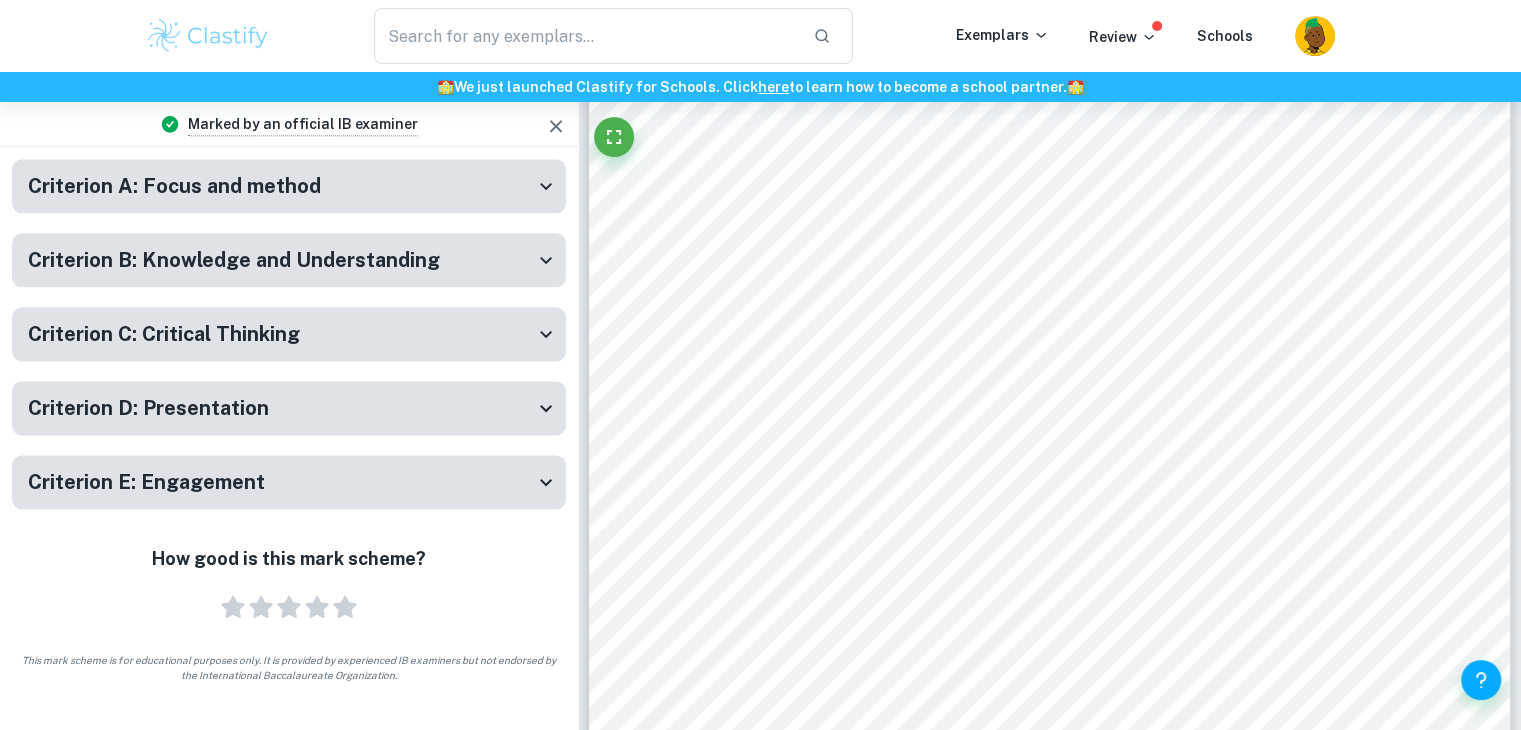 click on "Criterion E: Engagement" at bounding box center (289, 482) 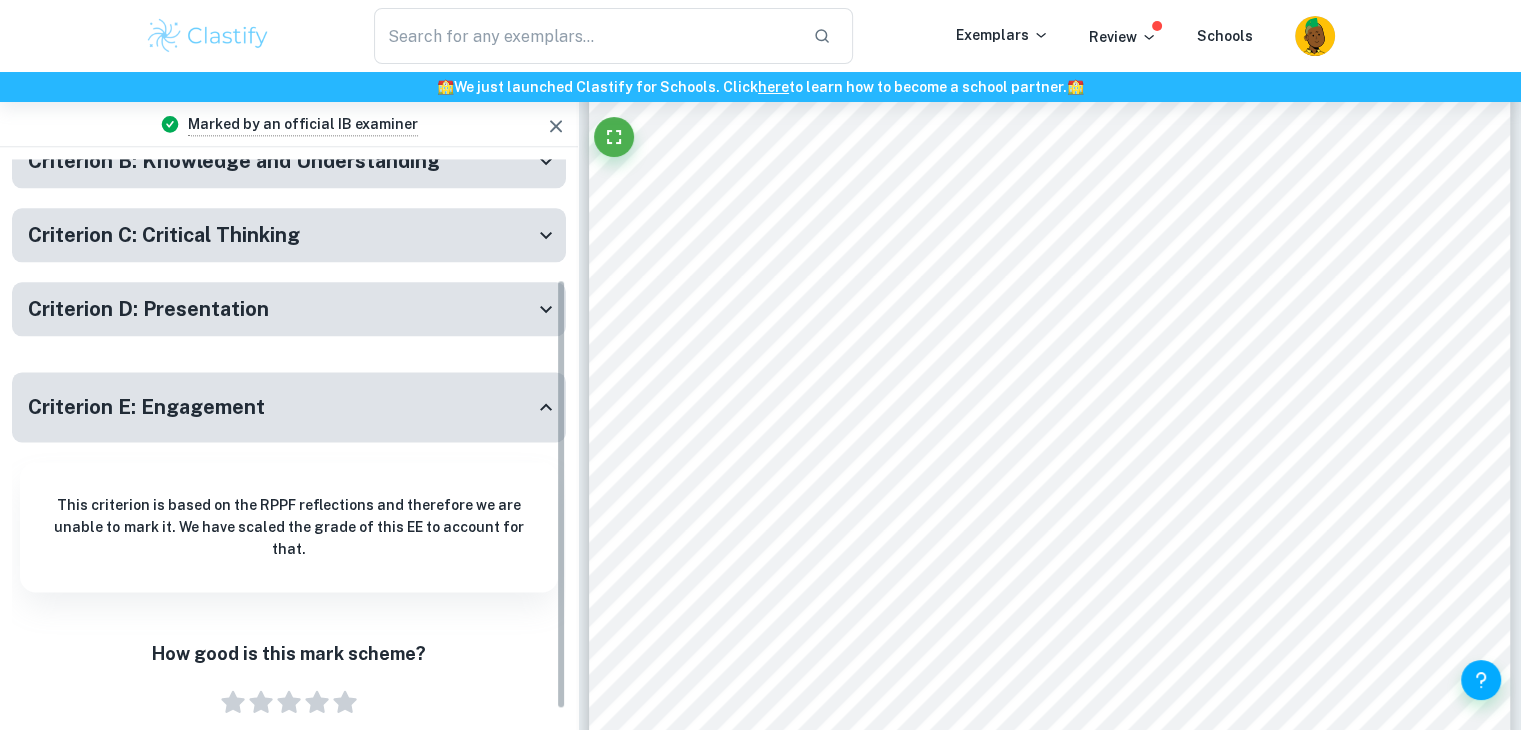 scroll, scrollTop: 167, scrollLeft: 0, axis: vertical 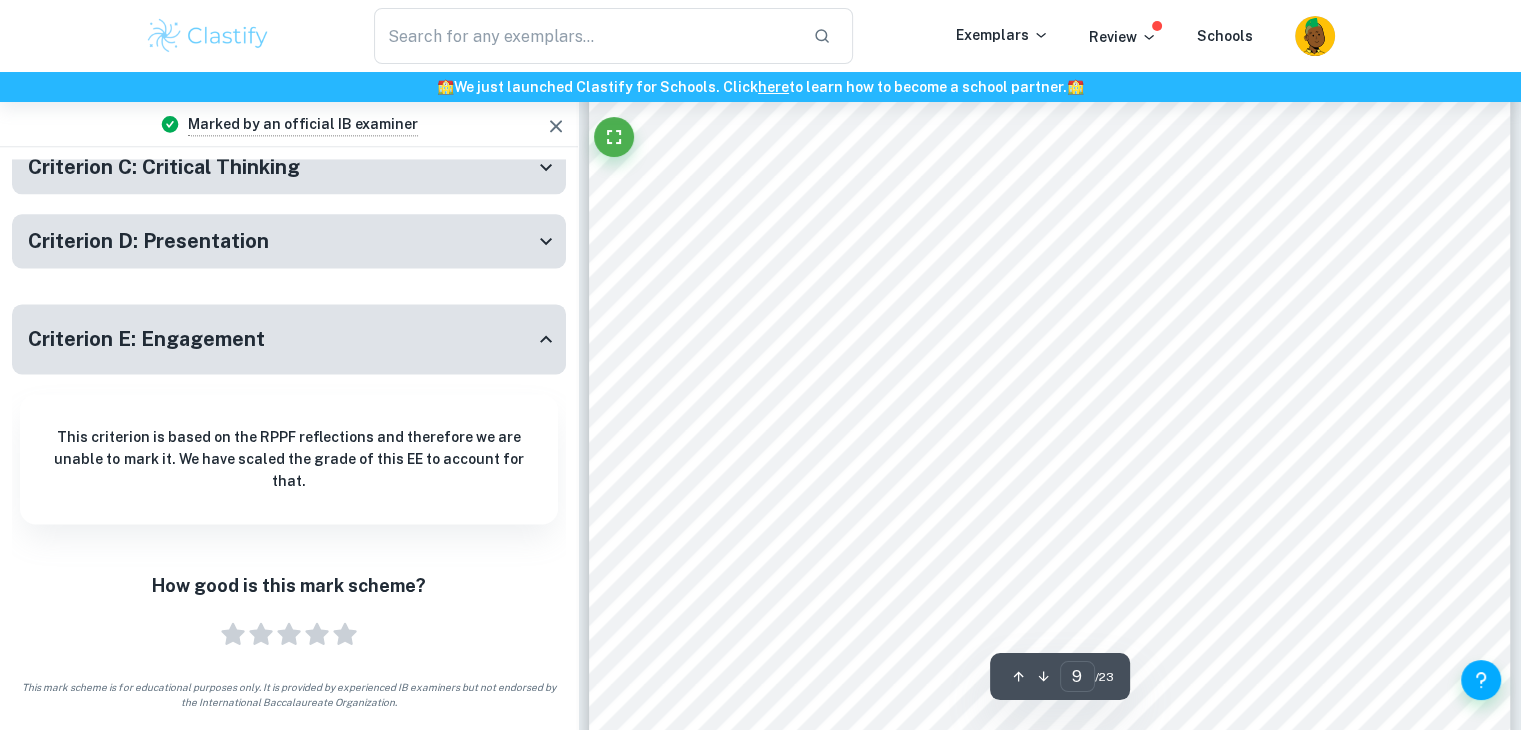 click on "How good is this mark scheme?" at bounding box center (289, 586) 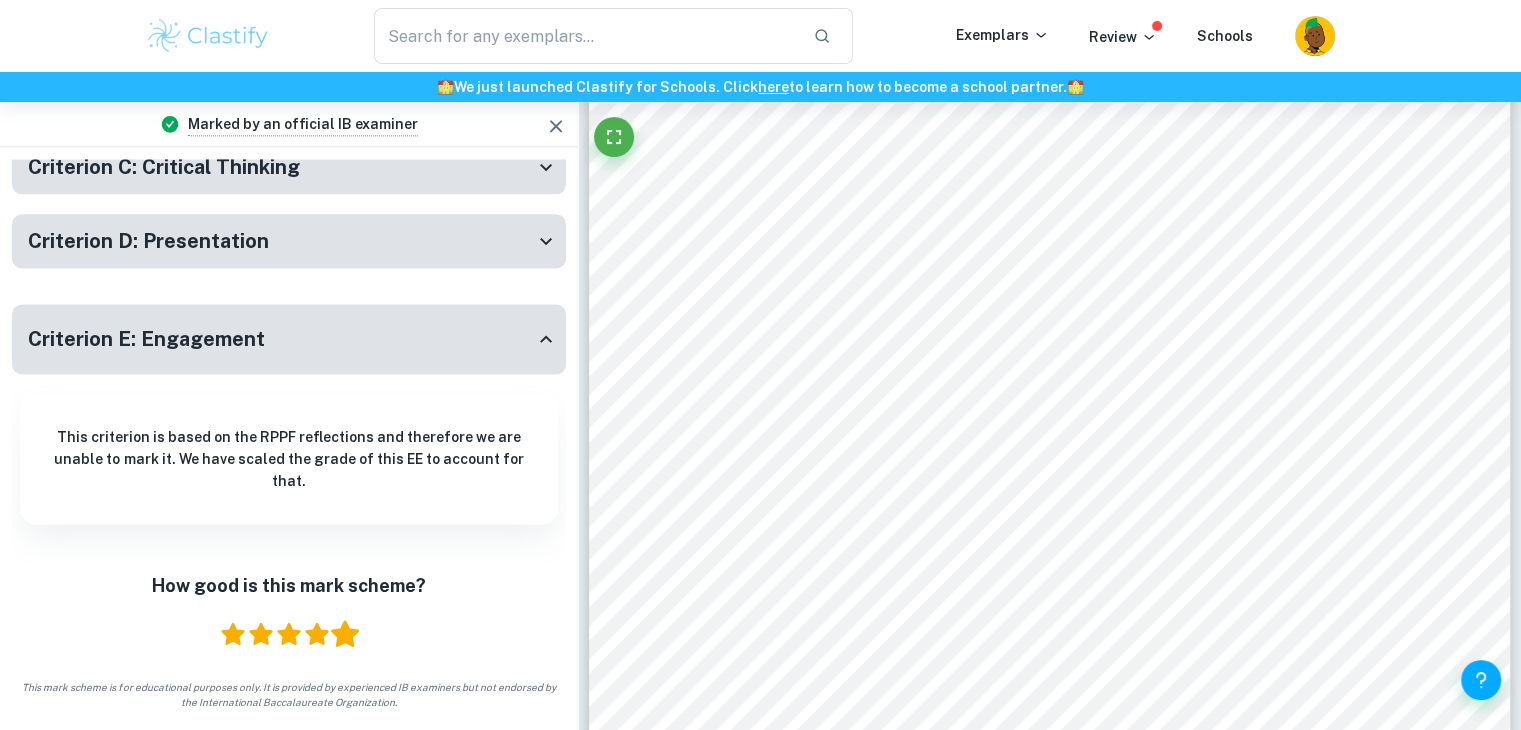 click on "5 Stars" at bounding box center [345, 634] 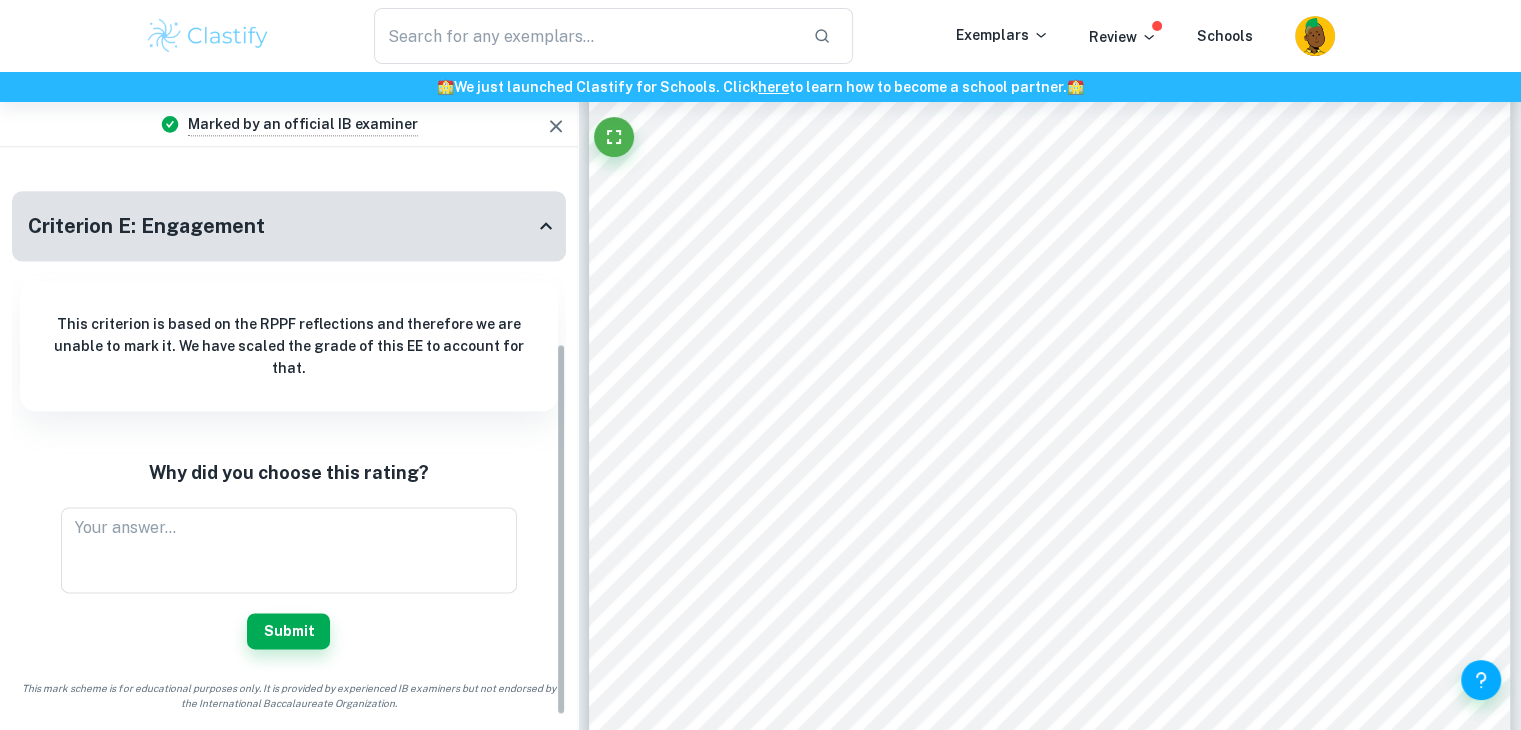 scroll, scrollTop: 281, scrollLeft: 0, axis: vertical 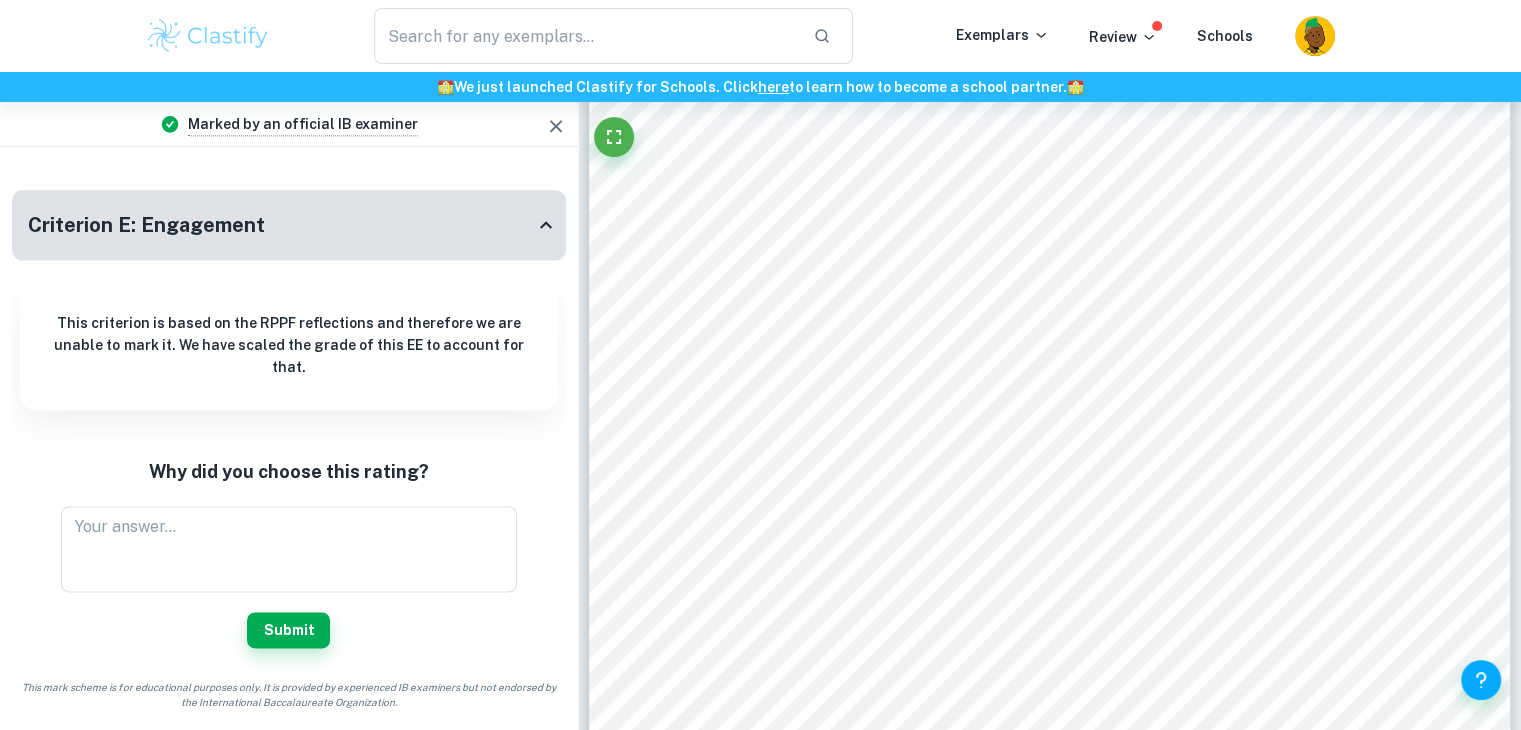 click on "Criterion E: Engagement" at bounding box center (289, 225) 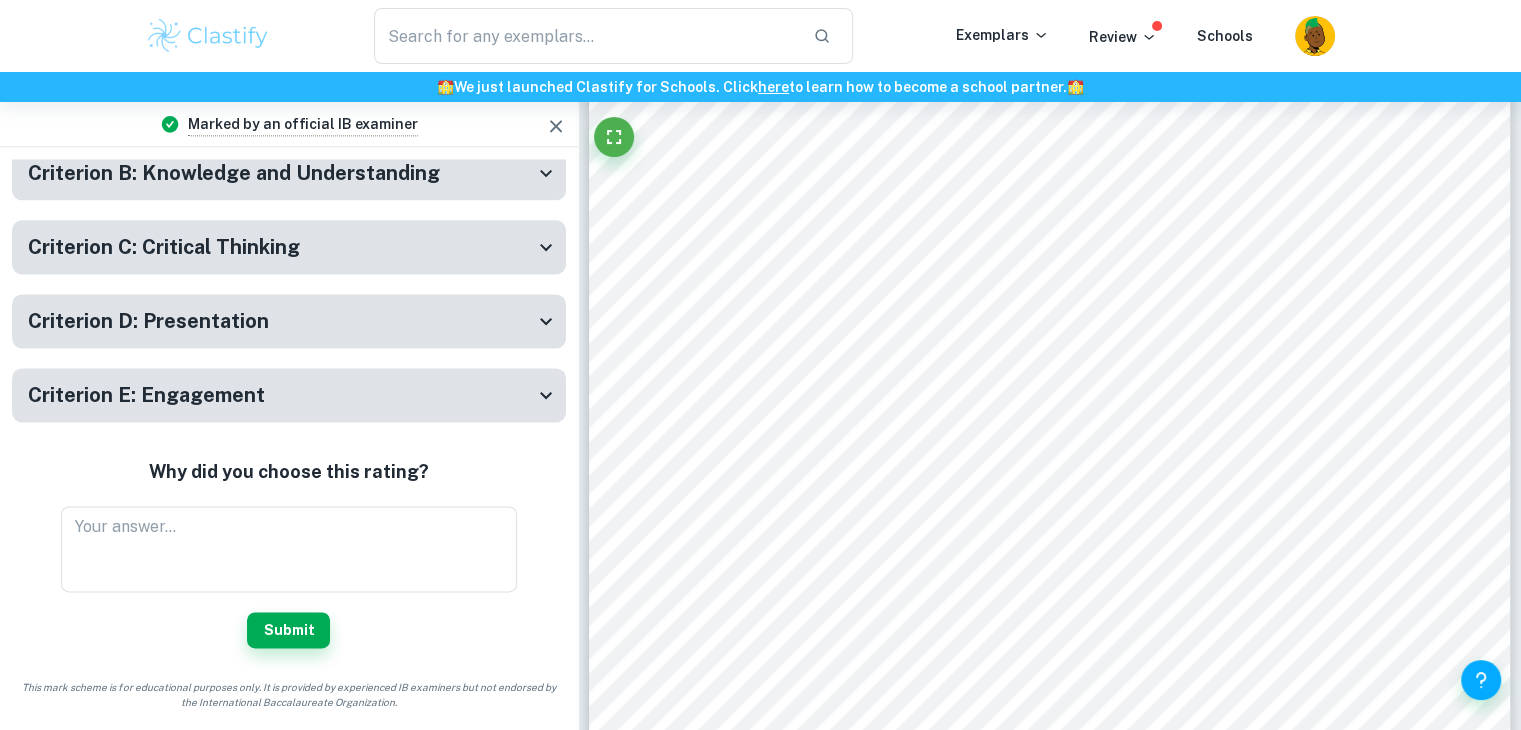 click on "Criterion D: Presentation" at bounding box center (281, 321) 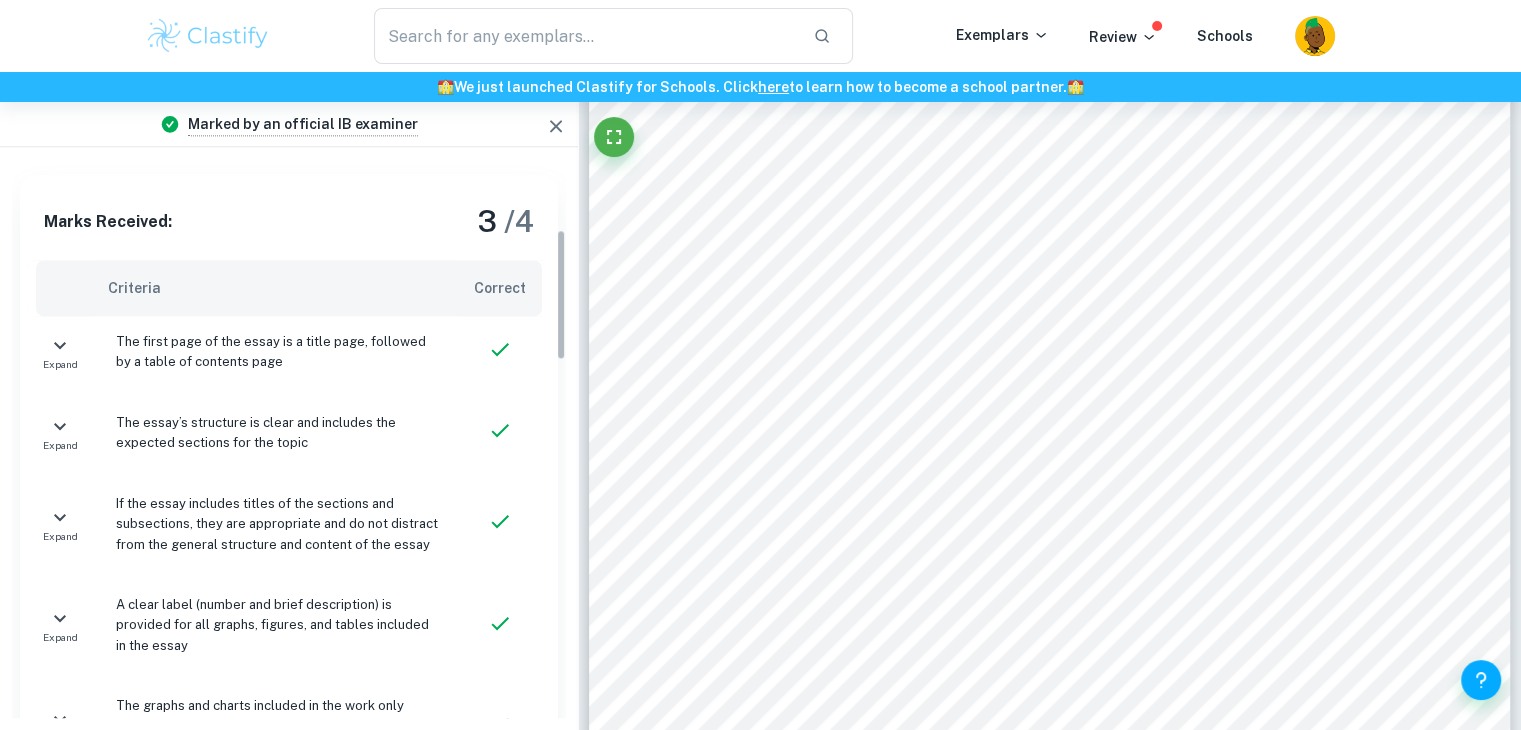 scroll, scrollTop: 212, scrollLeft: 0, axis: vertical 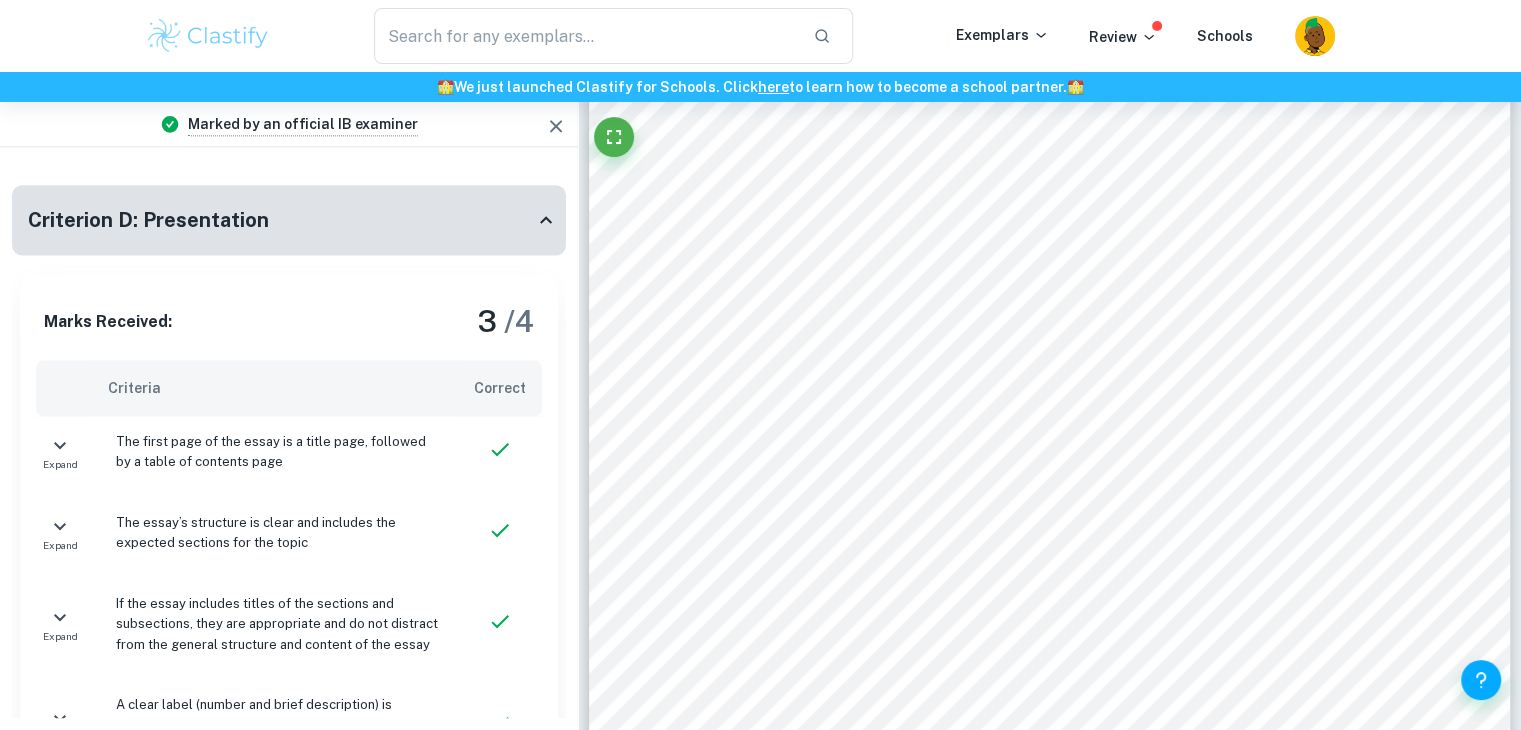 click on "Criterion D: Presentation" at bounding box center [281, 220] 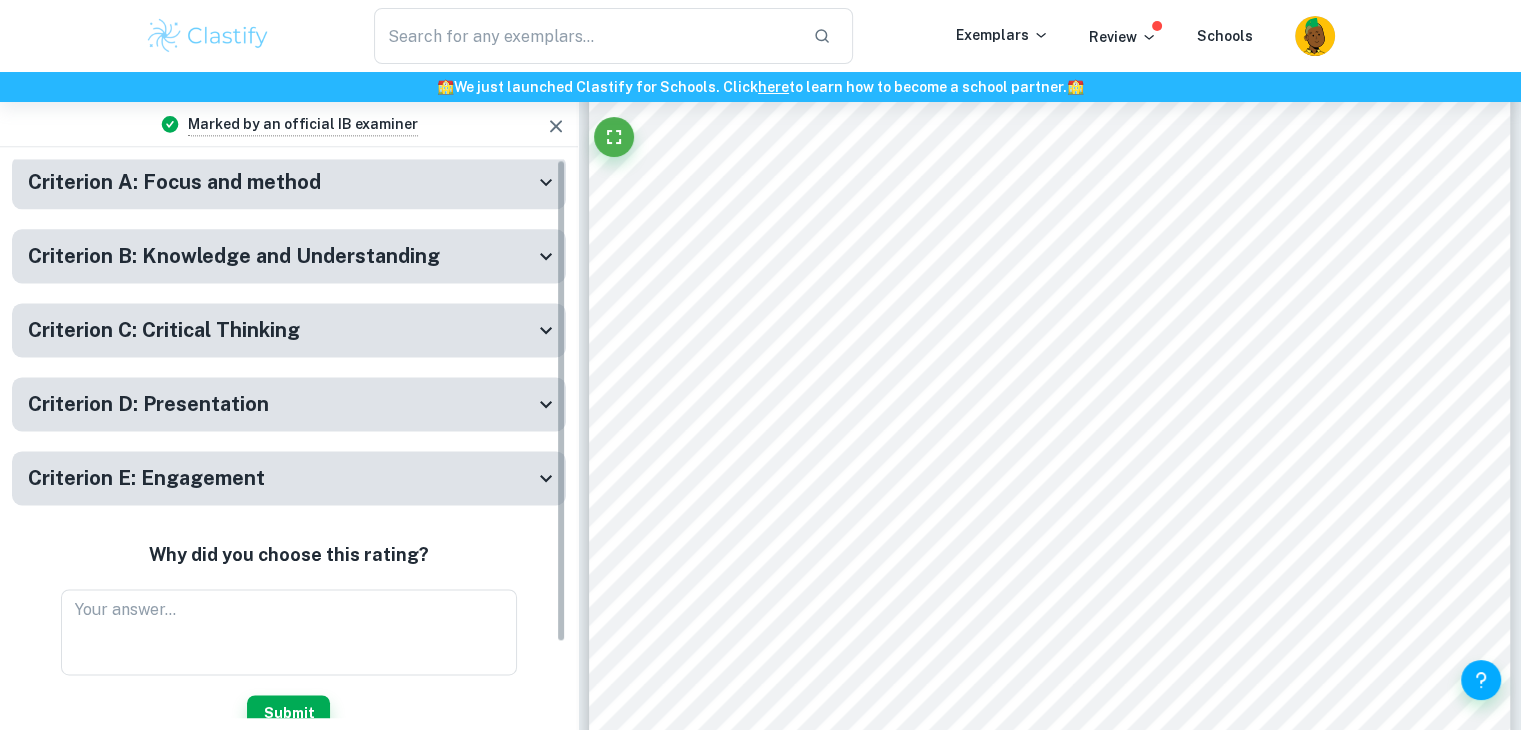 scroll, scrollTop: 0, scrollLeft: 0, axis: both 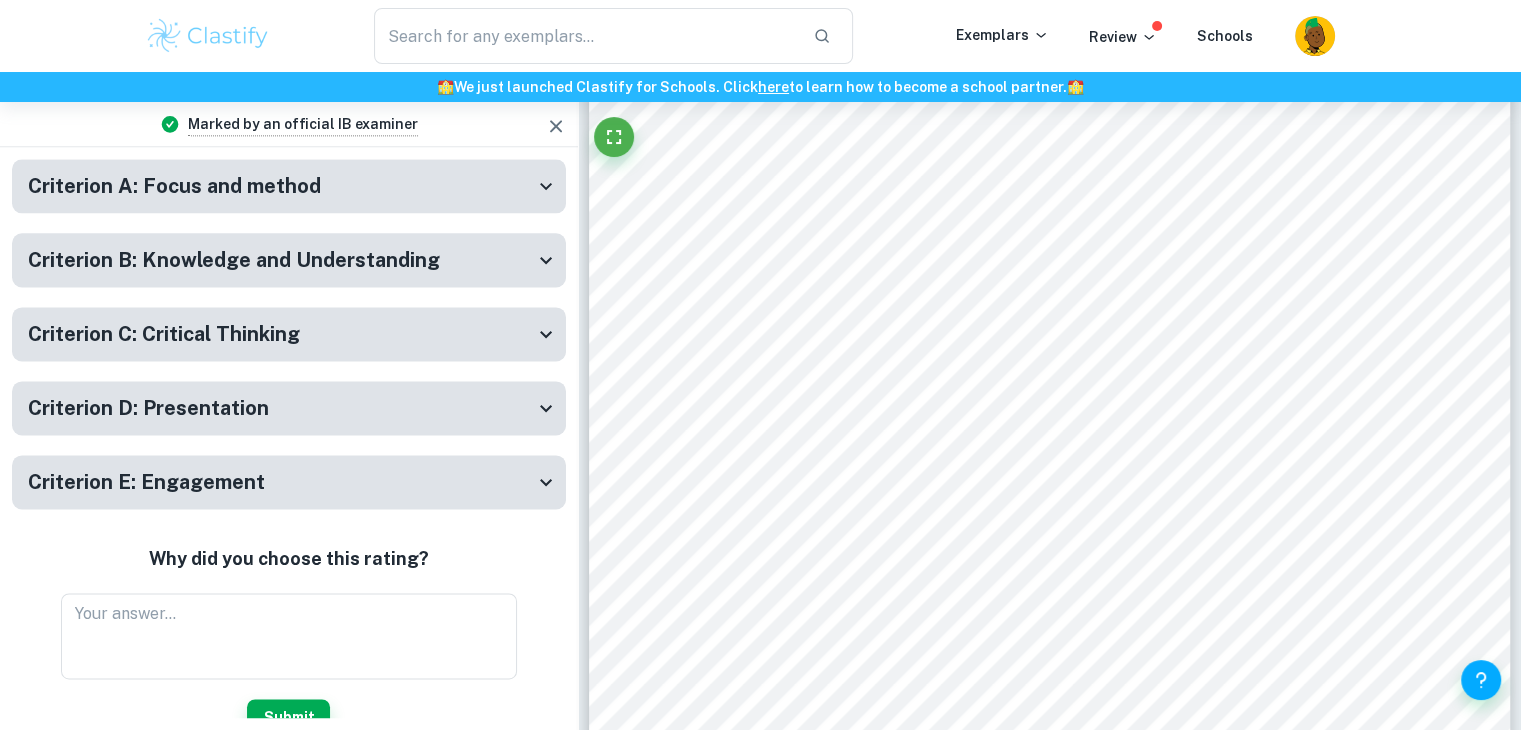click on "Criterion C: Critical Thinking" at bounding box center (281, 334) 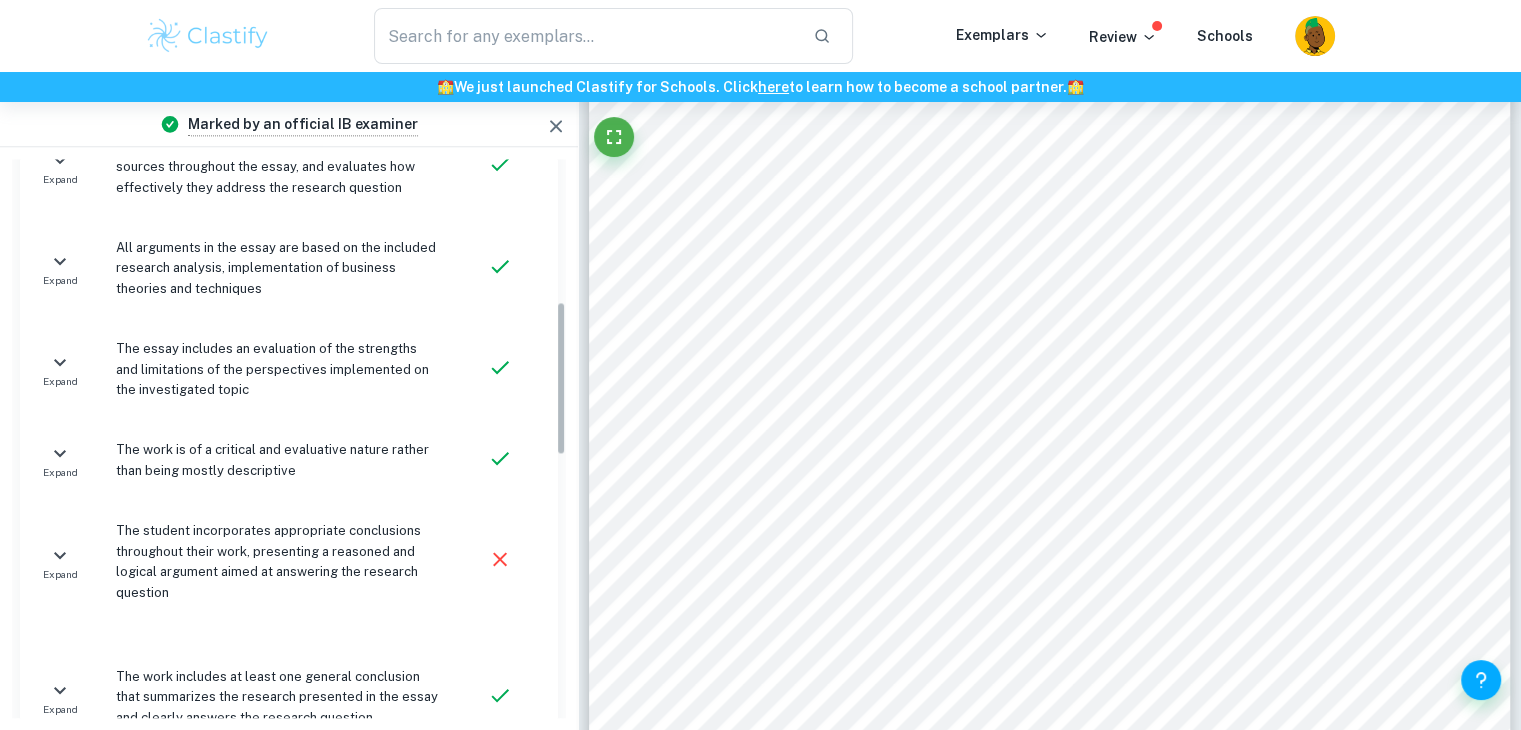 scroll, scrollTop: 600, scrollLeft: 0, axis: vertical 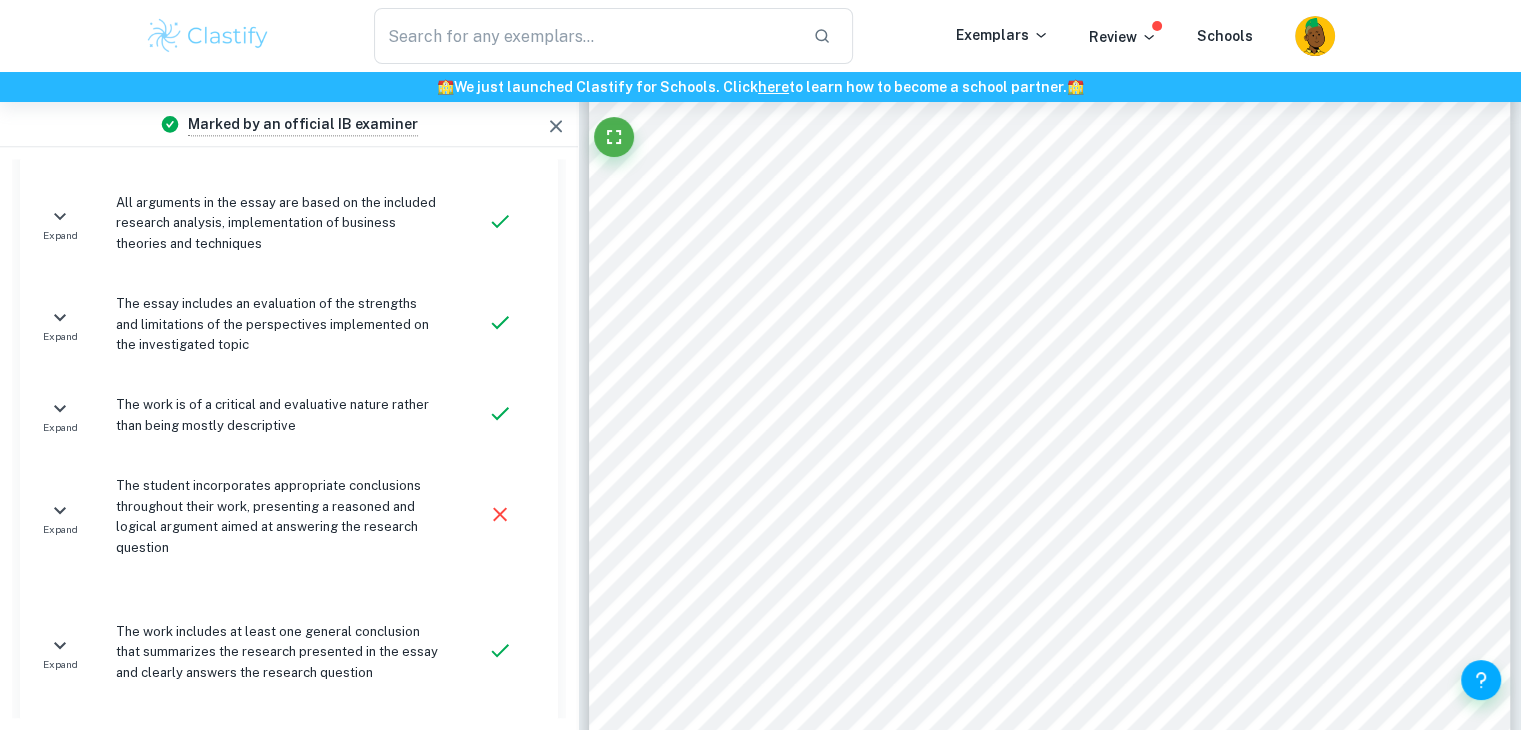 click on "The student incorporates appropriate conclusions throughout their work, presenting a reasoned and logical argument aimed at answering the research question" at bounding box center [279, 517] 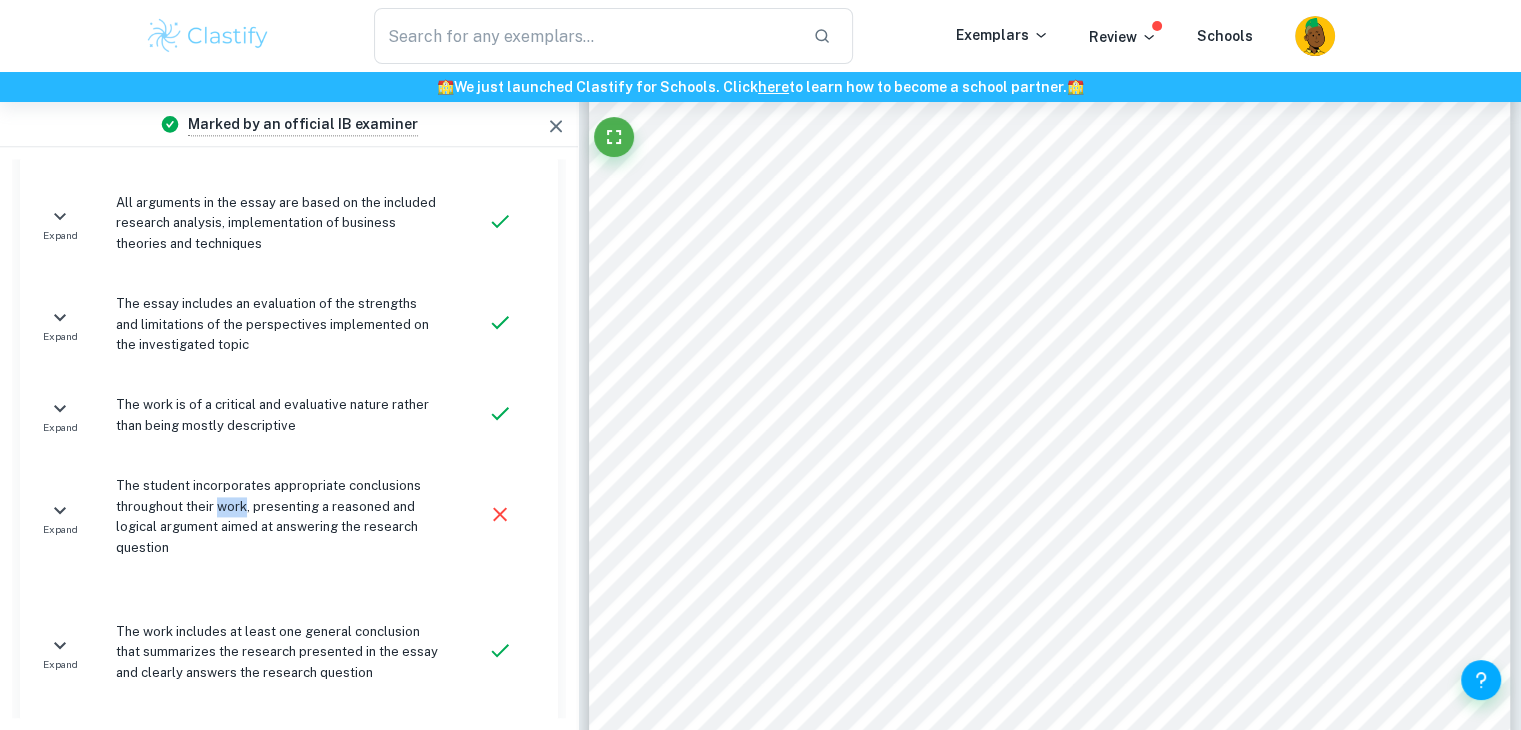 click on "The student incorporates appropriate conclusions throughout their work, presenting a reasoned and logical argument aimed at answering the research question" at bounding box center [279, 517] 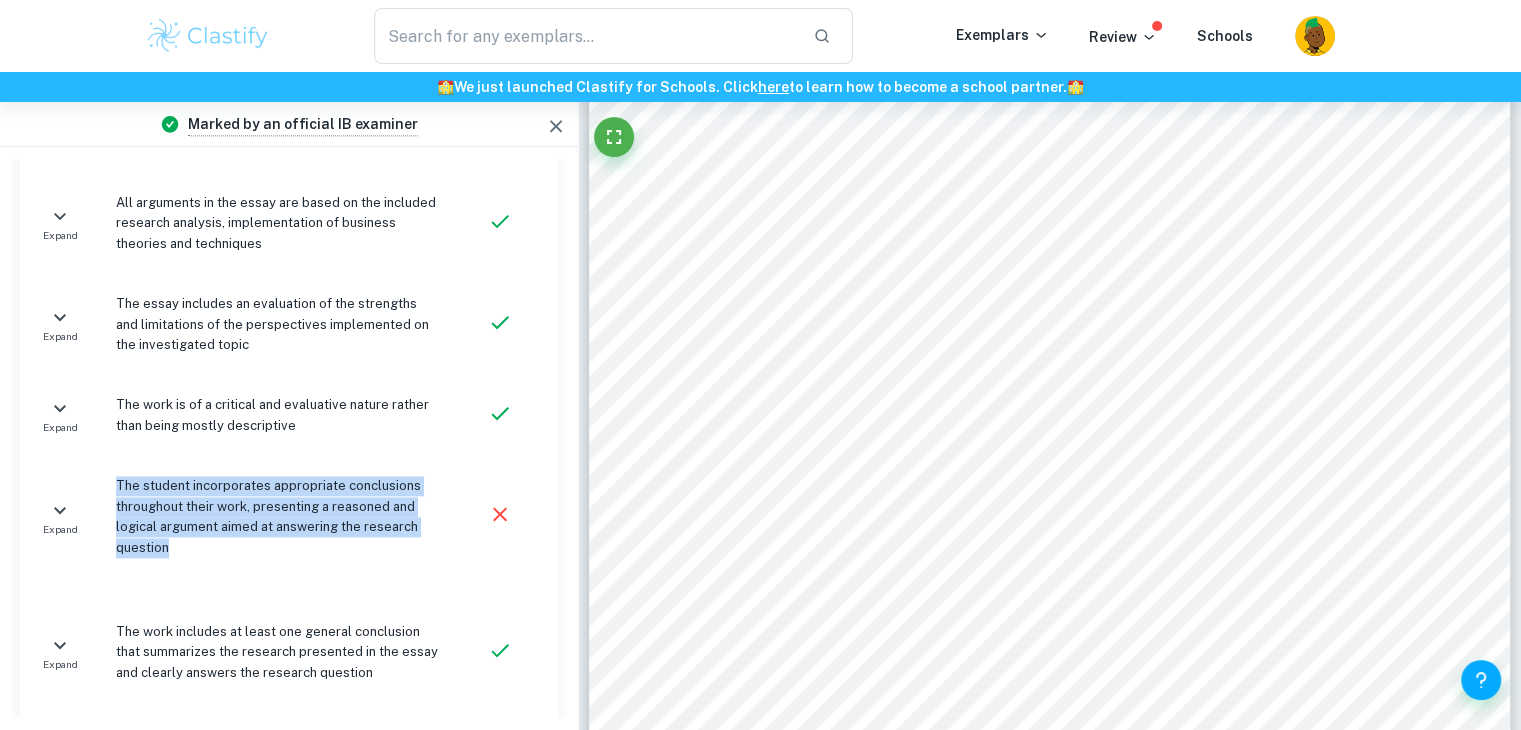 click on "The student incorporates appropriate conclusions throughout their work, presenting a reasoned and logical argument aimed at answering the research question" at bounding box center (279, 517) 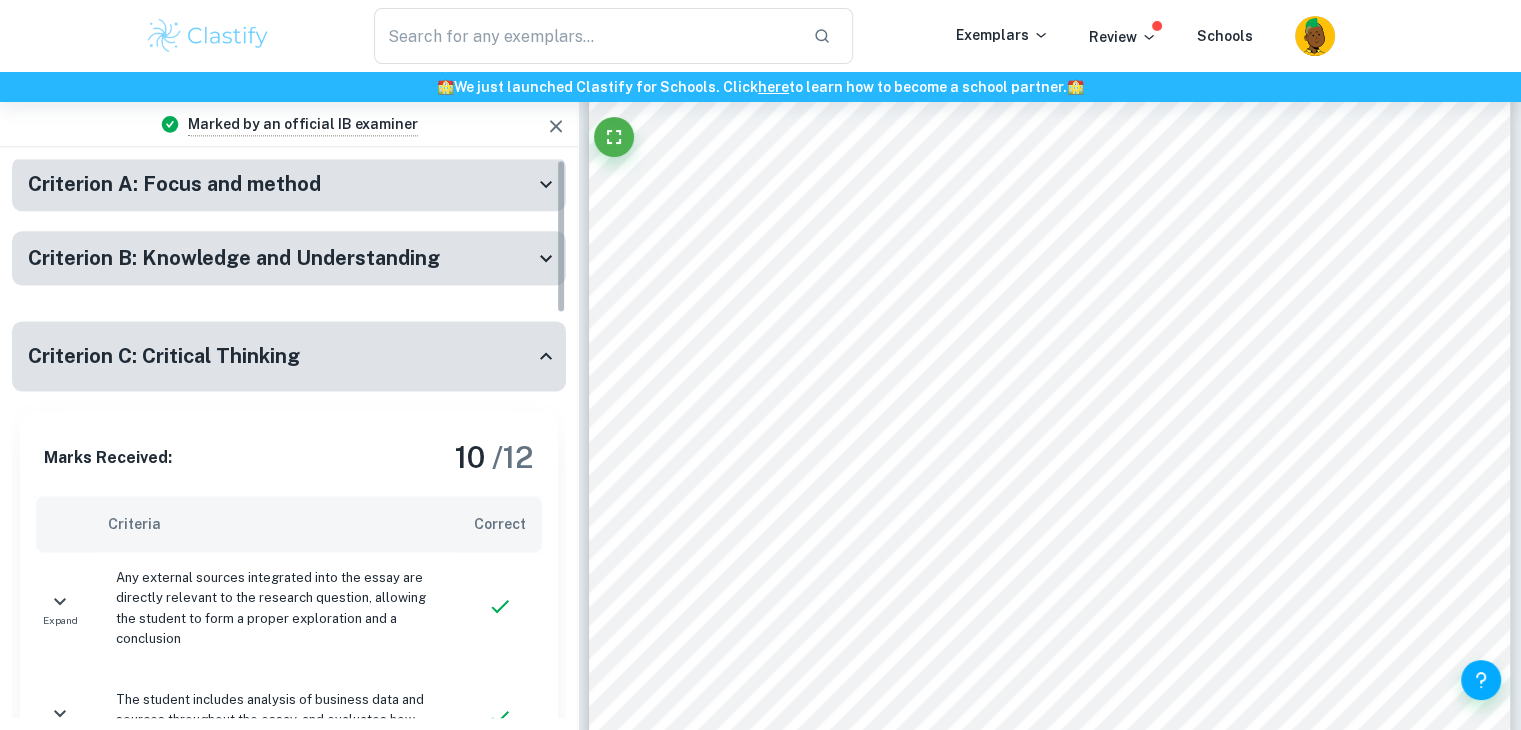 scroll, scrollTop: 0, scrollLeft: 0, axis: both 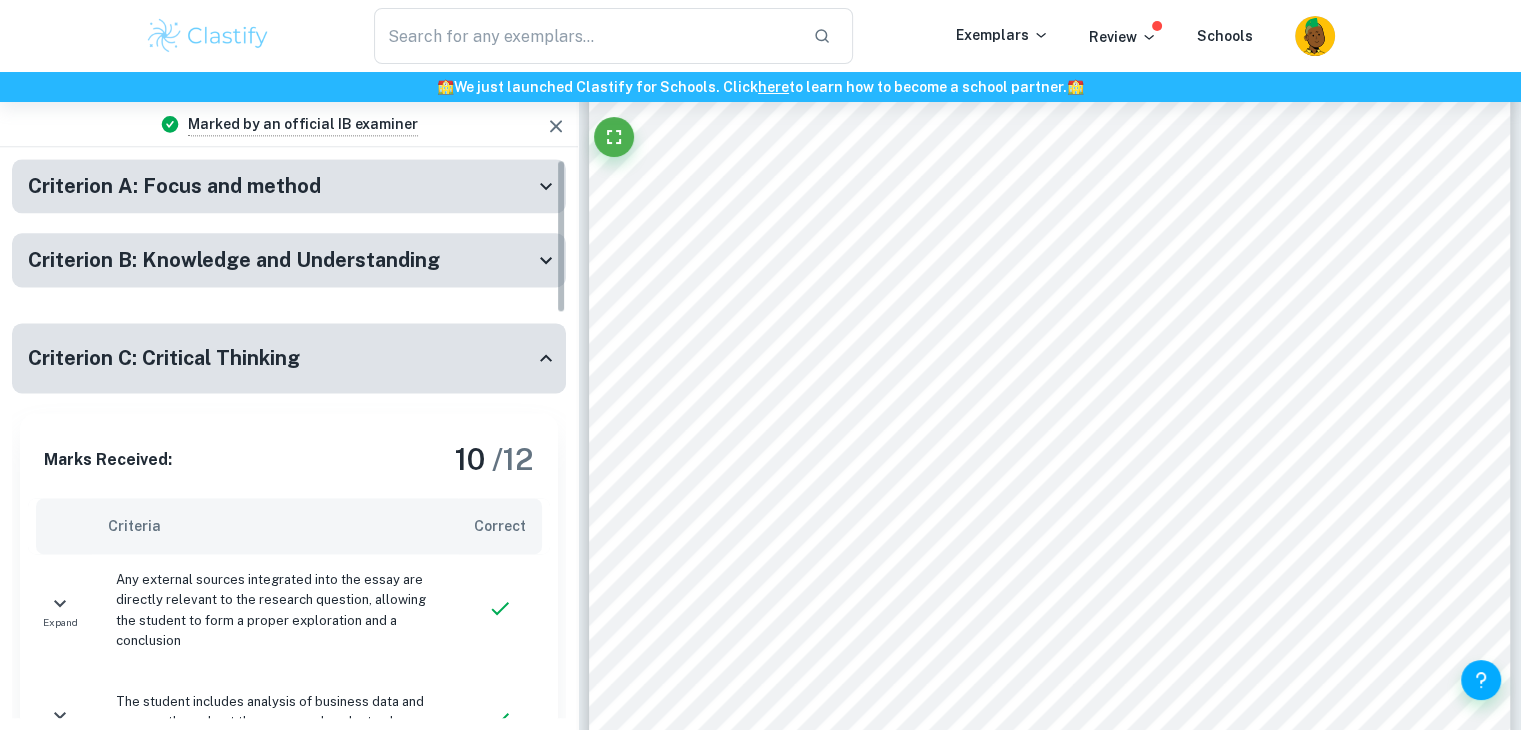 click on "Criterion C: Critical Thinking" at bounding box center [281, 358] 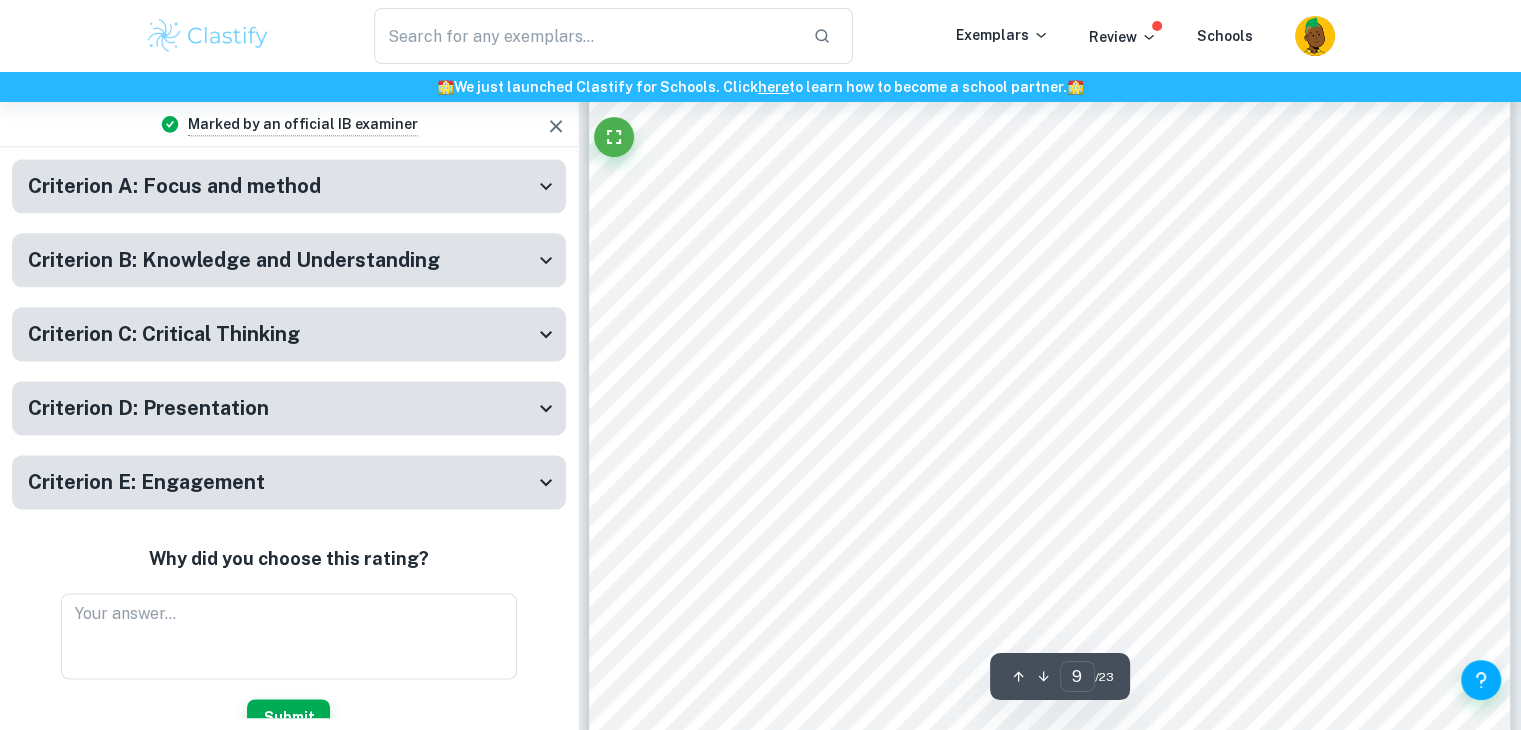 scroll, scrollTop: 10103, scrollLeft: 0, axis: vertical 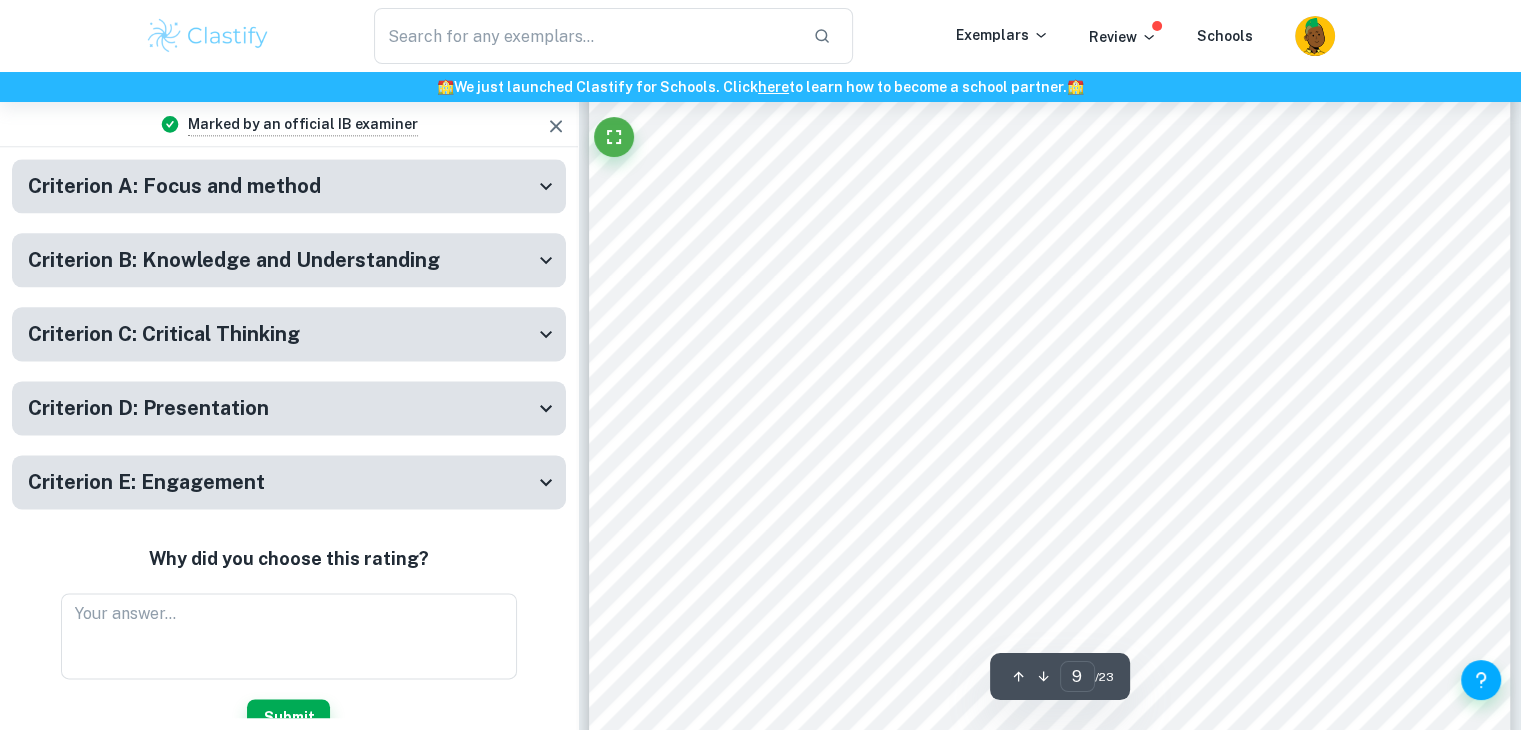 click on "Criterion B: Knowledge and Understanding" at bounding box center (281, 260) 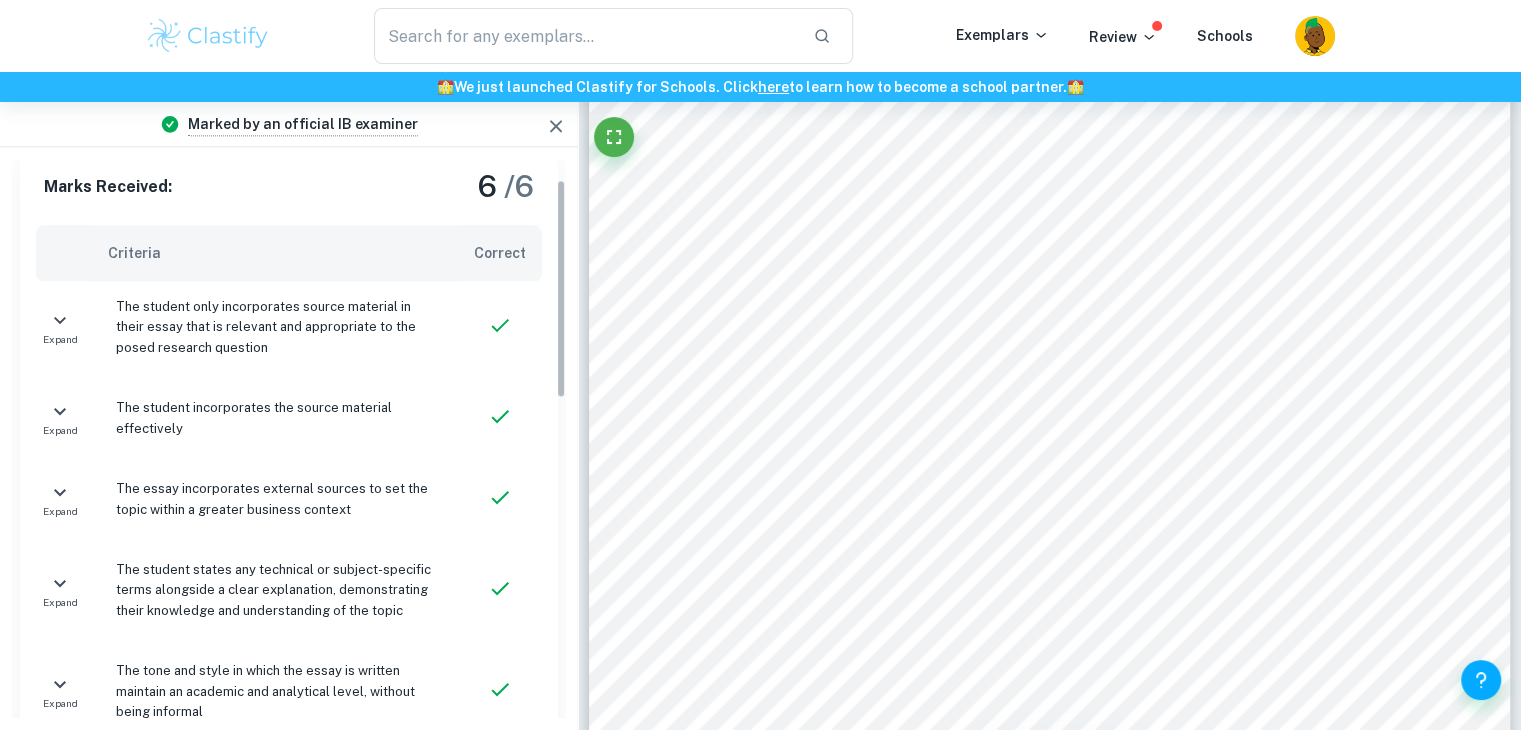 scroll, scrollTop: 200, scrollLeft: 0, axis: vertical 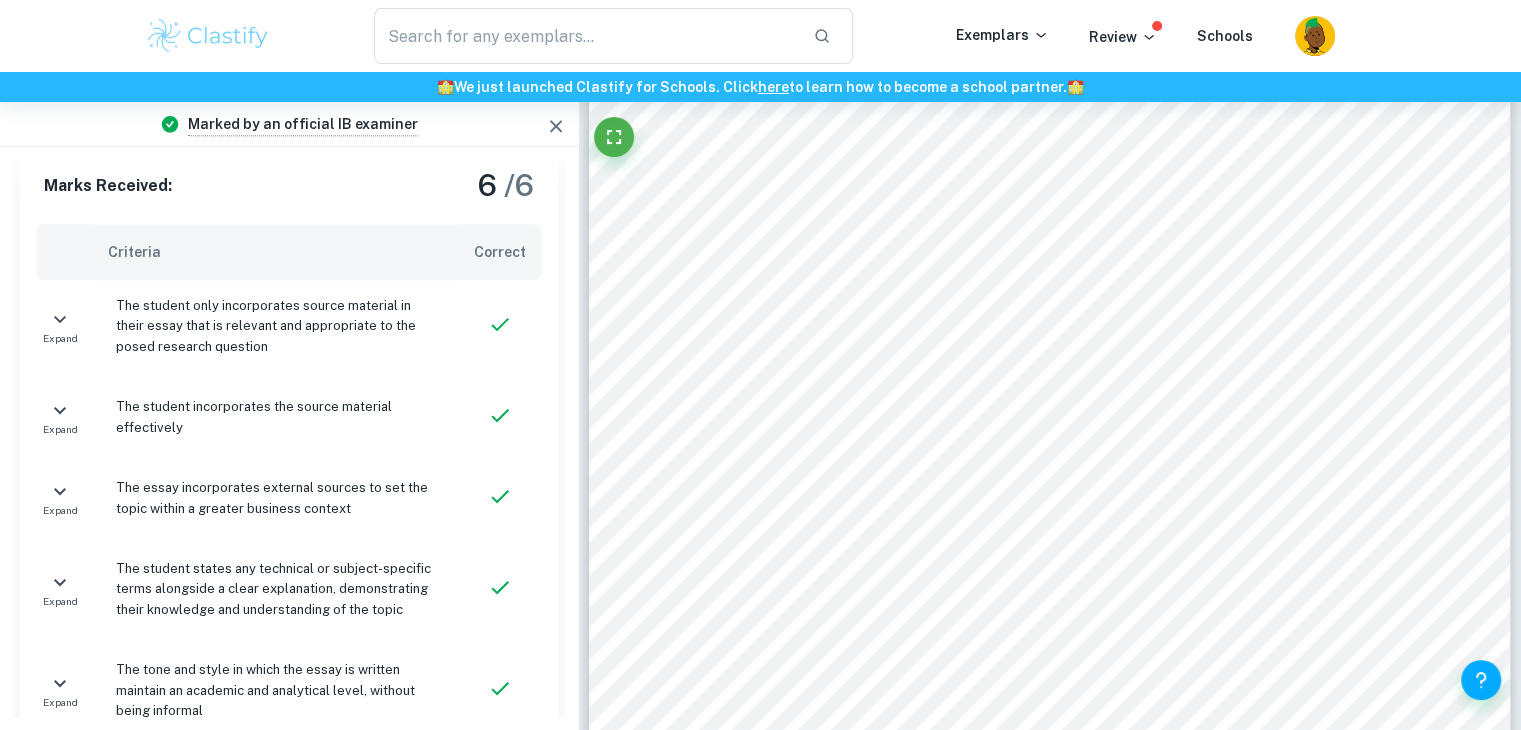 click on "The student only incorporates source material in their essay that is relevant and appropriate to the posed research question" at bounding box center (279, 326) 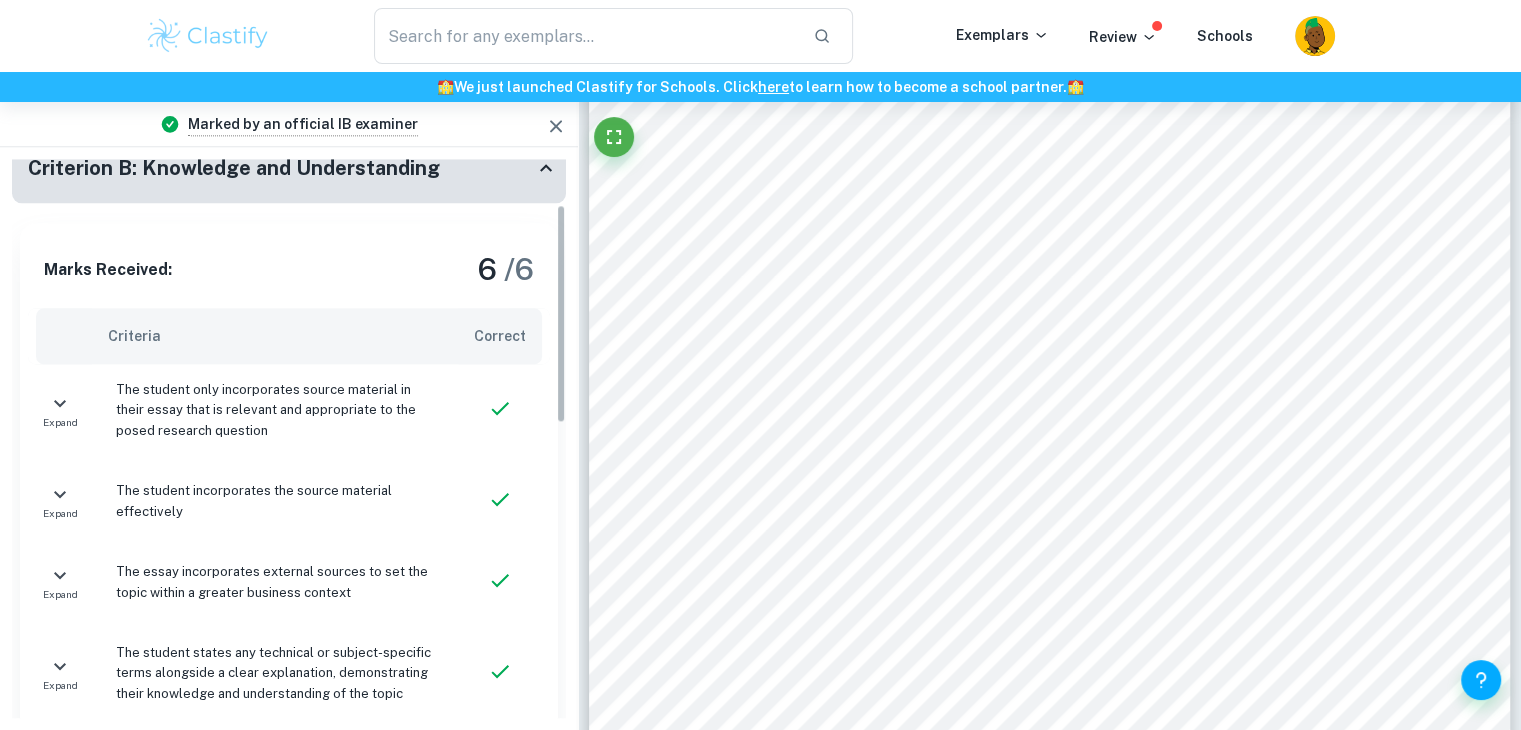 scroll, scrollTop: 0, scrollLeft: 0, axis: both 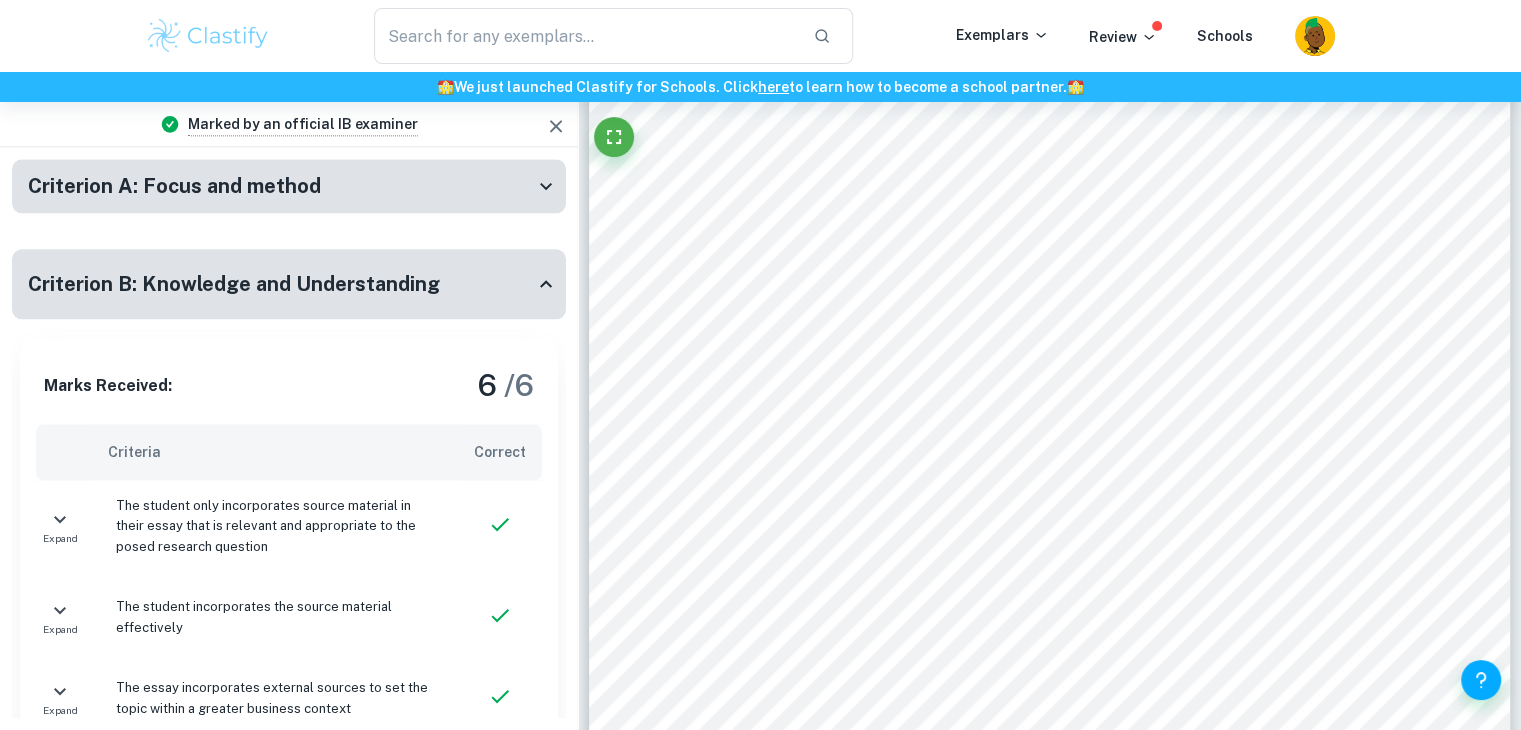 click on "Criterion A: Focus and method" at bounding box center [289, 186] 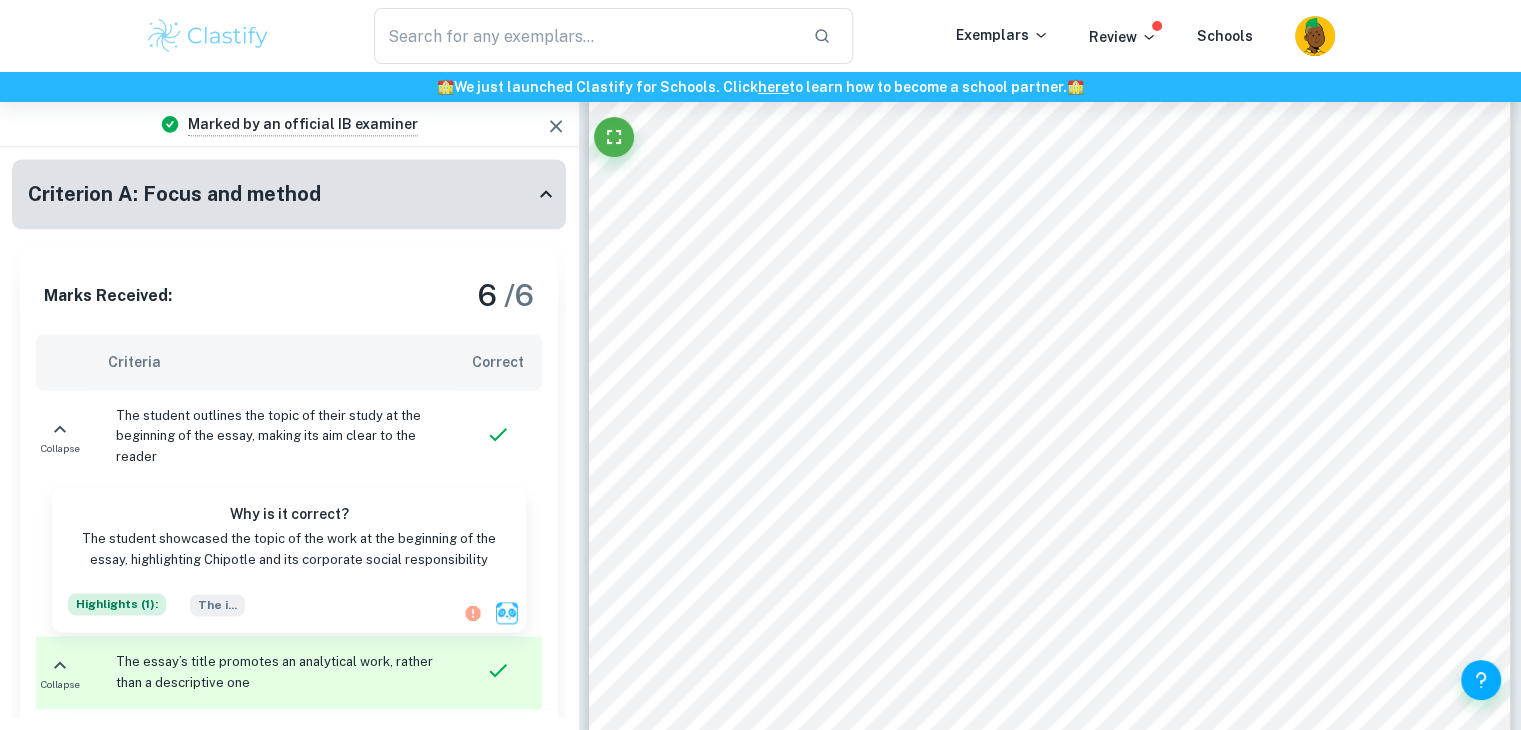 click on "Criterion A: Focus and method" at bounding box center [289, 194] 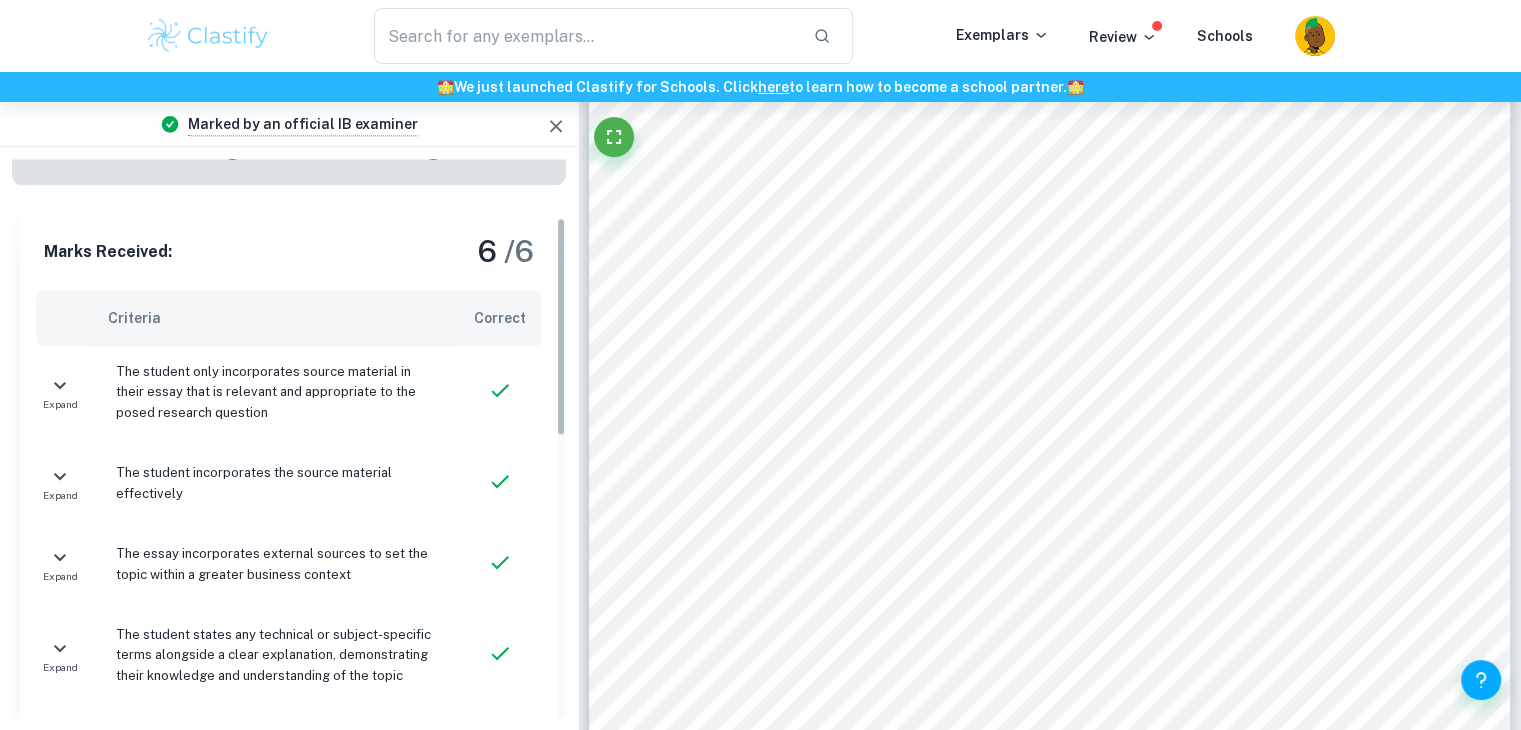 scroll, scrollTop: 100, scrollLeft: 0, axis: vertical 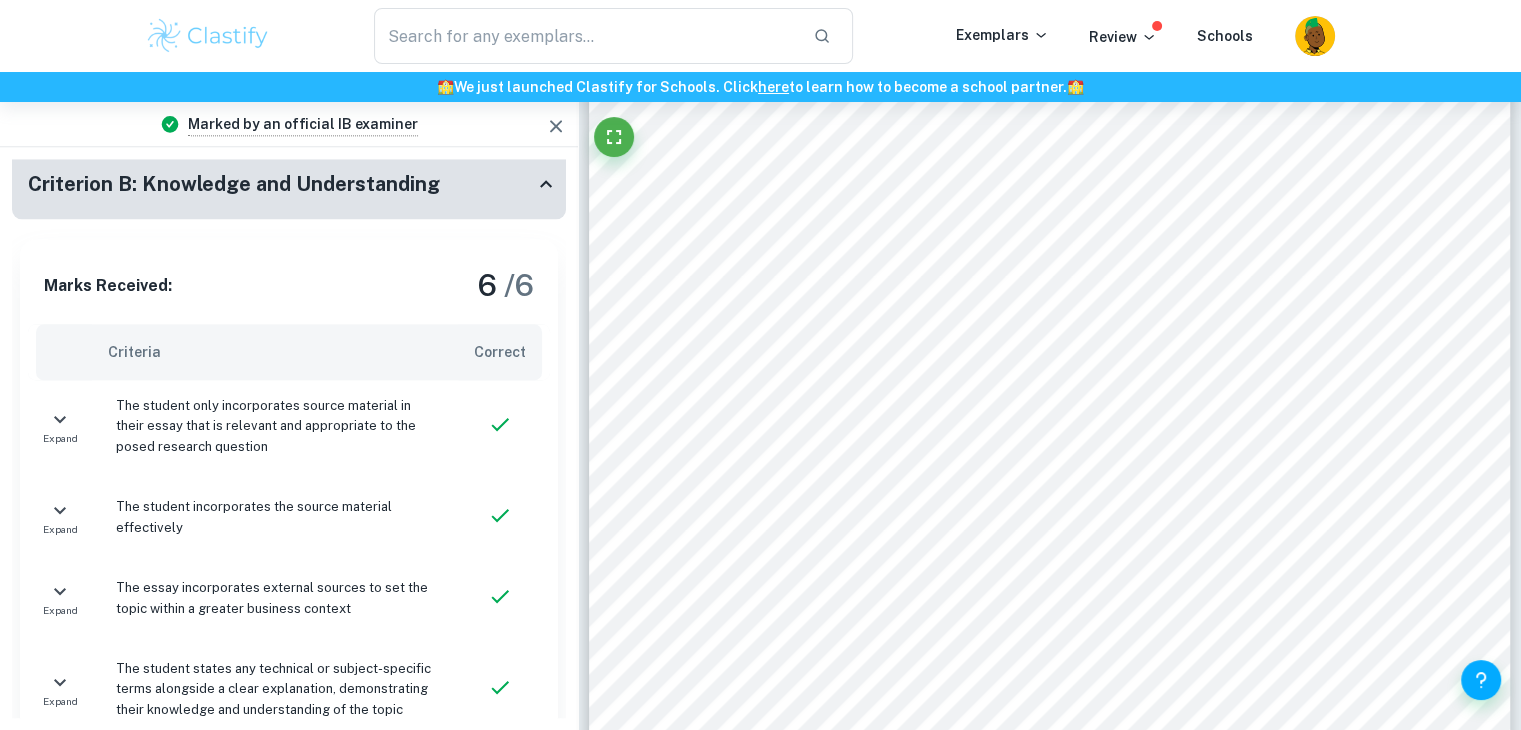 click on "Criterion B: Knowledge and Understanding" at bounding box center [234, 184] 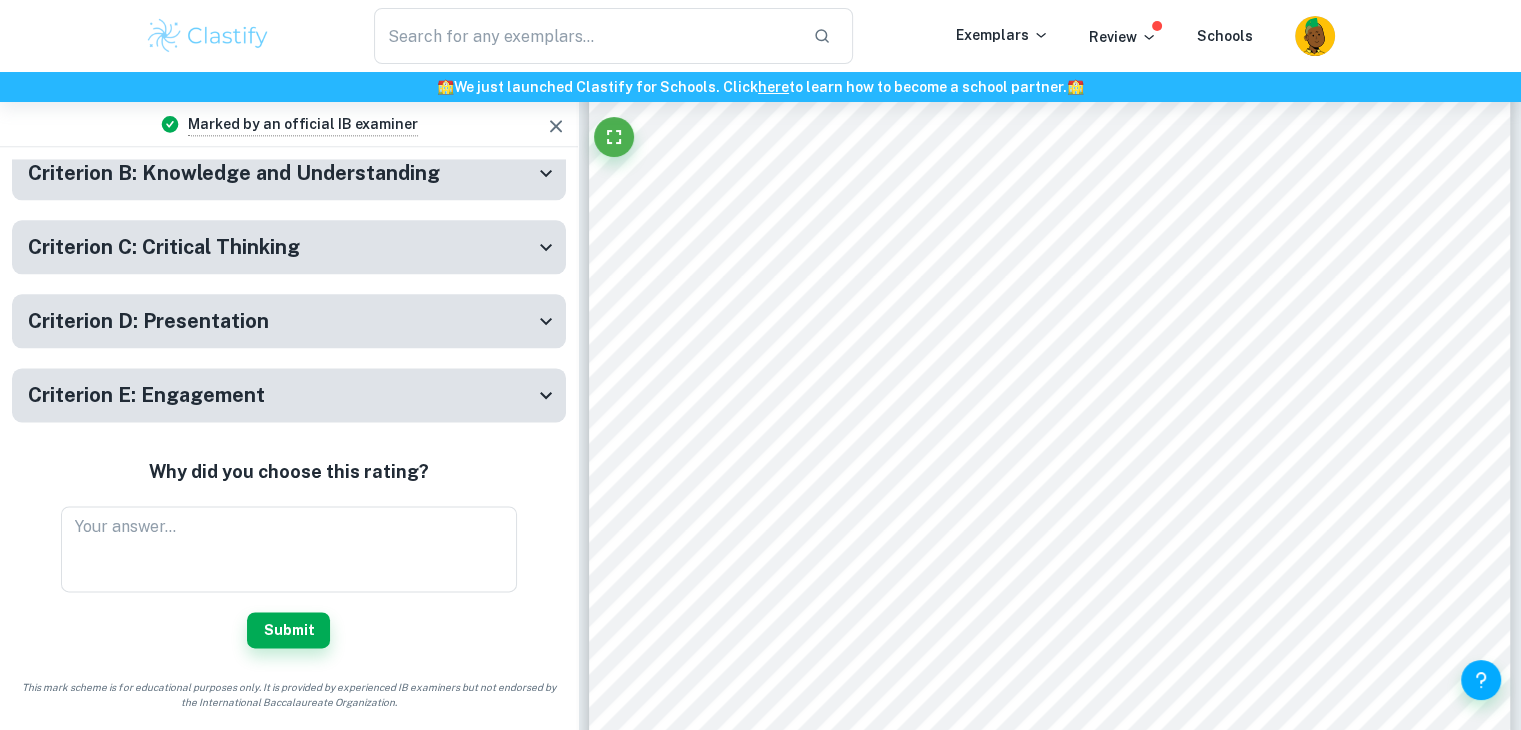 scroll, scrollTop: 88, scrollLeft: 0, axis: vertical 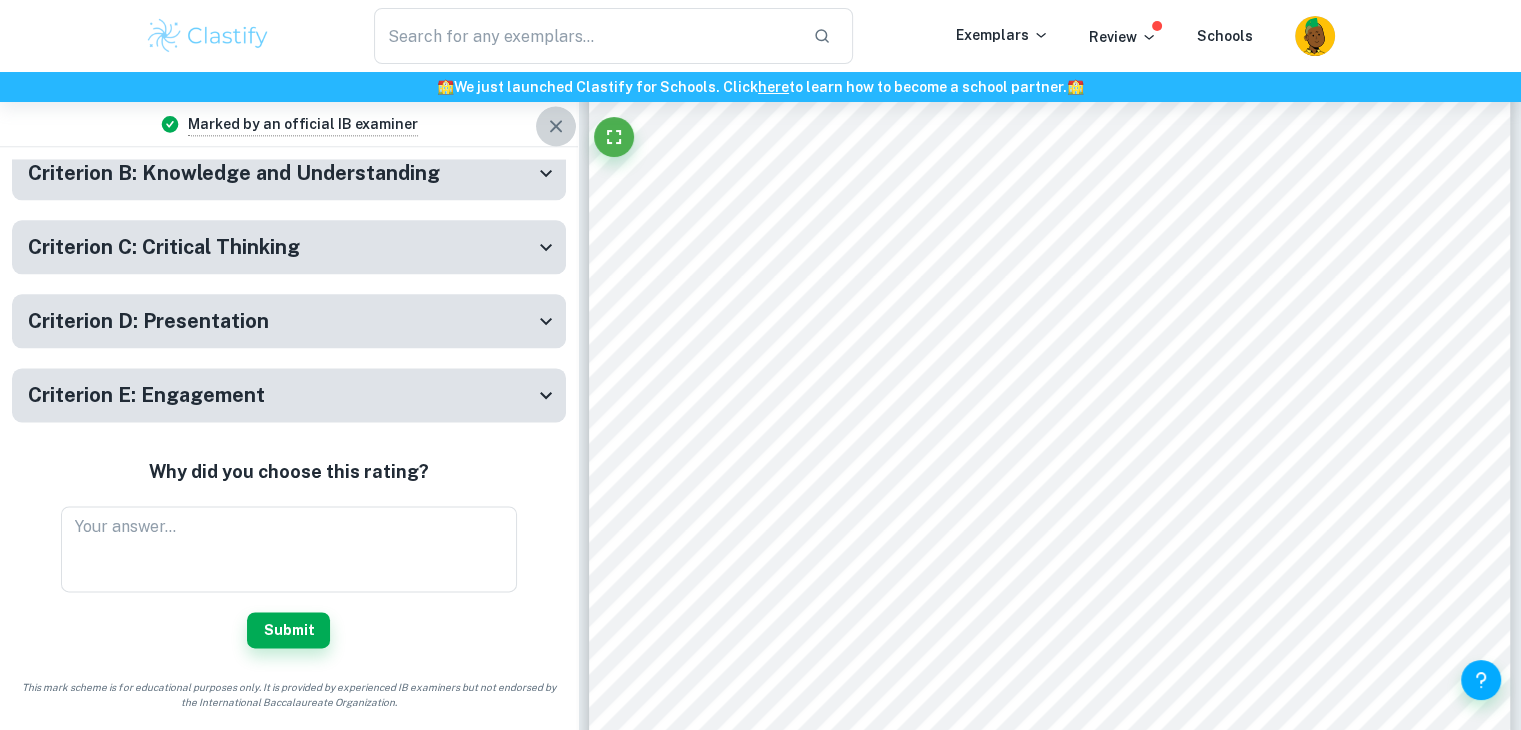 click 